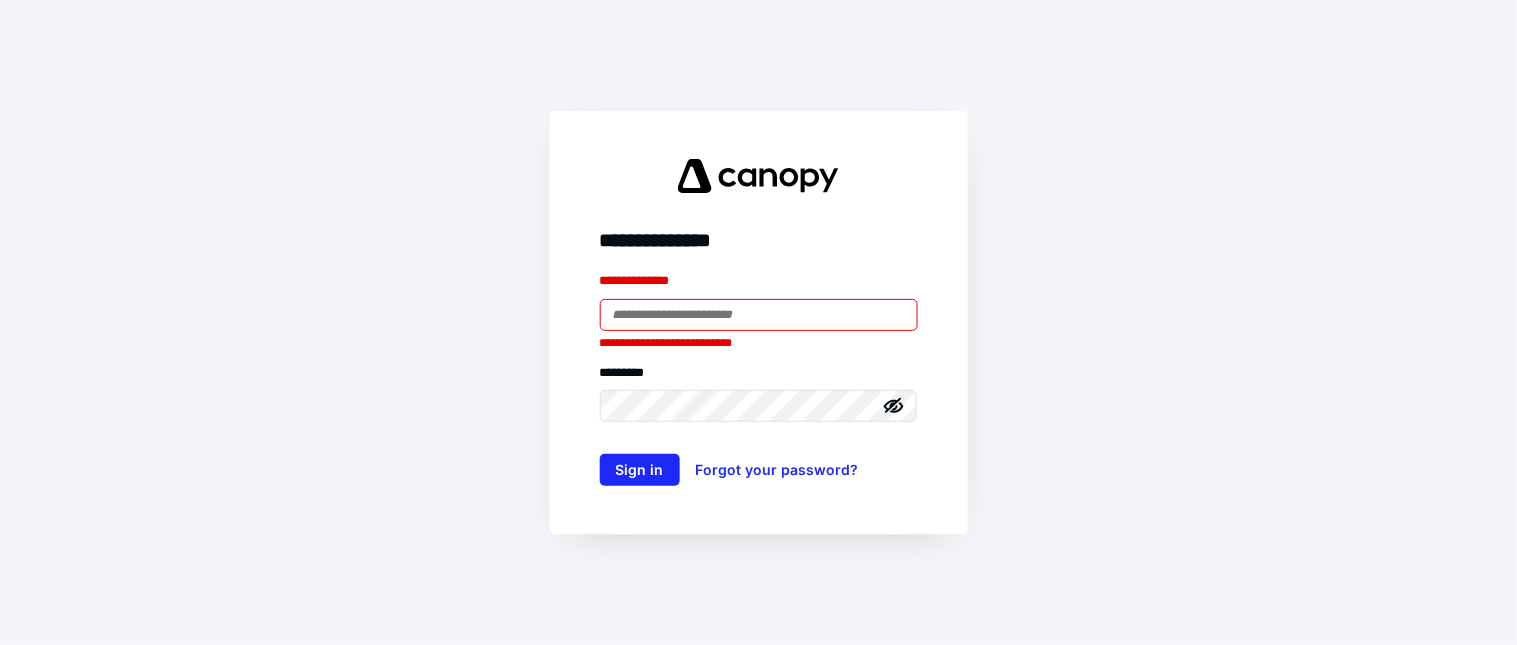 scroll, scrollTop: 0, scrollLeft: 0, axis: both 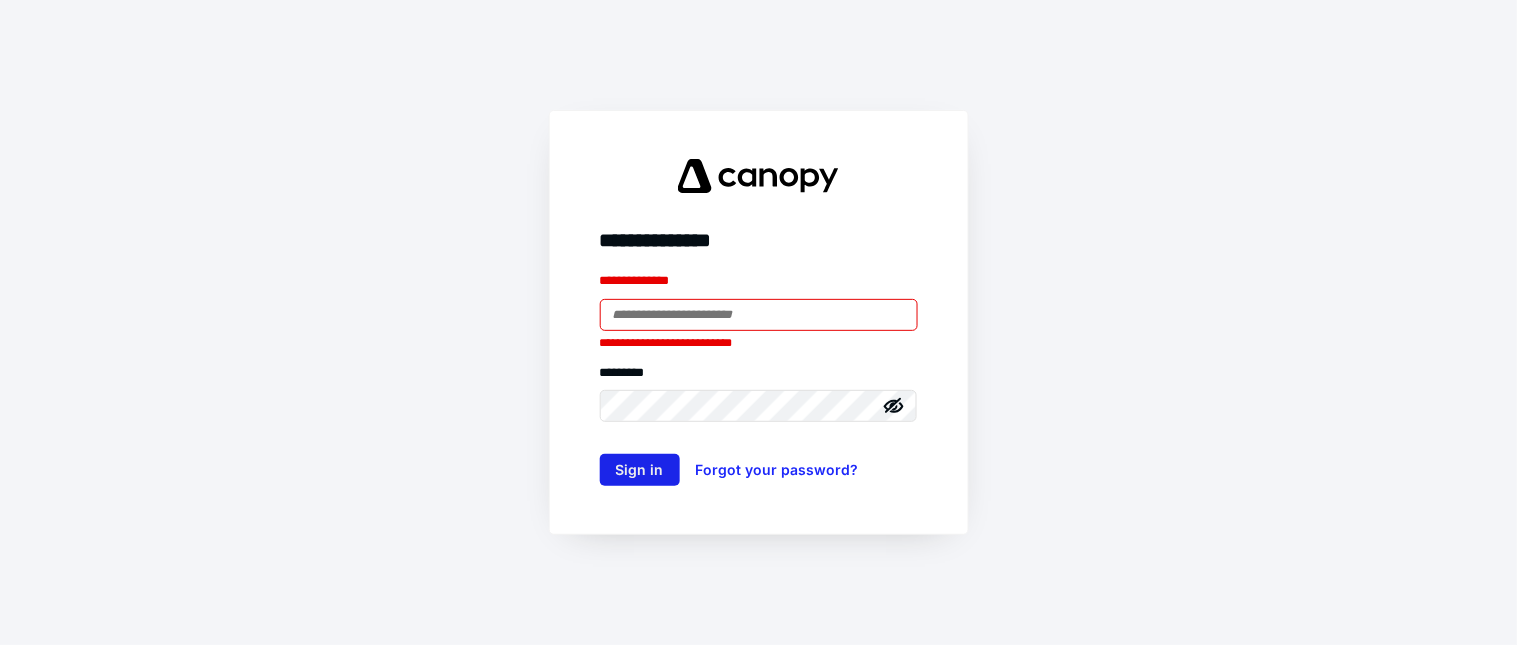 type on "**********" 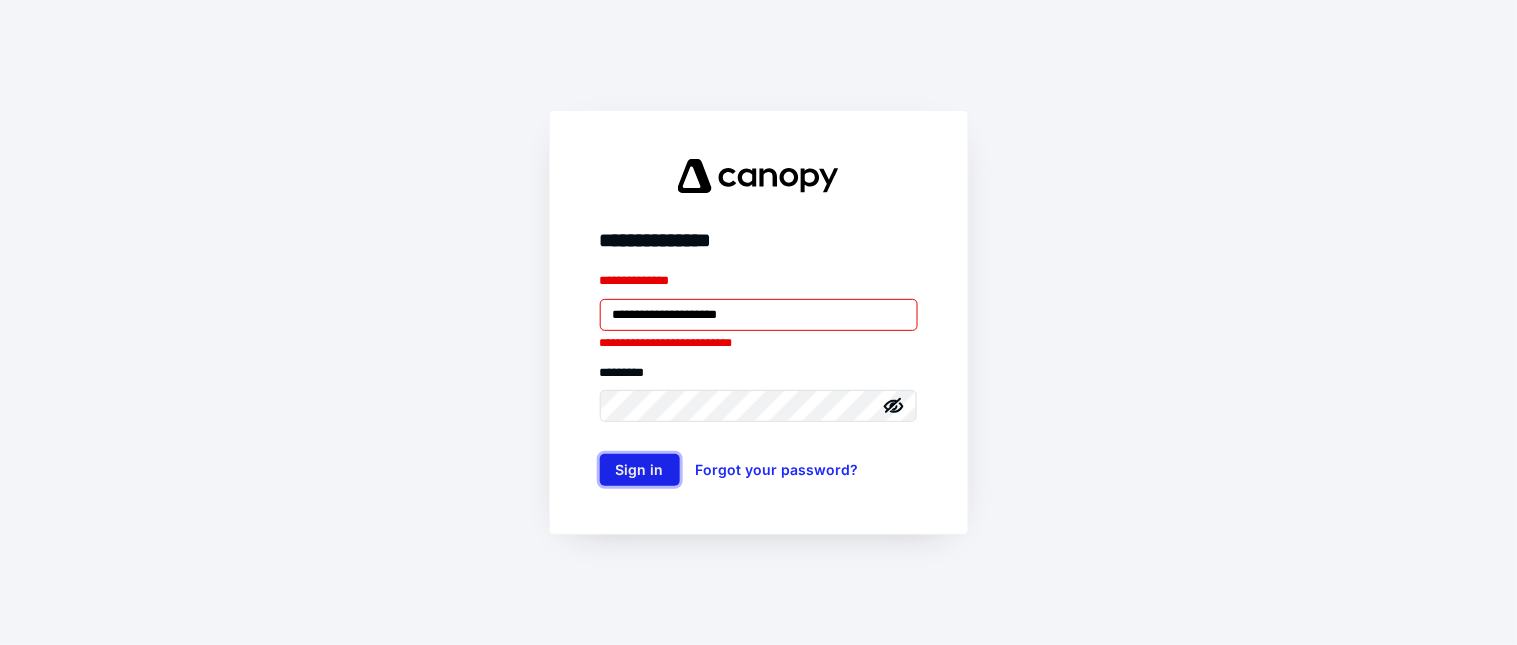 click on "Sign in" at bounding box center [640, 470] 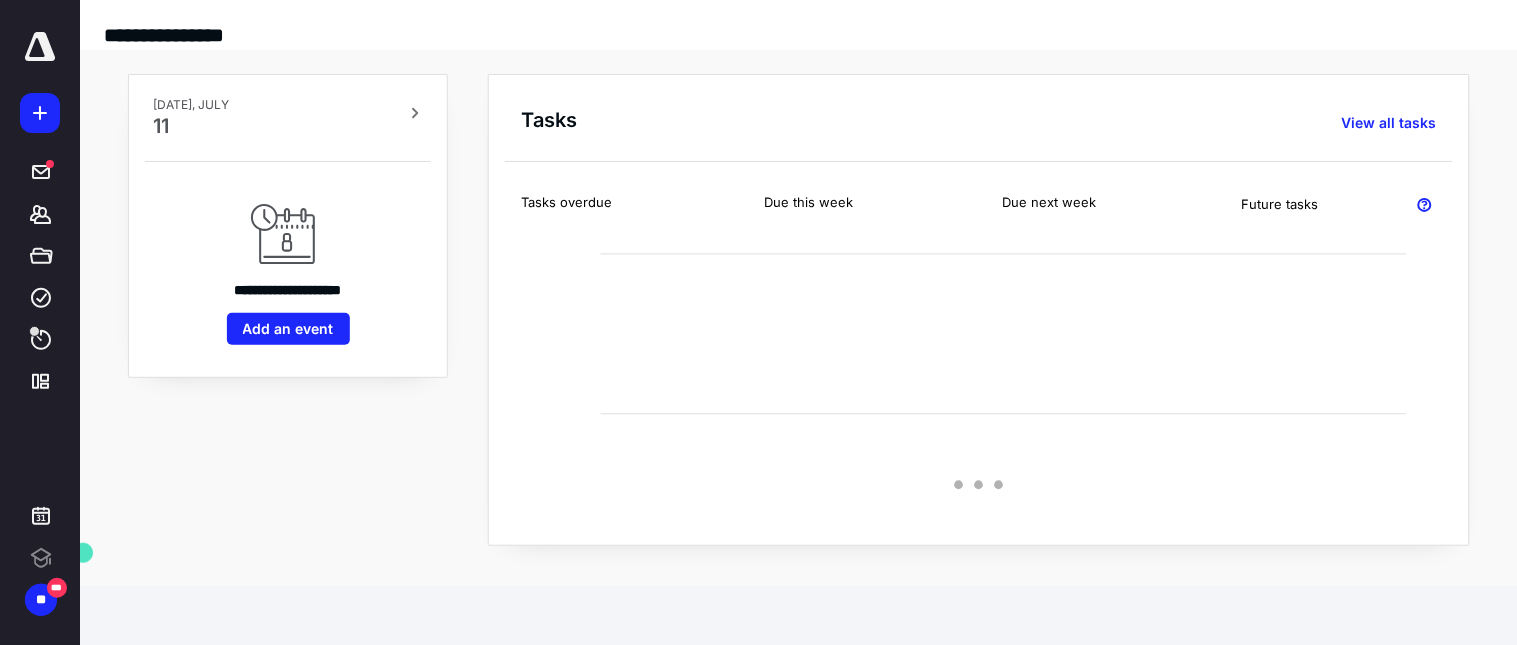 scroll, scrollTop: 0, scrollLeft: 0, axis: both 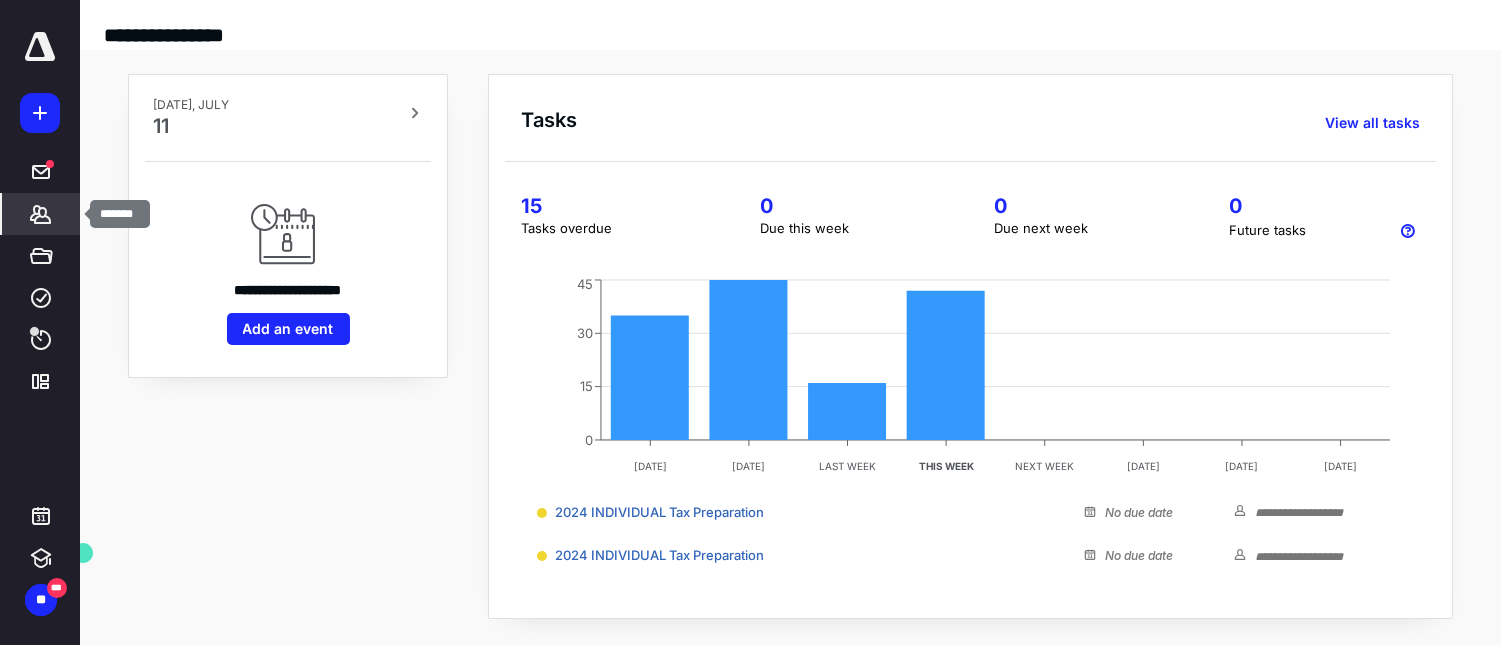 click 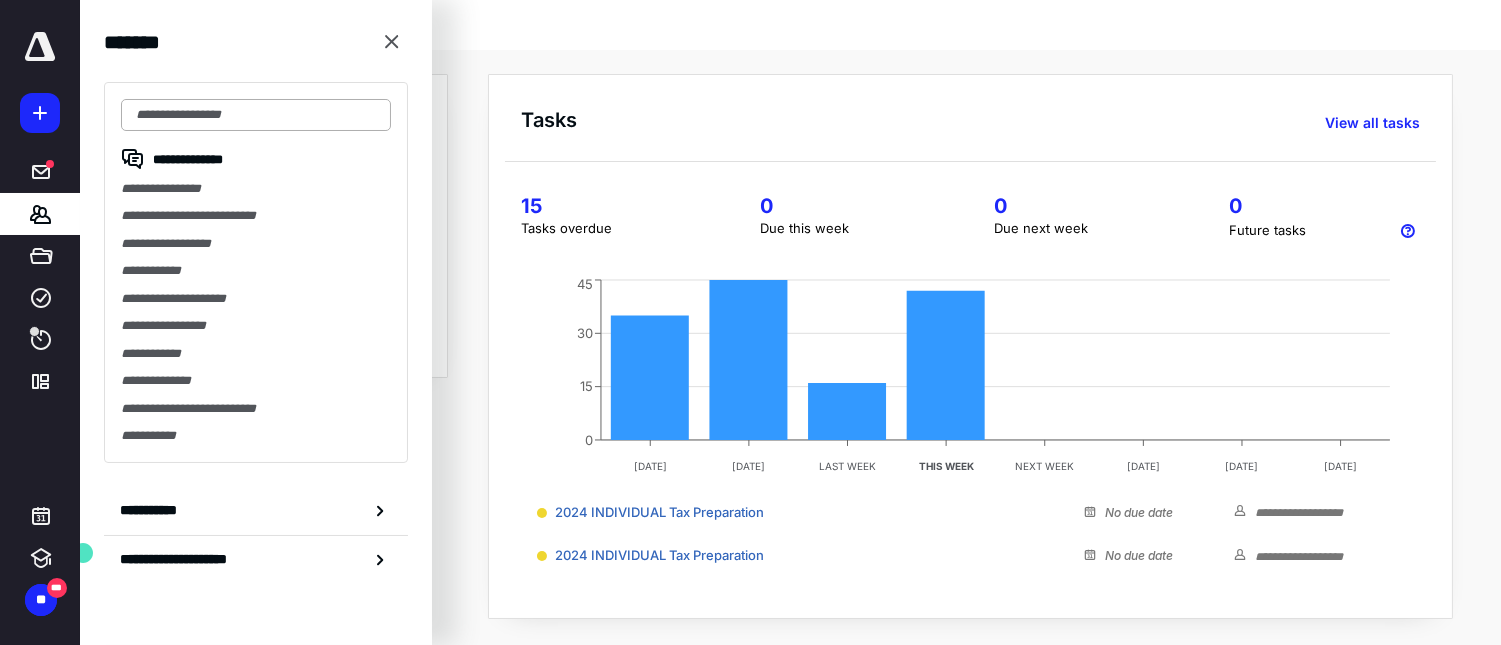 click at bounding box center [256, 115] 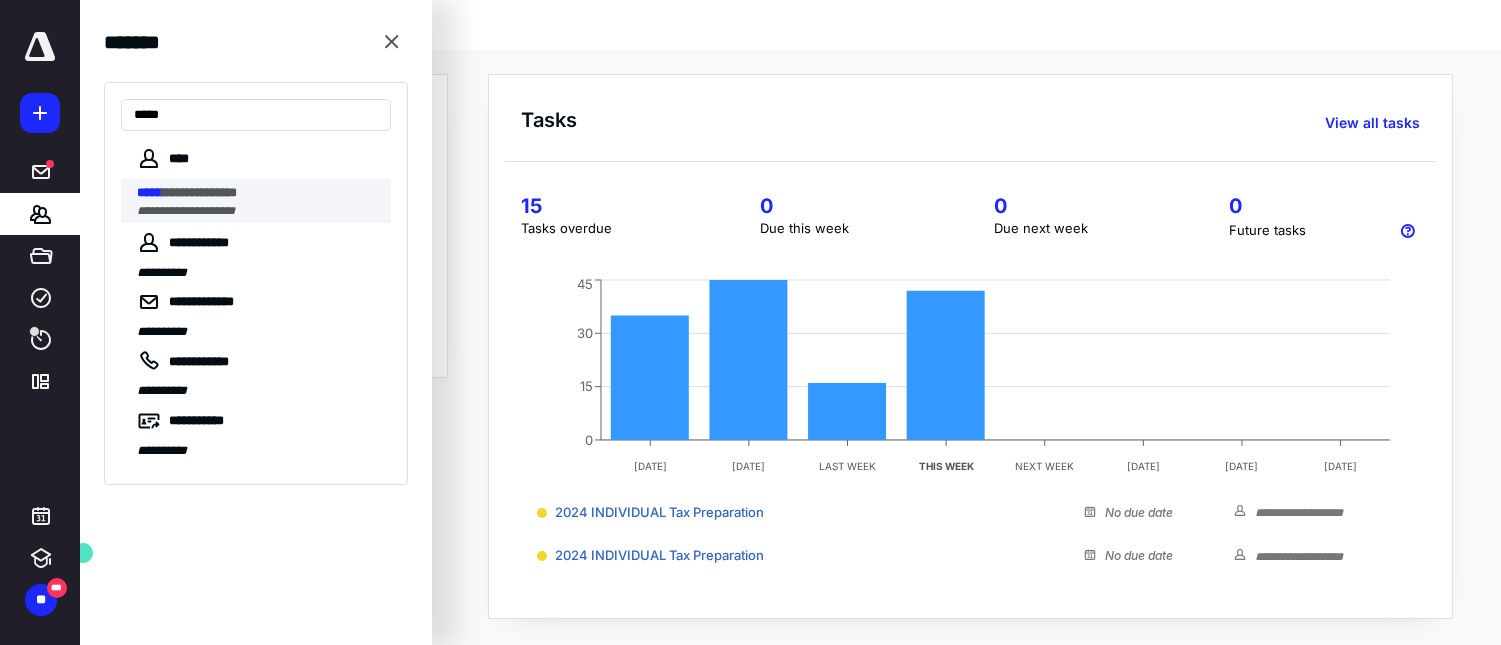 type on "*****" 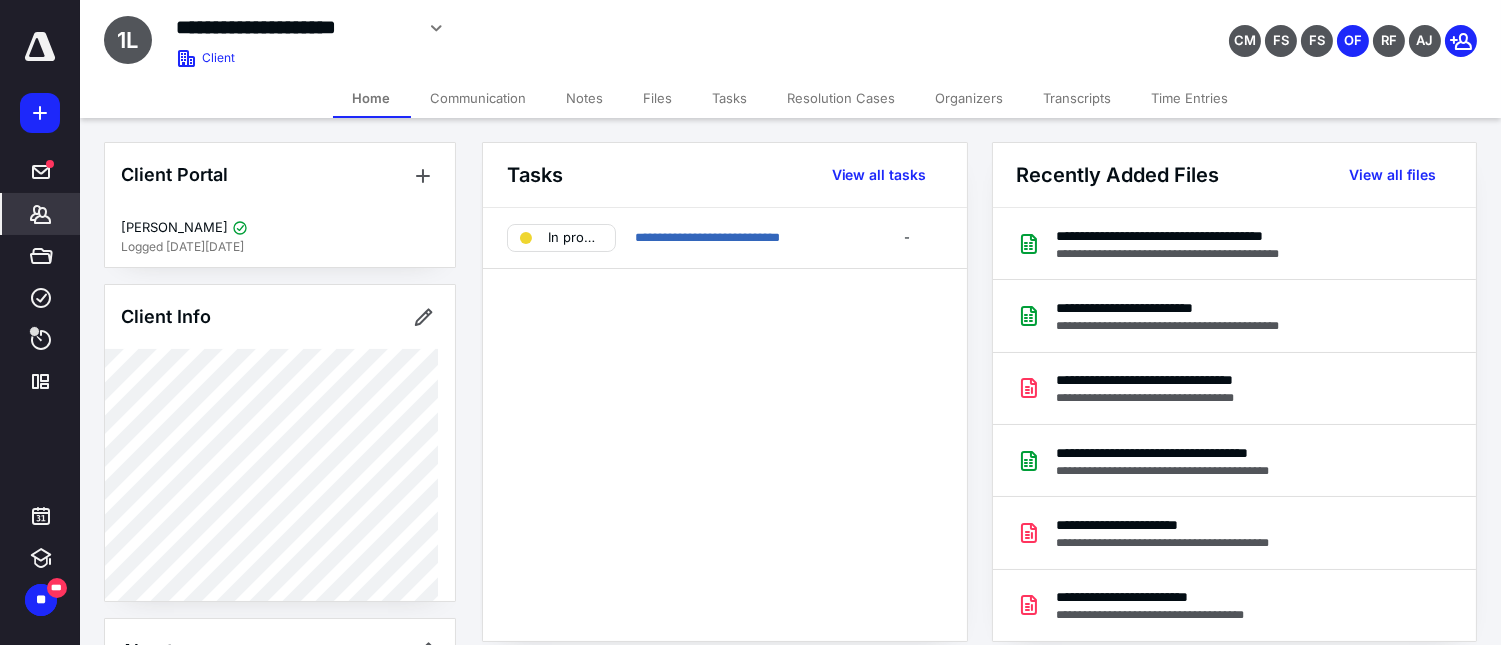 click on "Files" at bounding box center (658, 98) 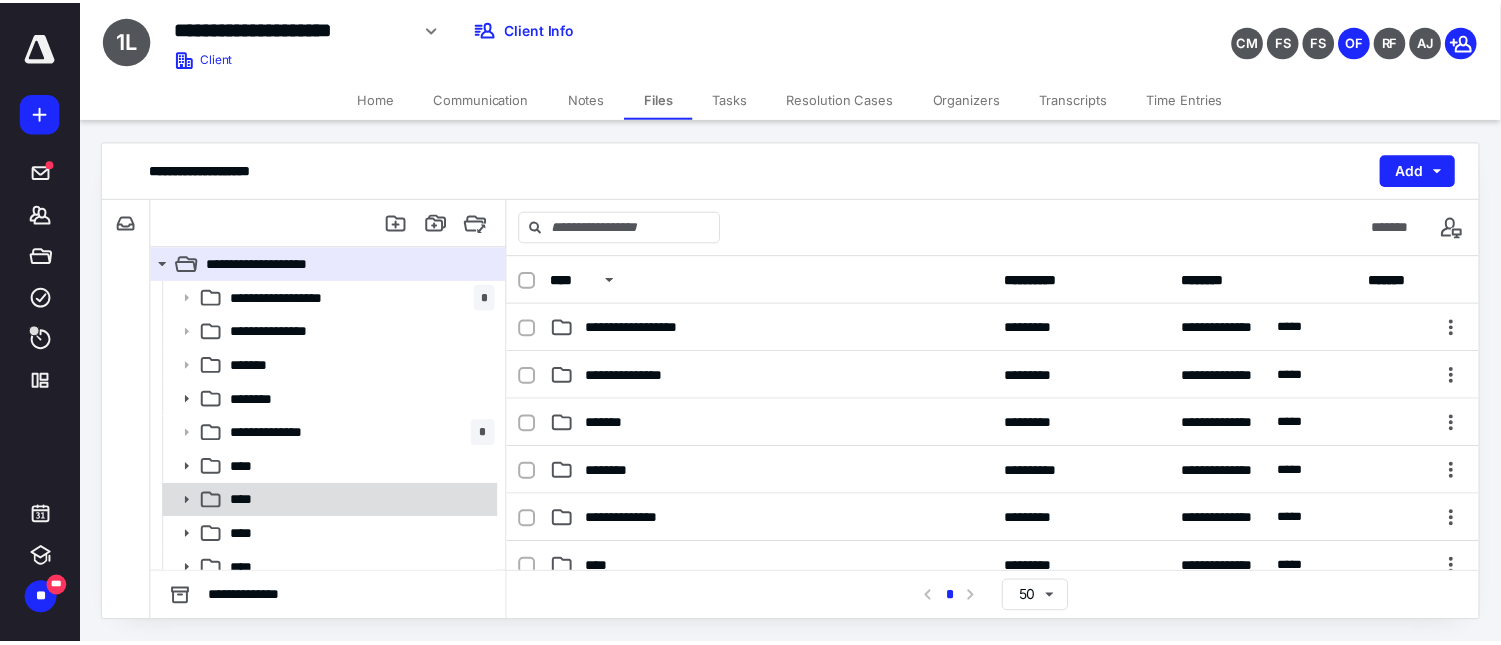 scroll, scrollTop: 13, scrollLeft: 0, axis: vertical 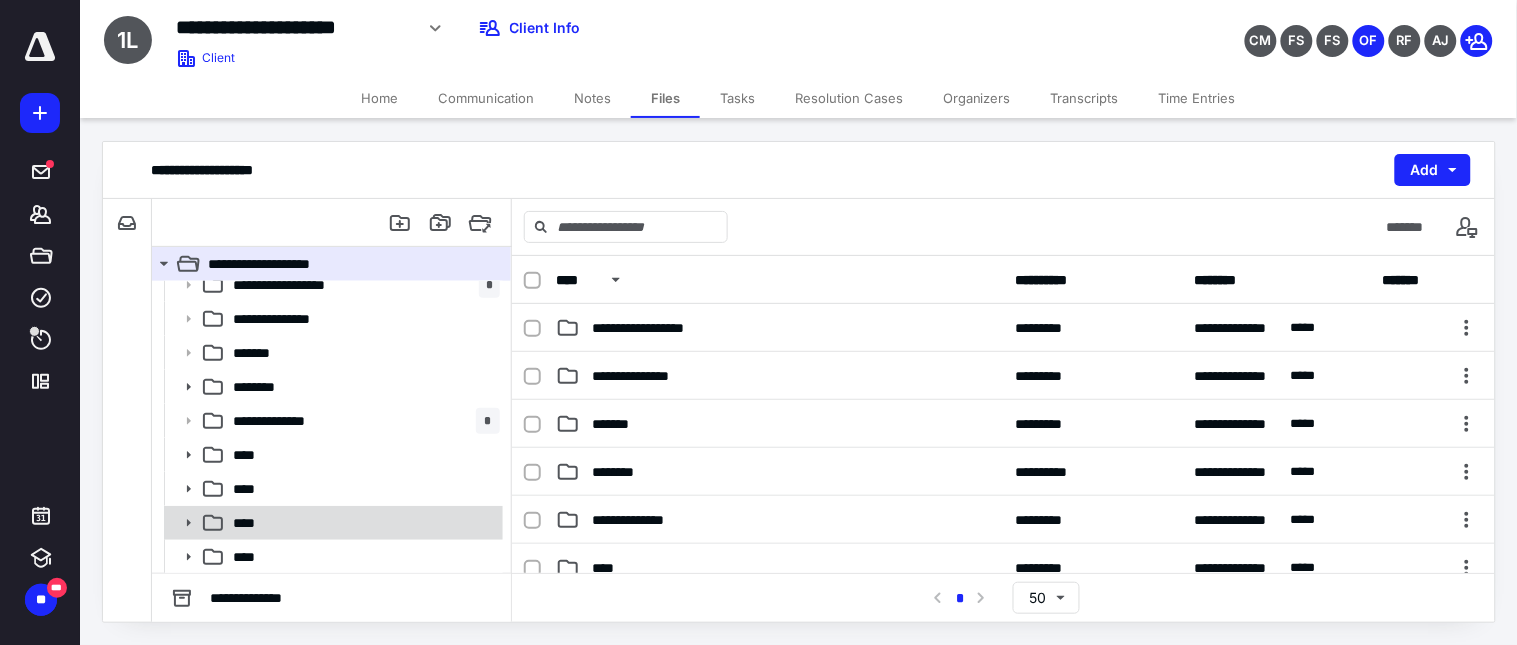 click on "****" at bounding box center [251, 523] 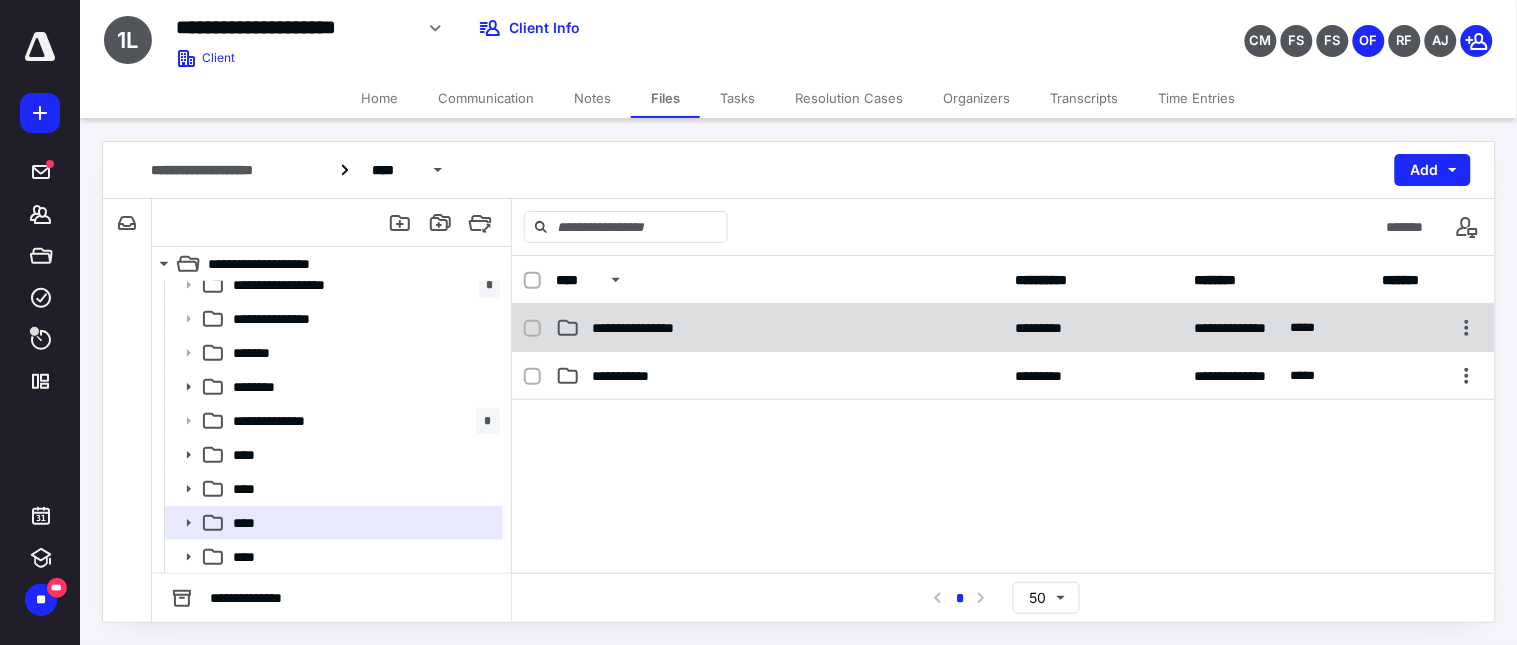 click on "**********" at bounding box center [668, 328] 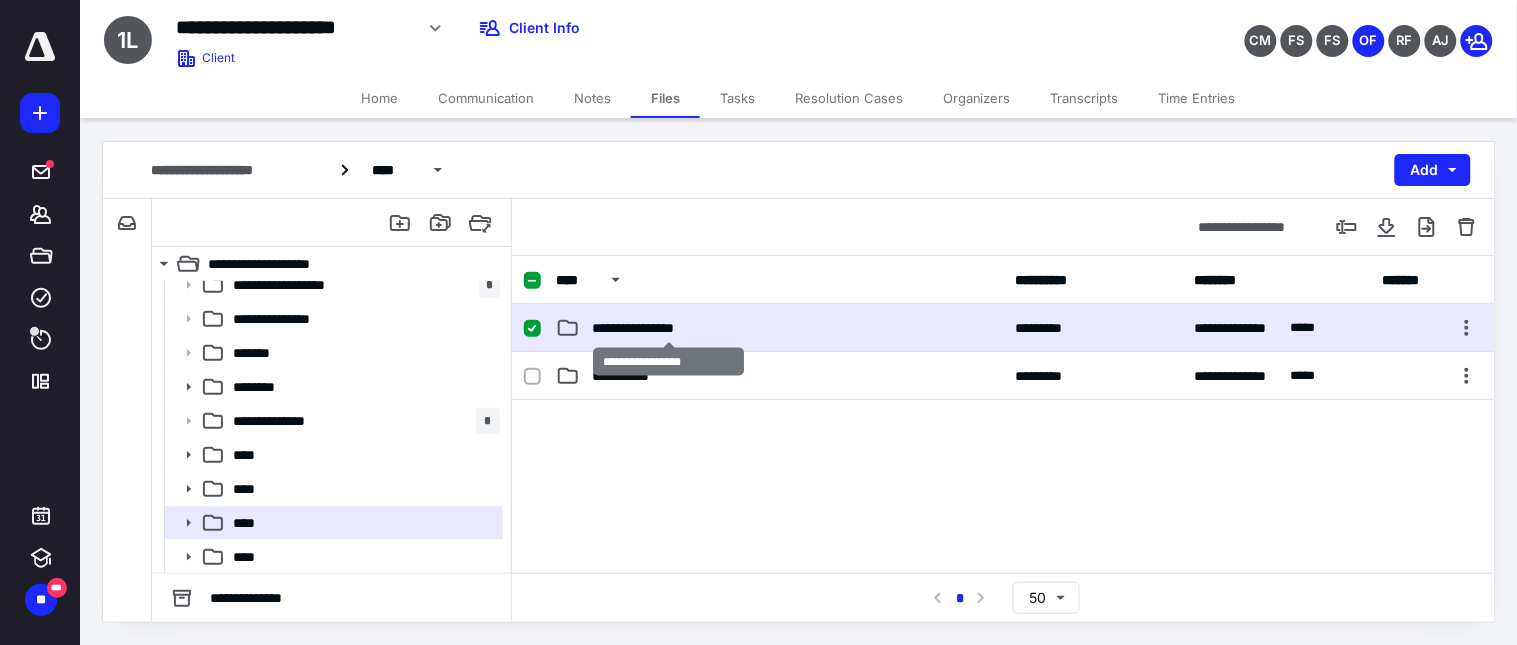 click on "**********" at bounding box center (668, 328) 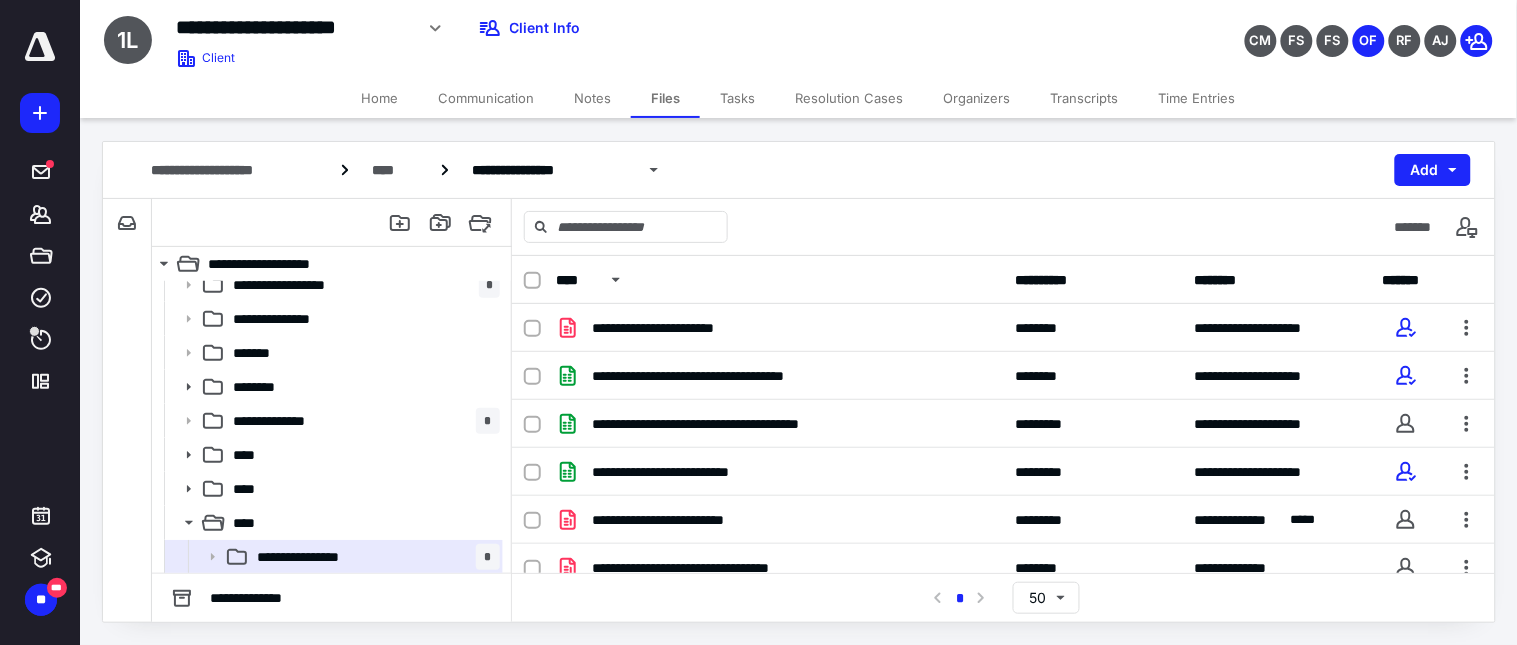 click 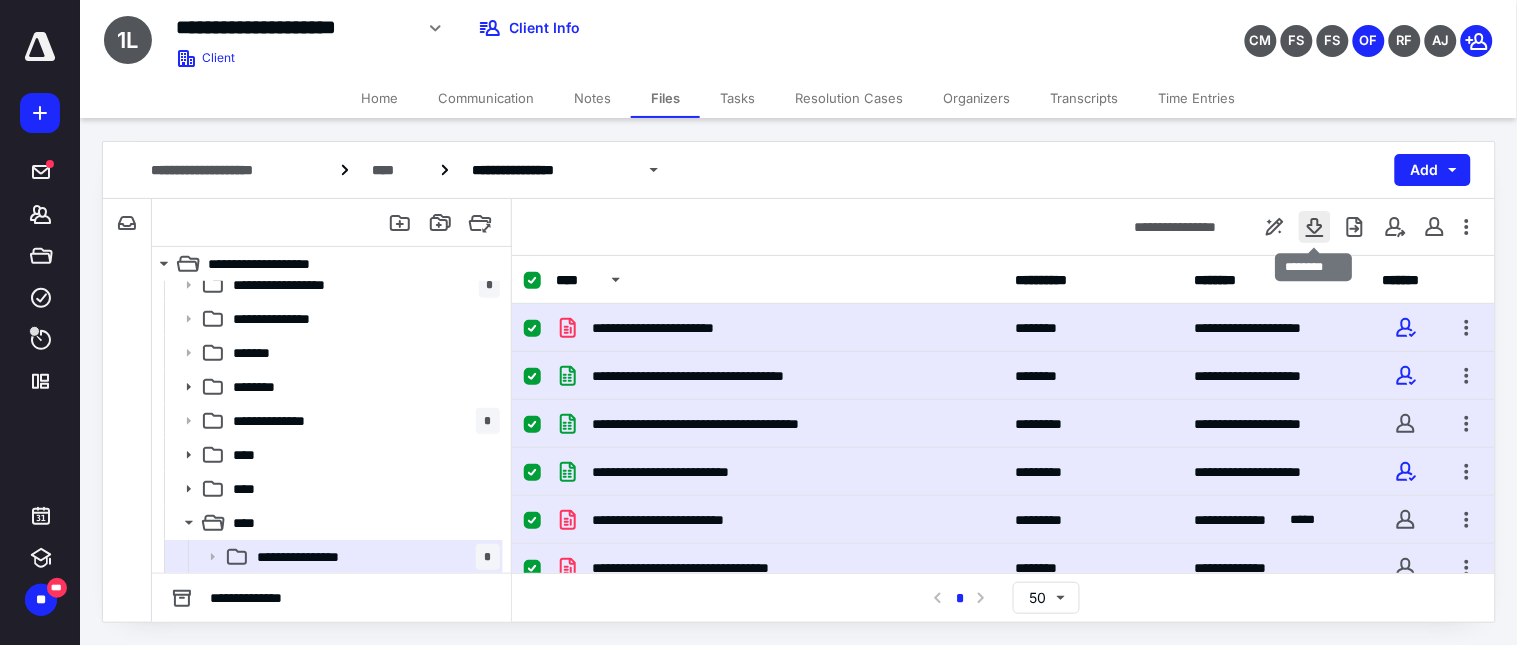click at bounding box center [1315, 227] 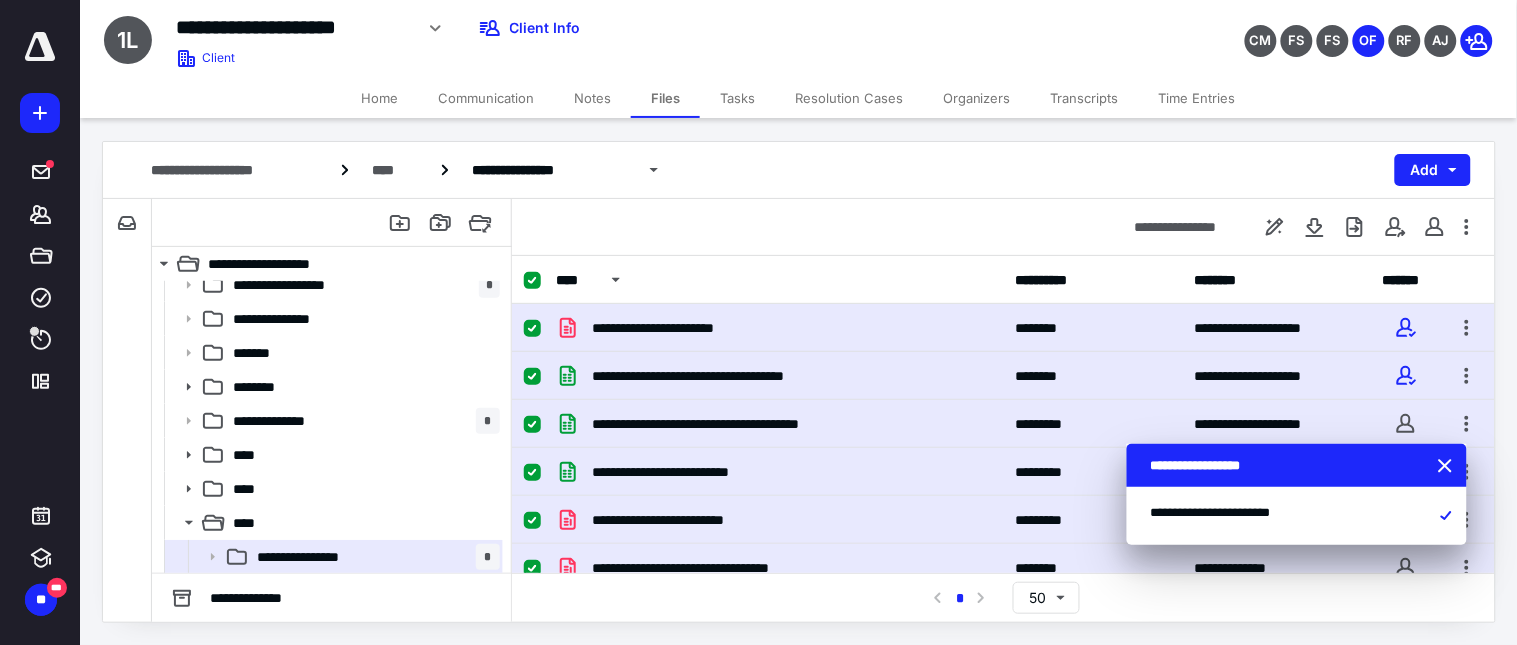 click on "**********" at bounding box center (1003, 227) 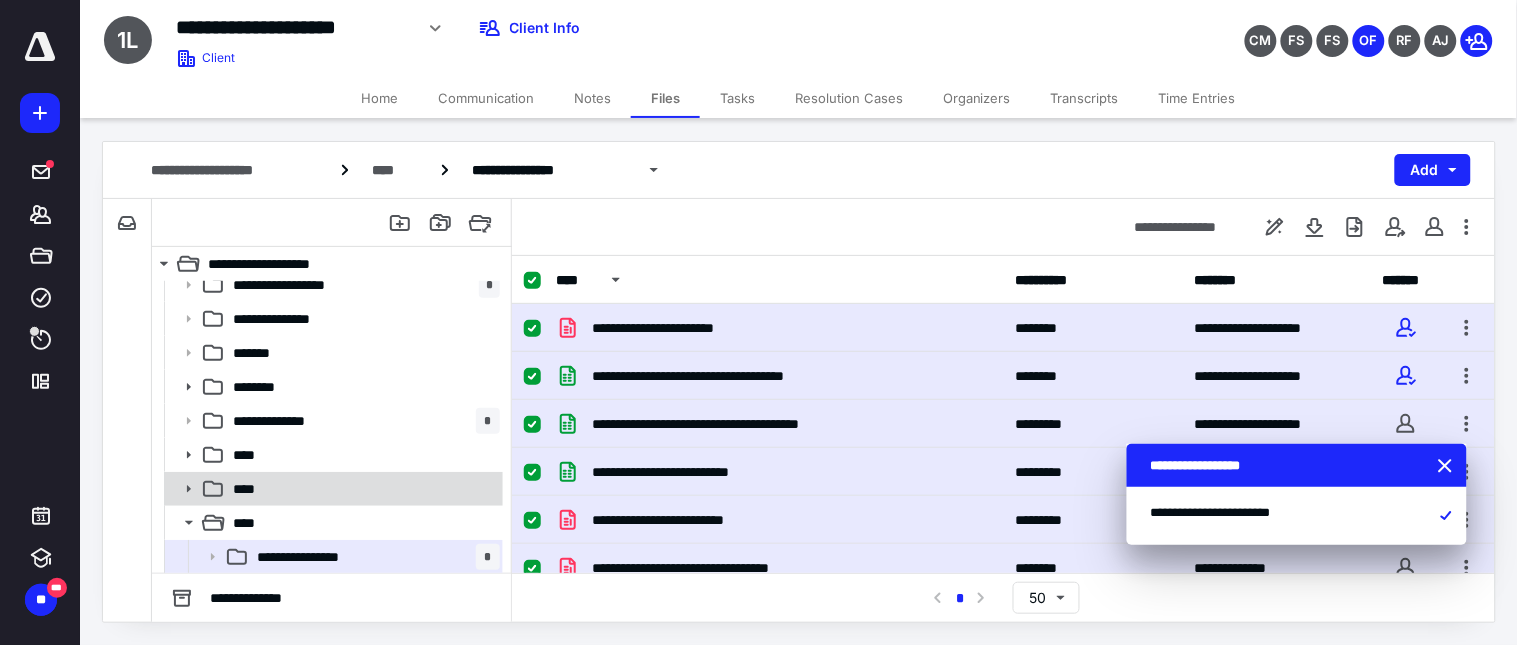 click on "****" at bounding box center [251, 489] 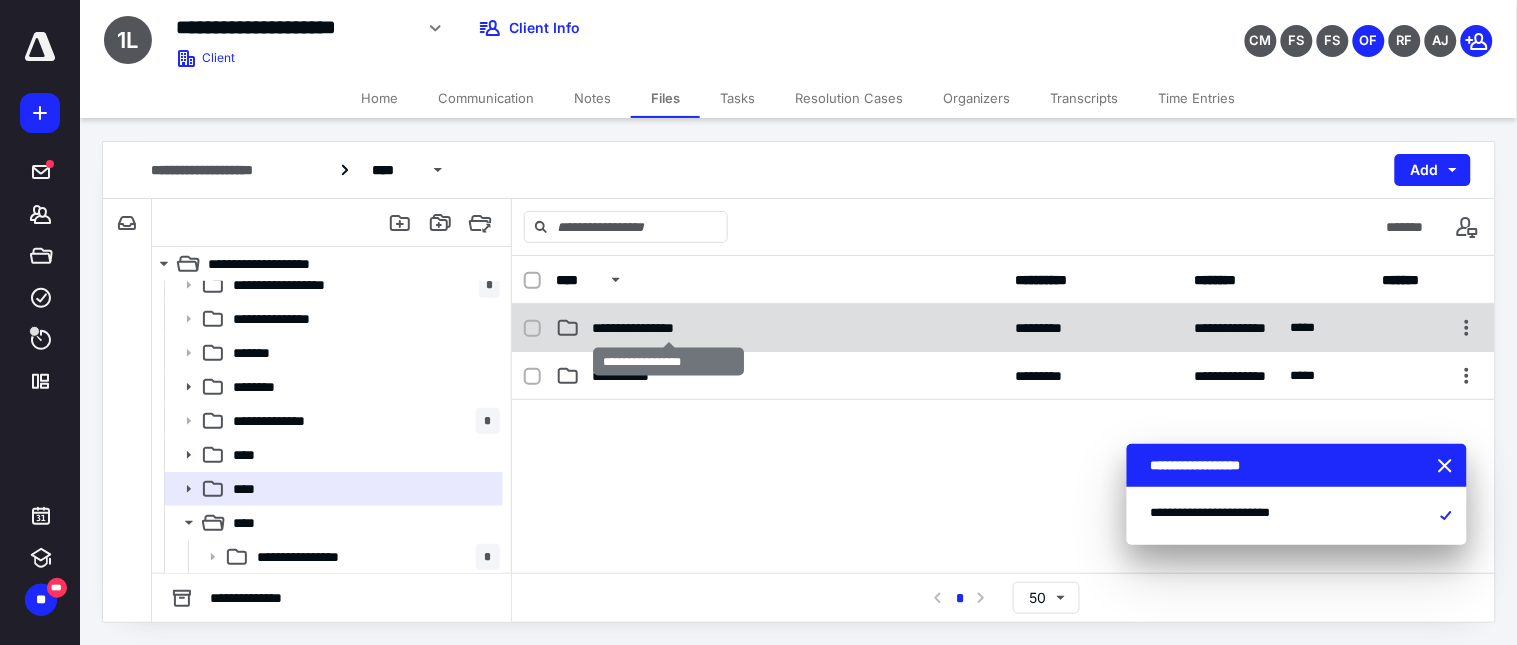 click on "**********" at bounding box center [668, 328] 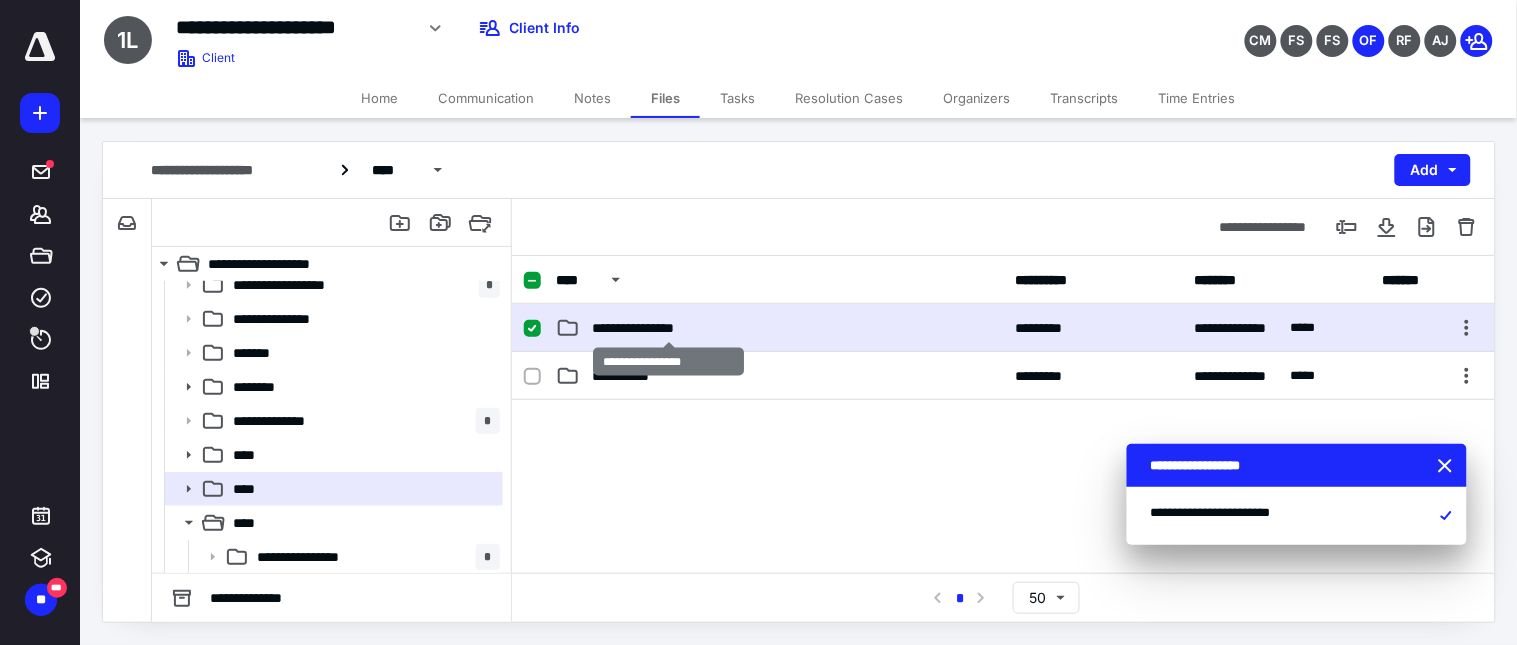click on "**********" at bounding box center [668, 328] 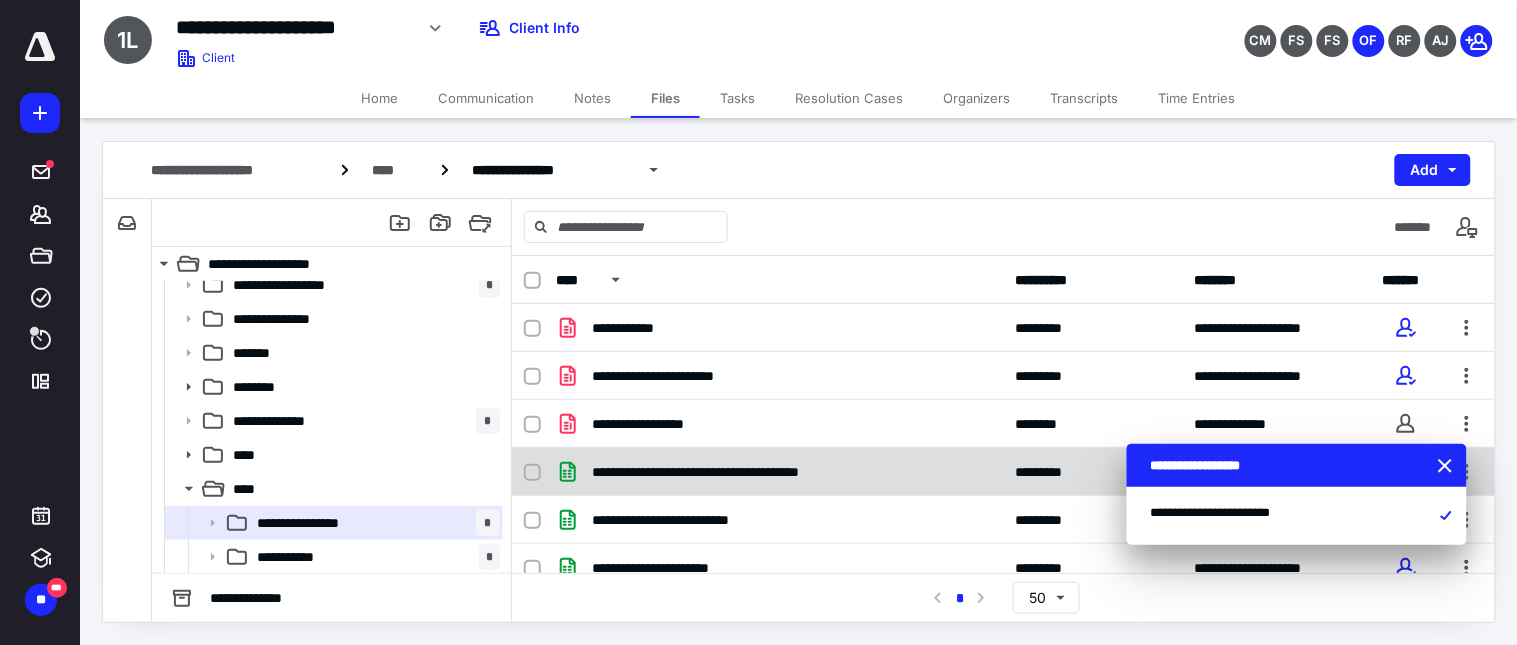 click at bounding box center (532, 473) 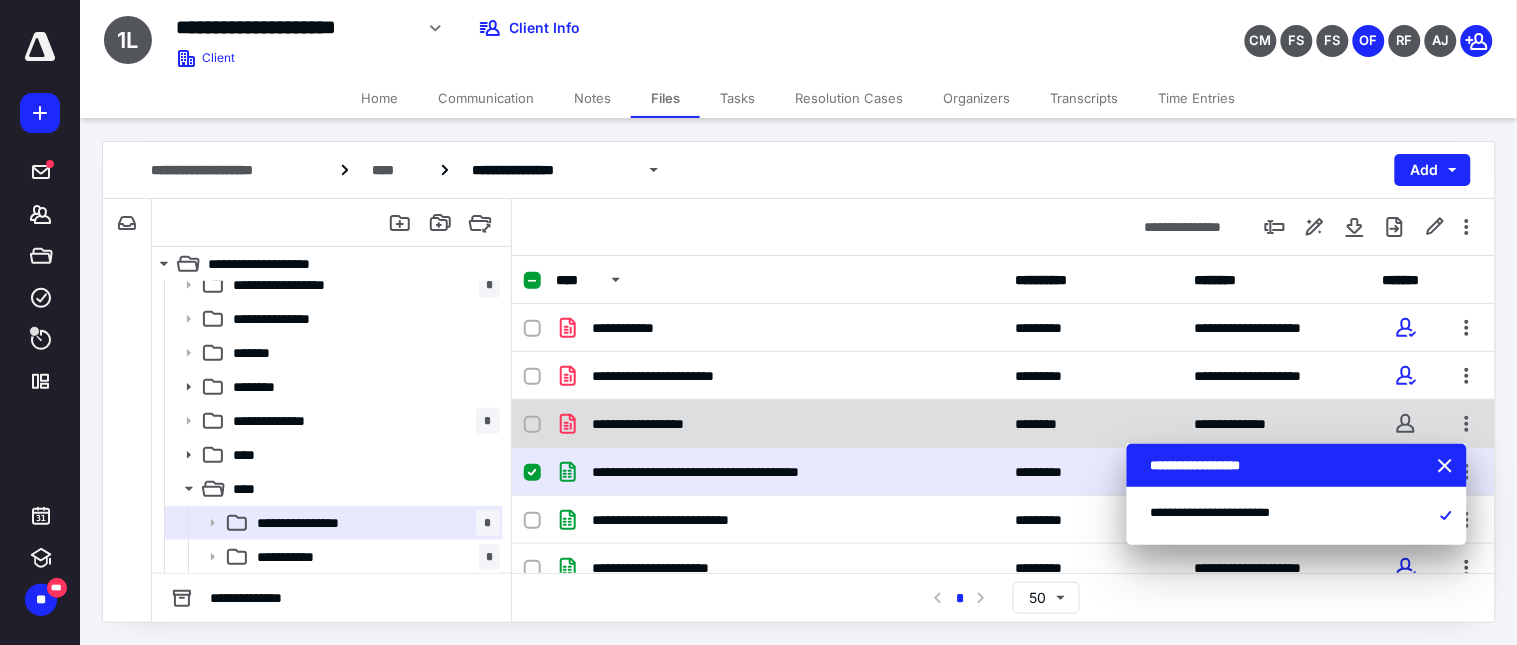 click 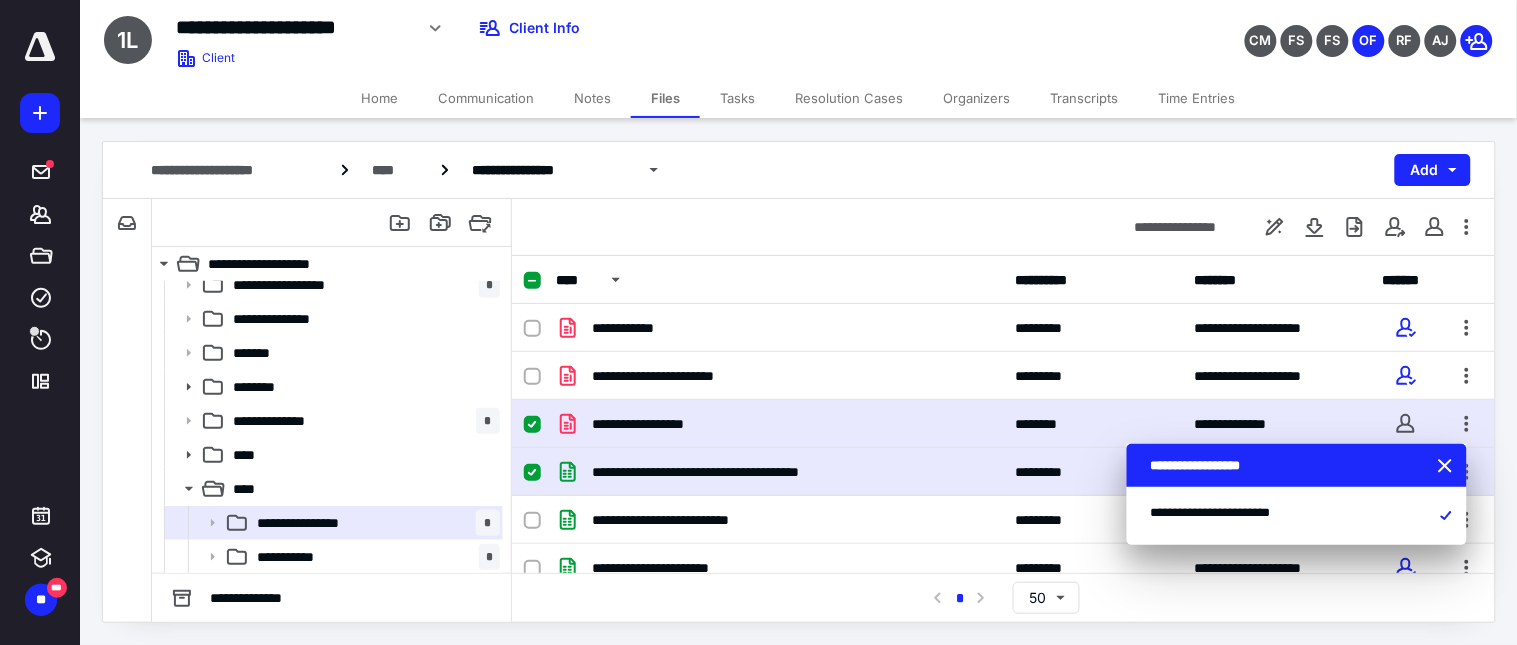 click 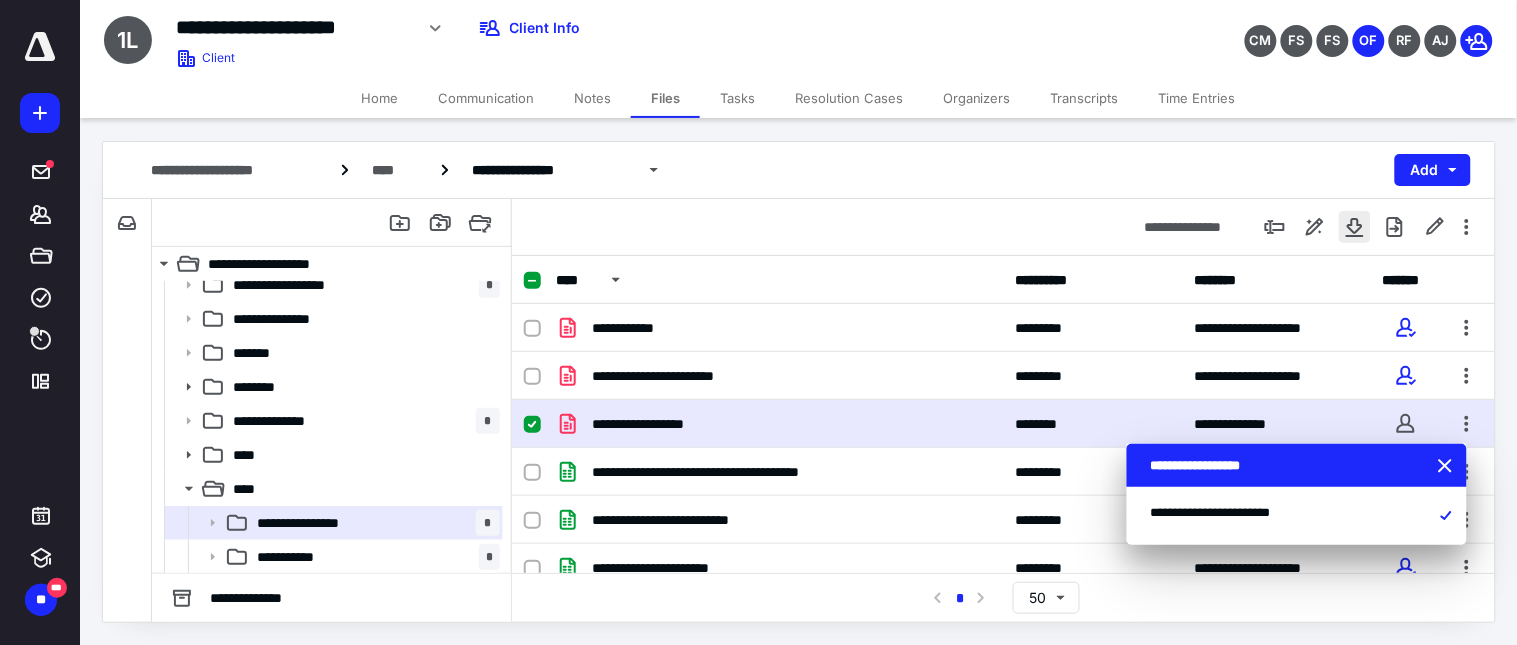 click at bounding box center [1355, 227] 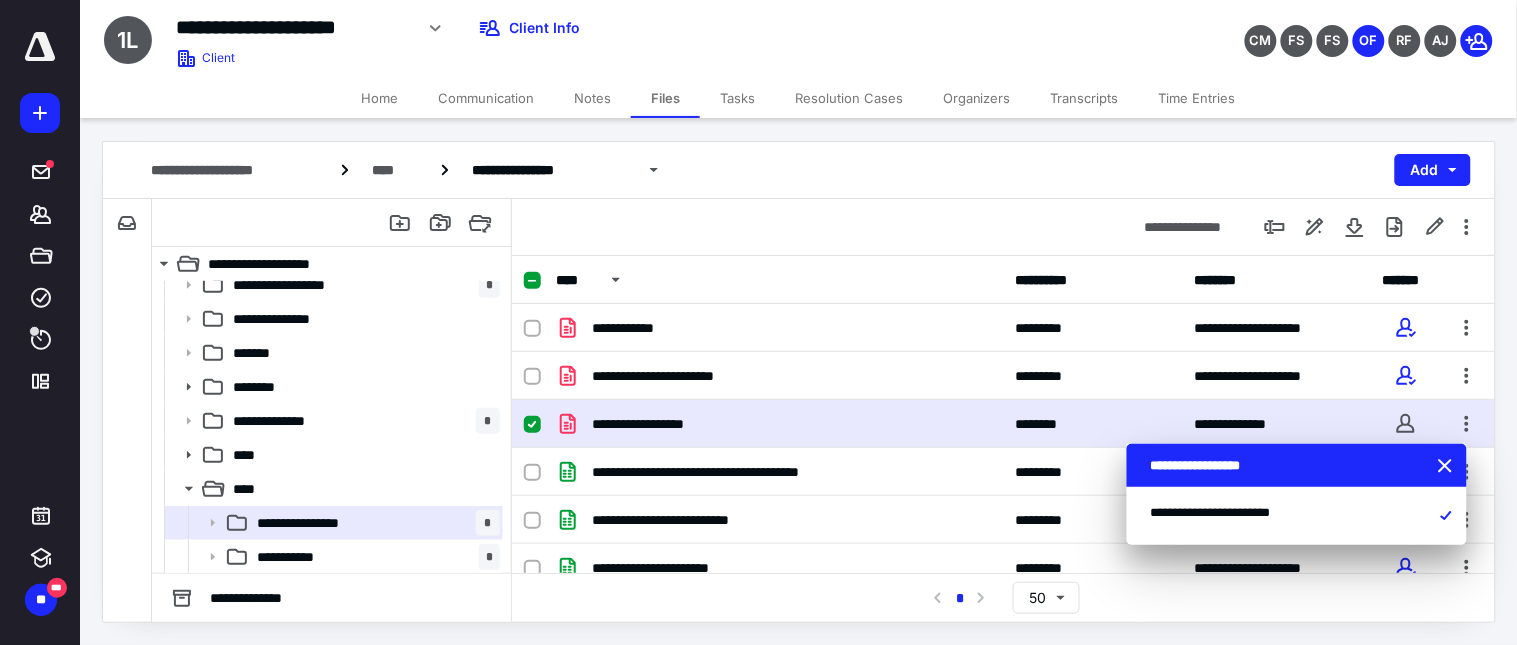 click on "Time Entries" at bounding box center (1197, 98) 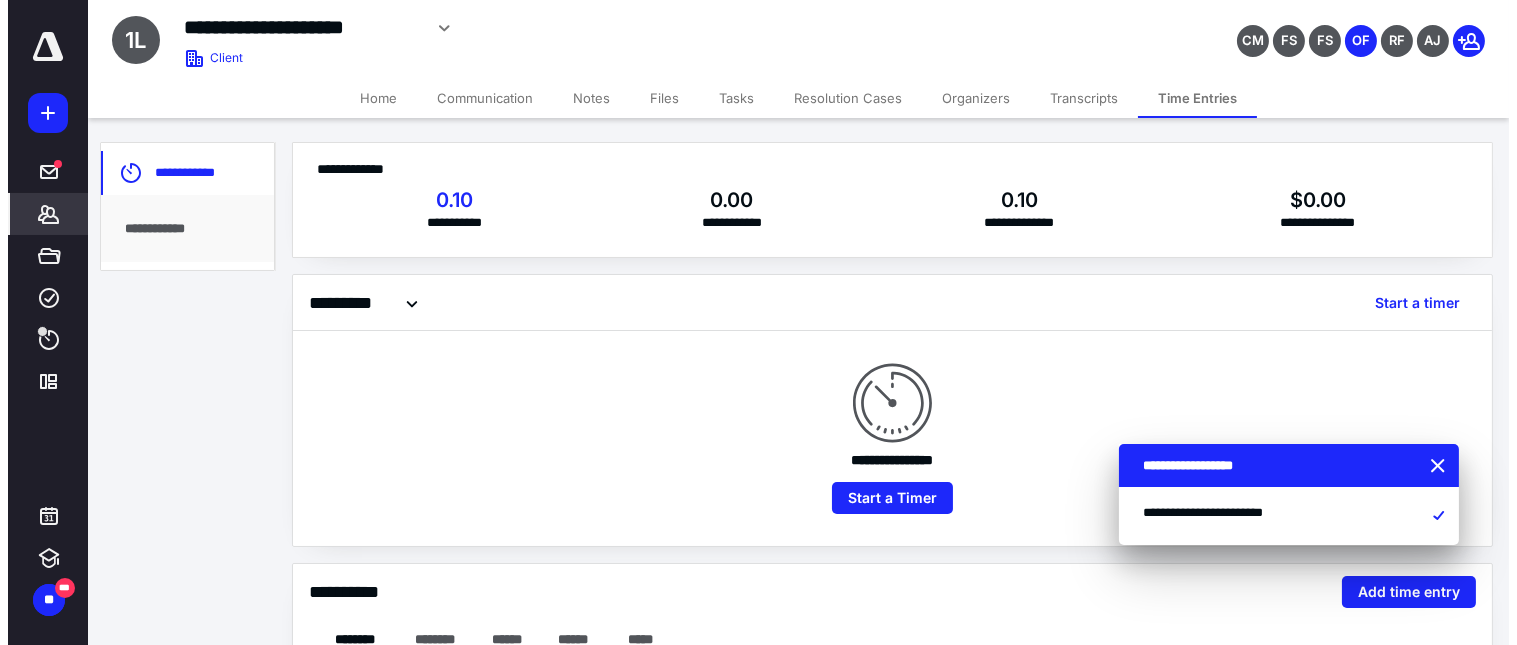 scroll, scrollTop: 222, scrollLeft: 0, axis: vertical 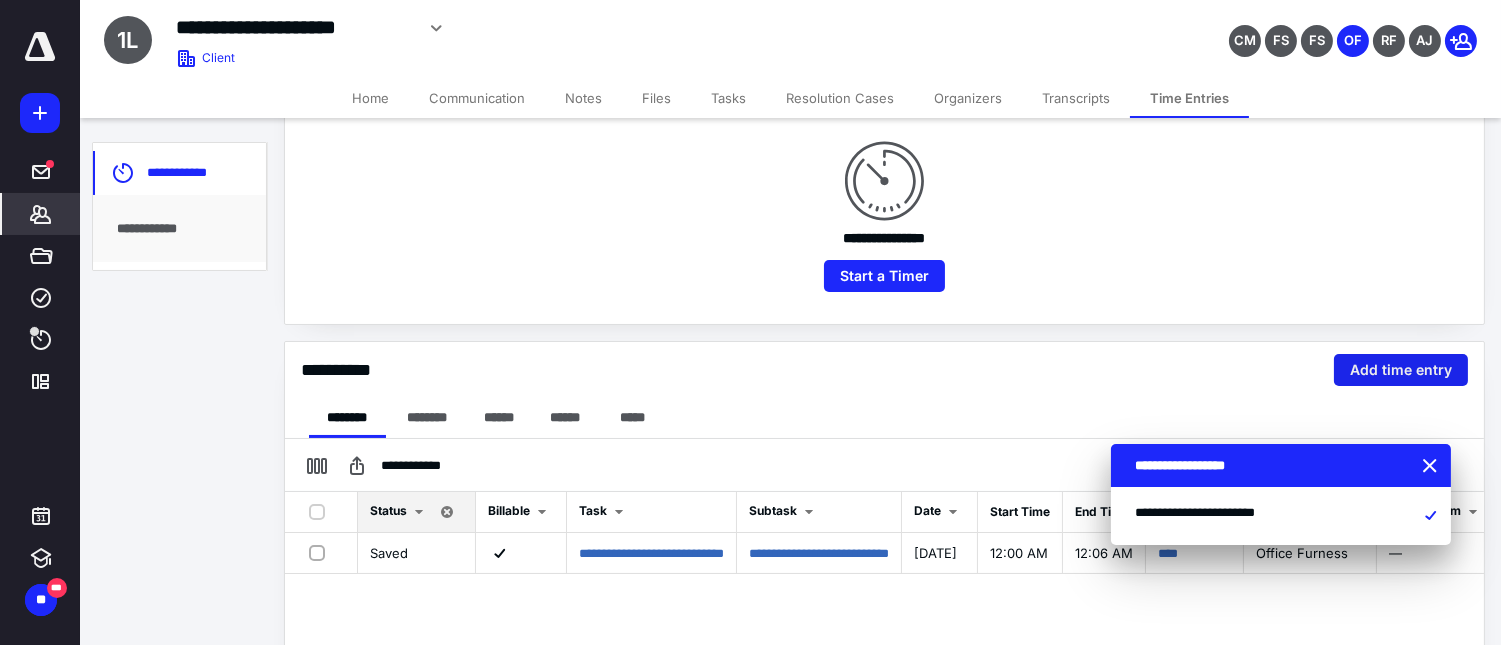 click on "Add time entry" at bounding box center [1401, 370] 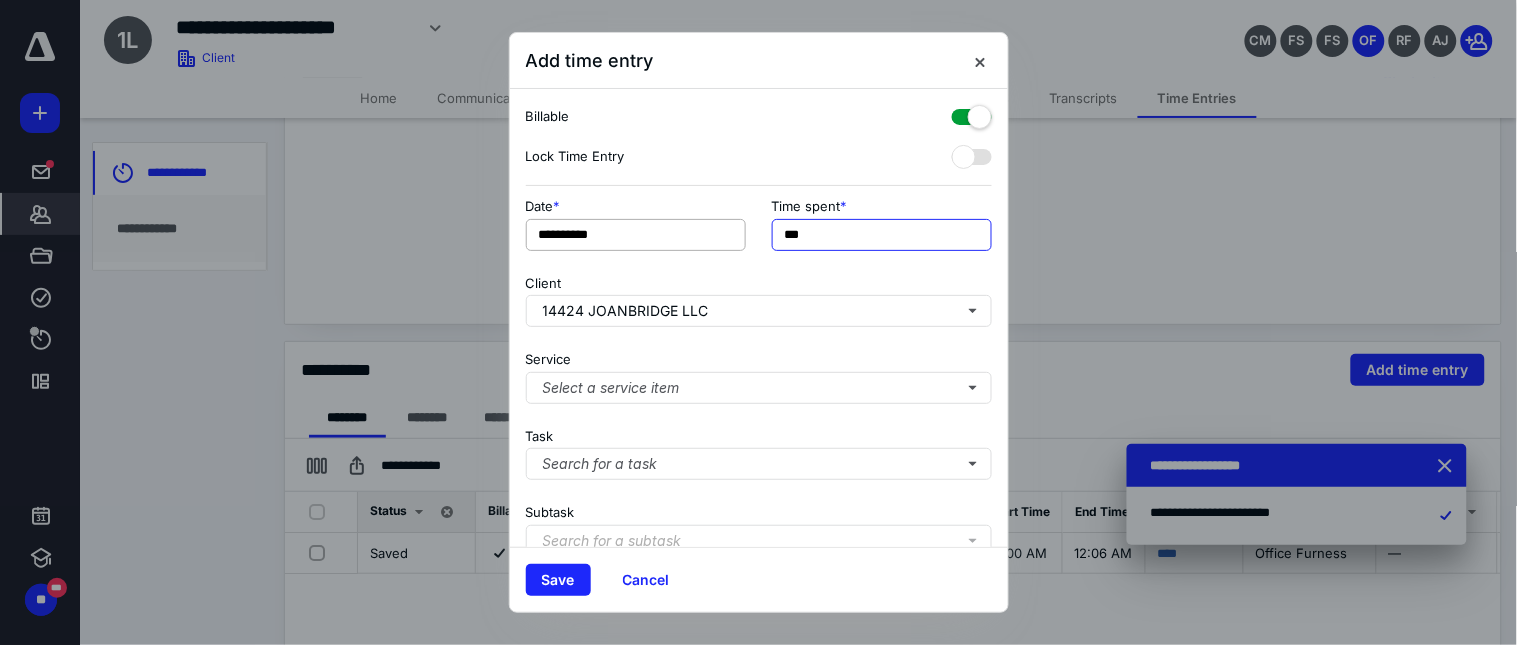 drag, startPoint x: 795, startPoint y: 236, endPoint x: 702, endPoint y: 233, distance: 93.04838 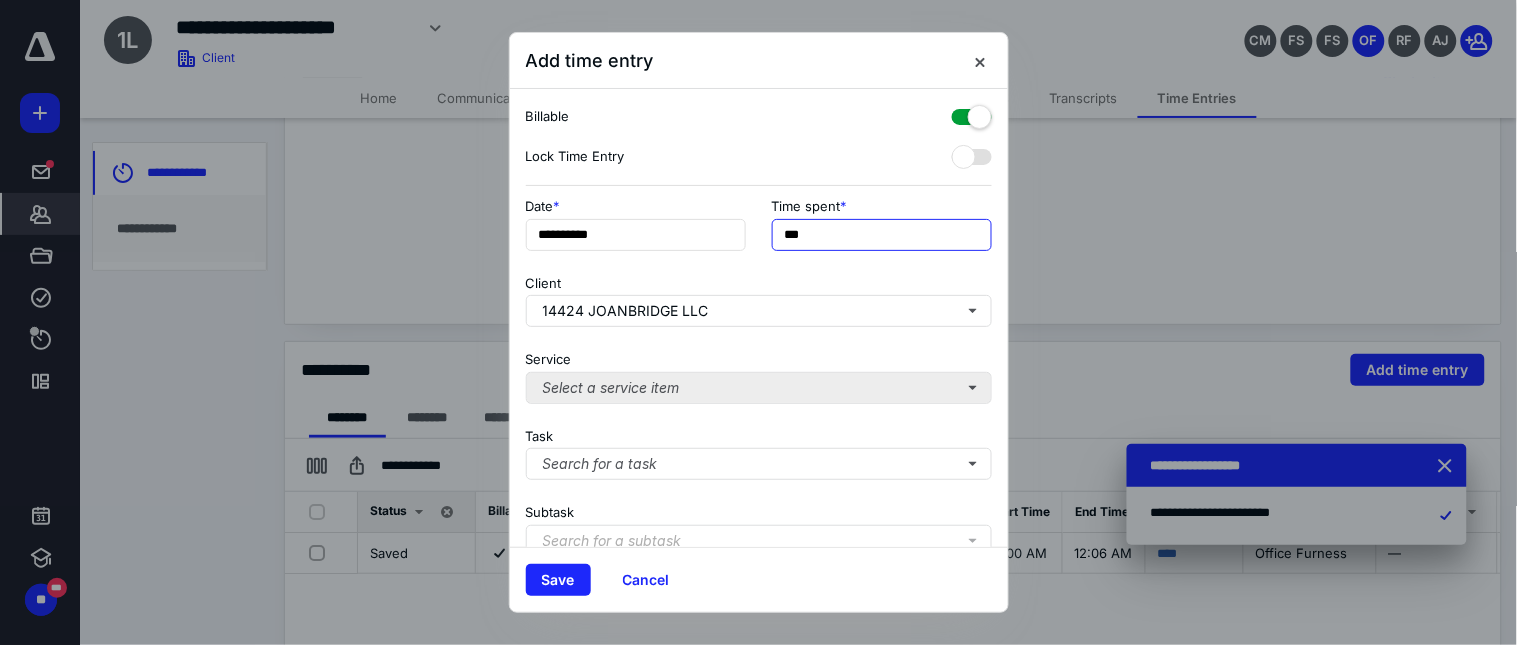 type on "***" 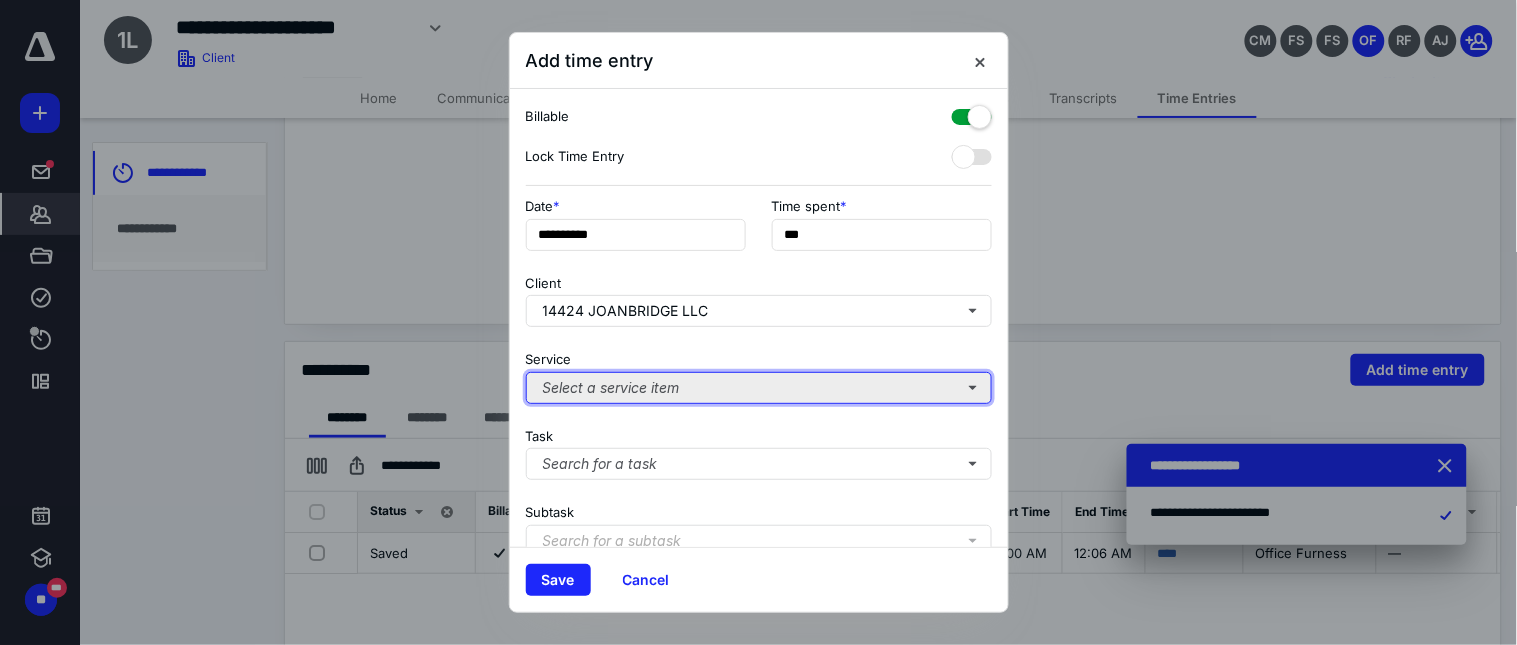 click on "Select a service item" at bounding box center [759, 388] 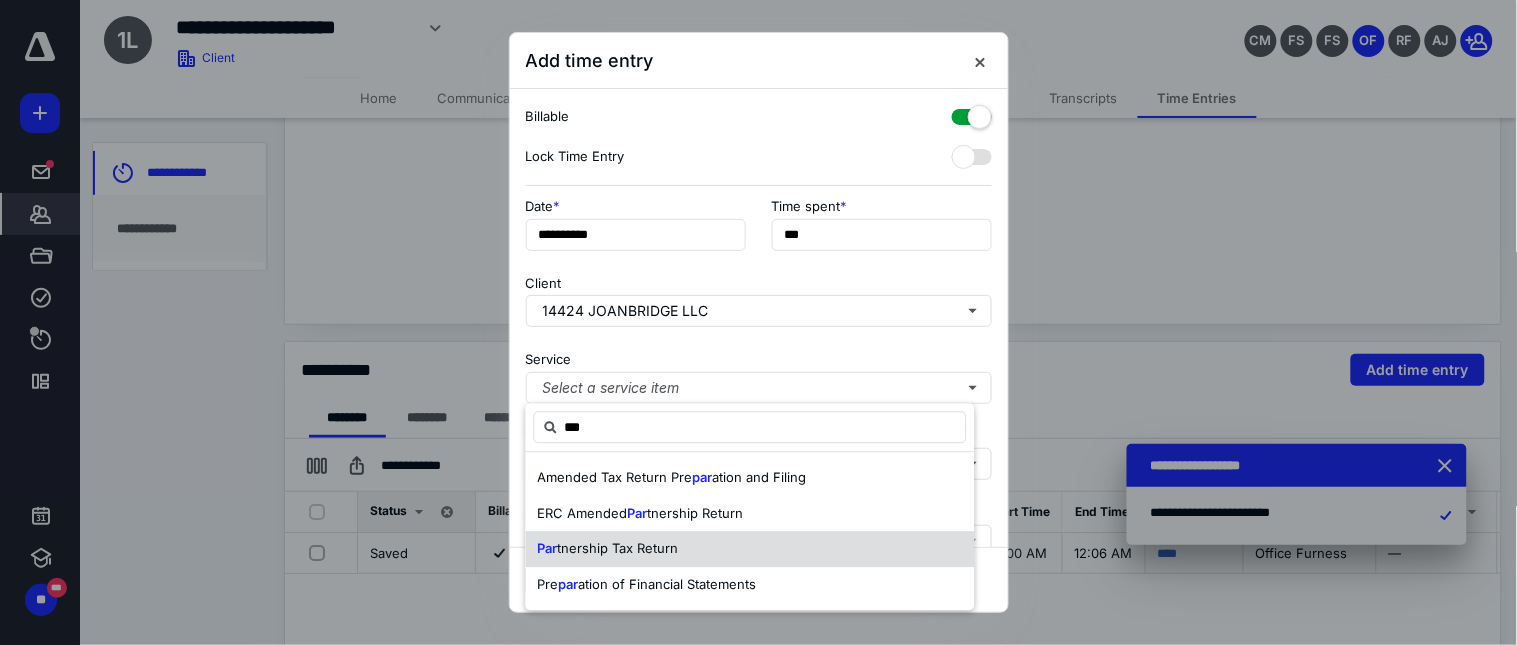 click on "tnership Tax Return" at bounding box center [618, 549] 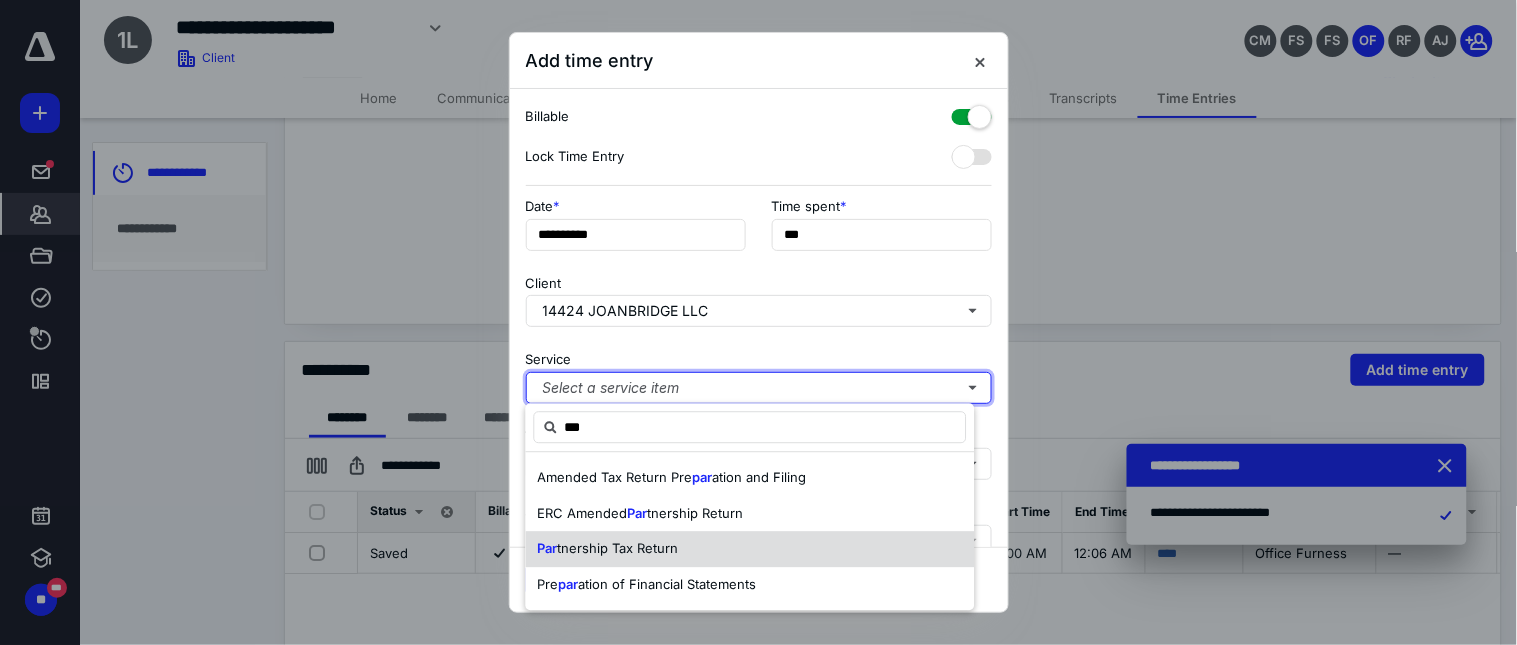 type 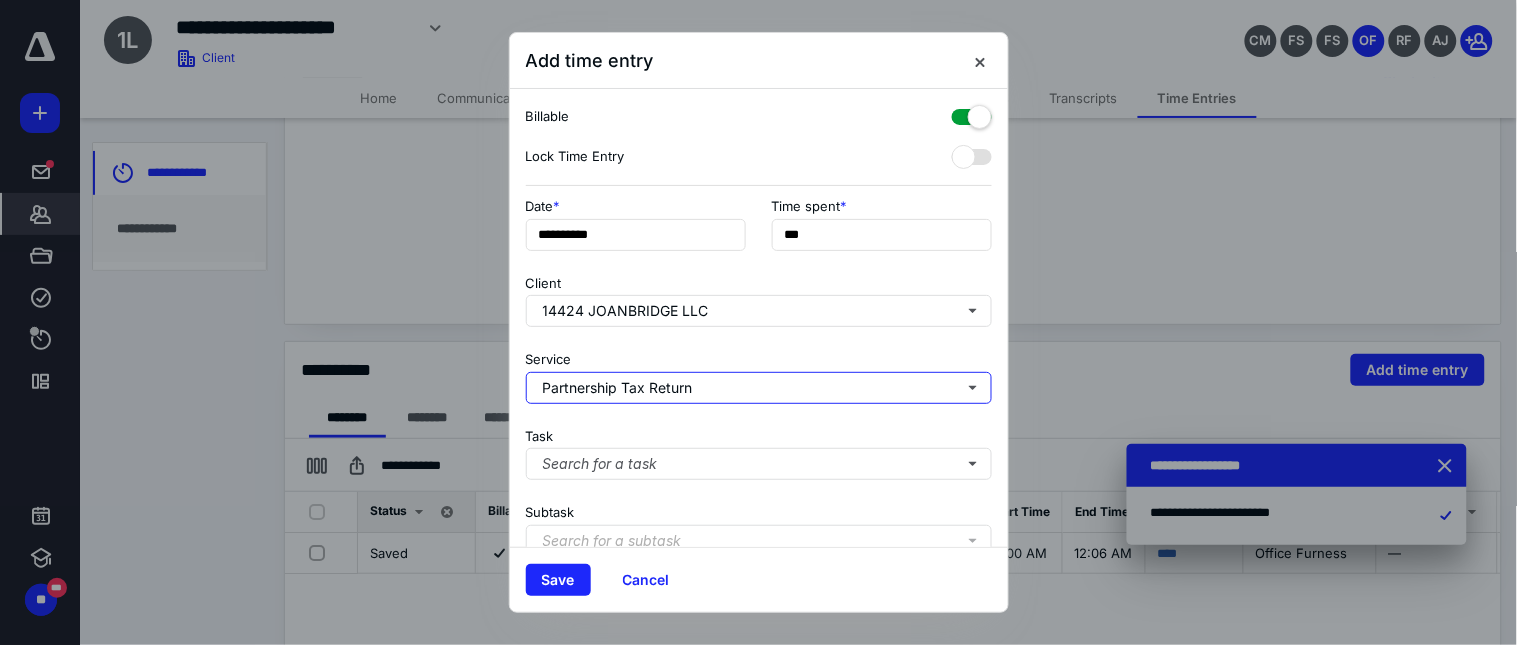 scroll, scrollTop: 111, scrollLeft: 0, axis: vertical 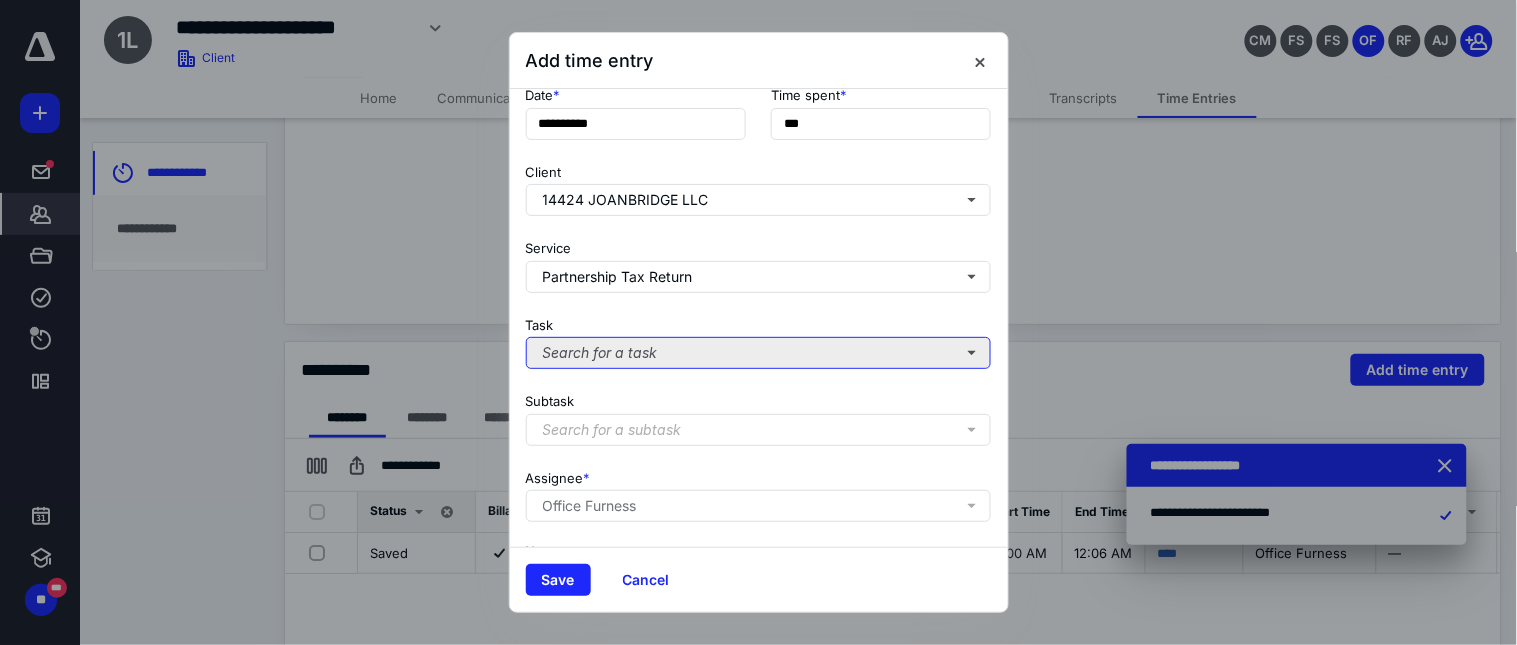 click on "Search for a task" at bounding box center [759, 353] 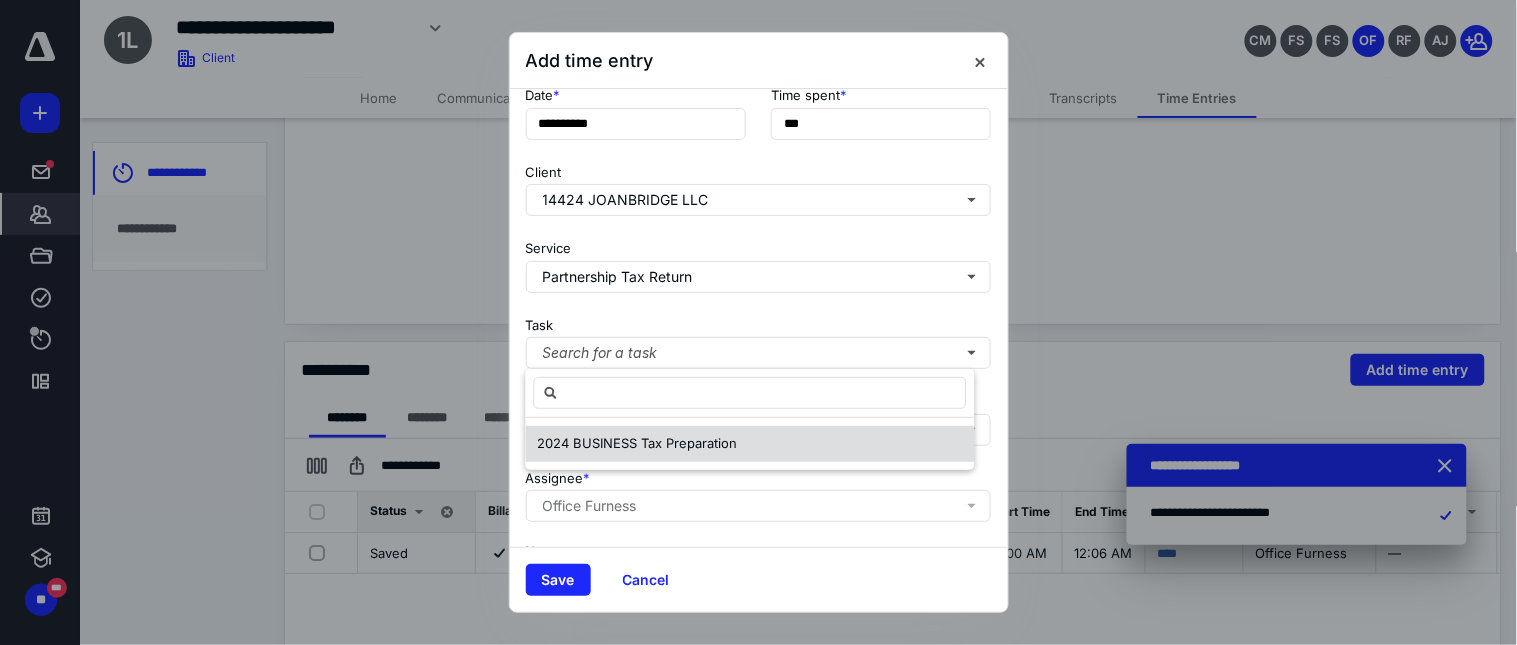 click on "2024 BUSINESS Tax Preparation" at bounding box center [638, 443] 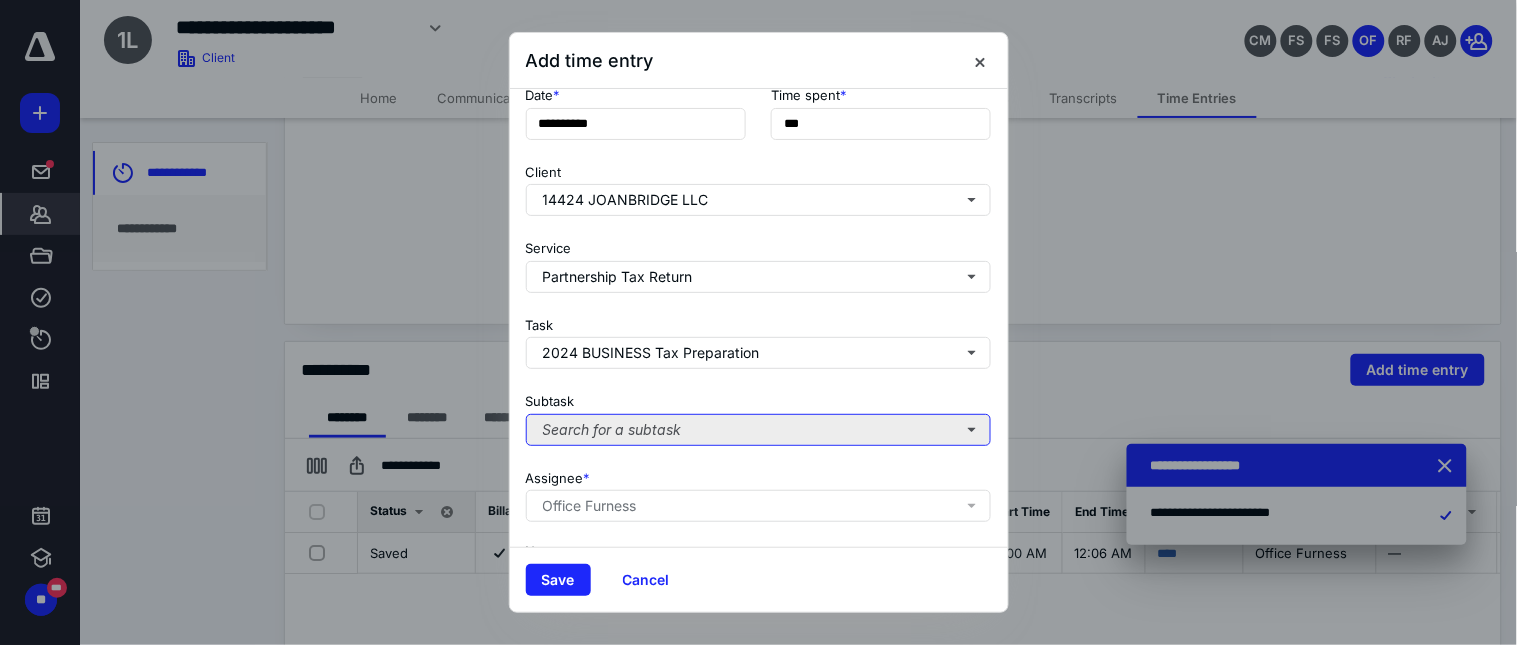 click on "Search for a subtask" at bounding box center [759, 430] 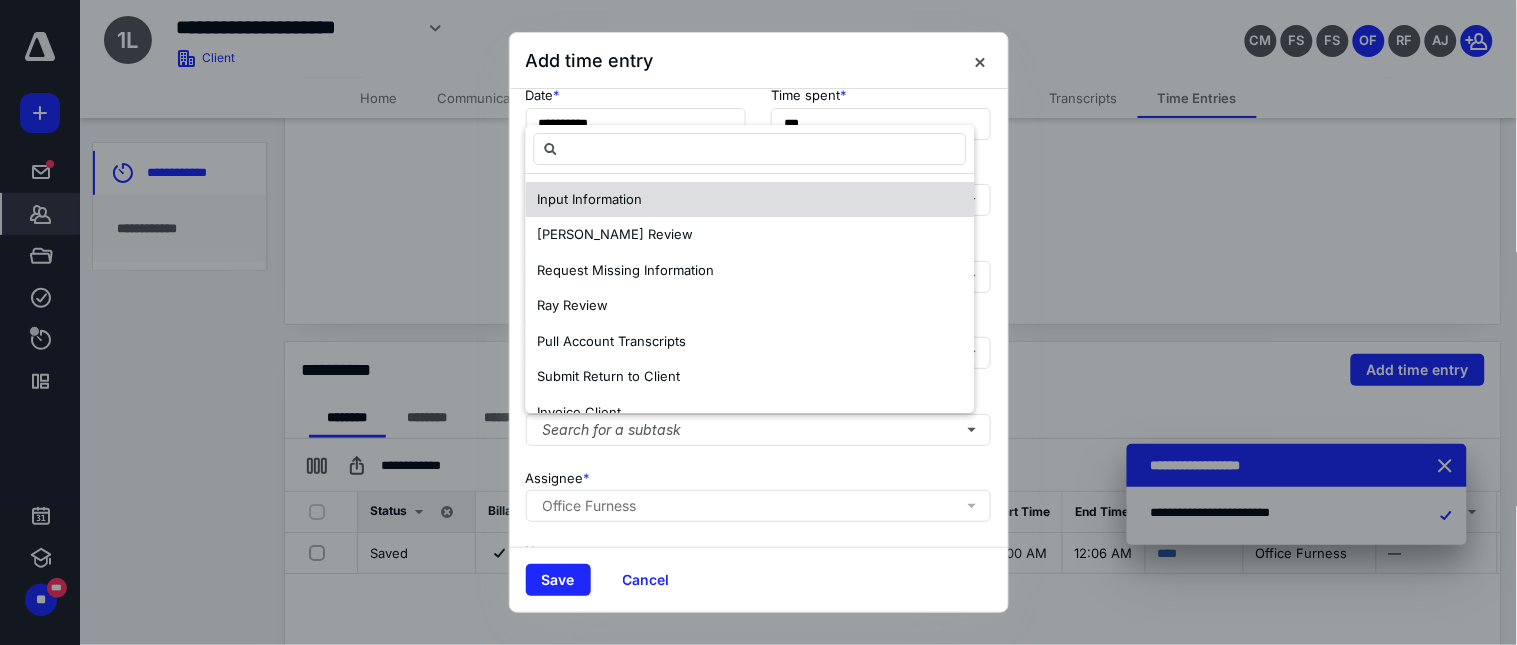click on "Input Information" at bounding box center (590, 199) 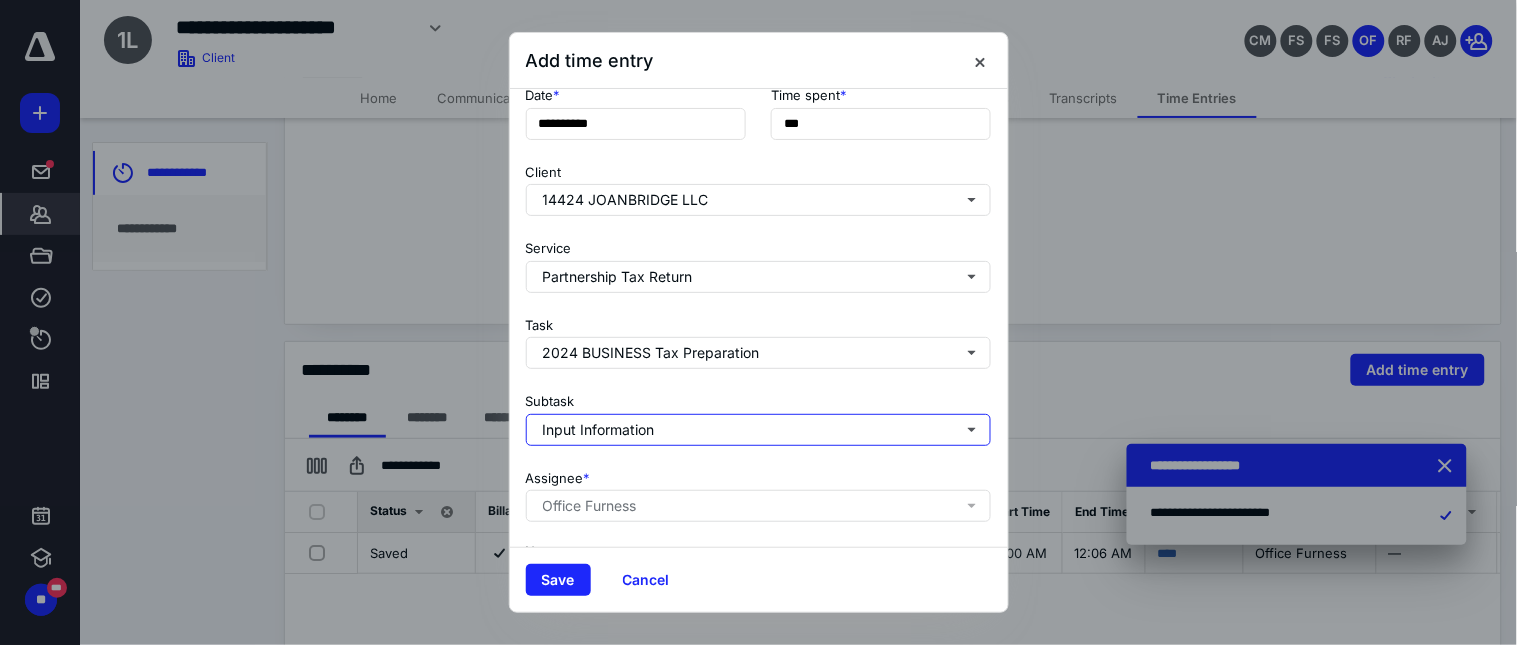 scroll, scrollTop: 222, scrollLeft: 0, axis: vertical 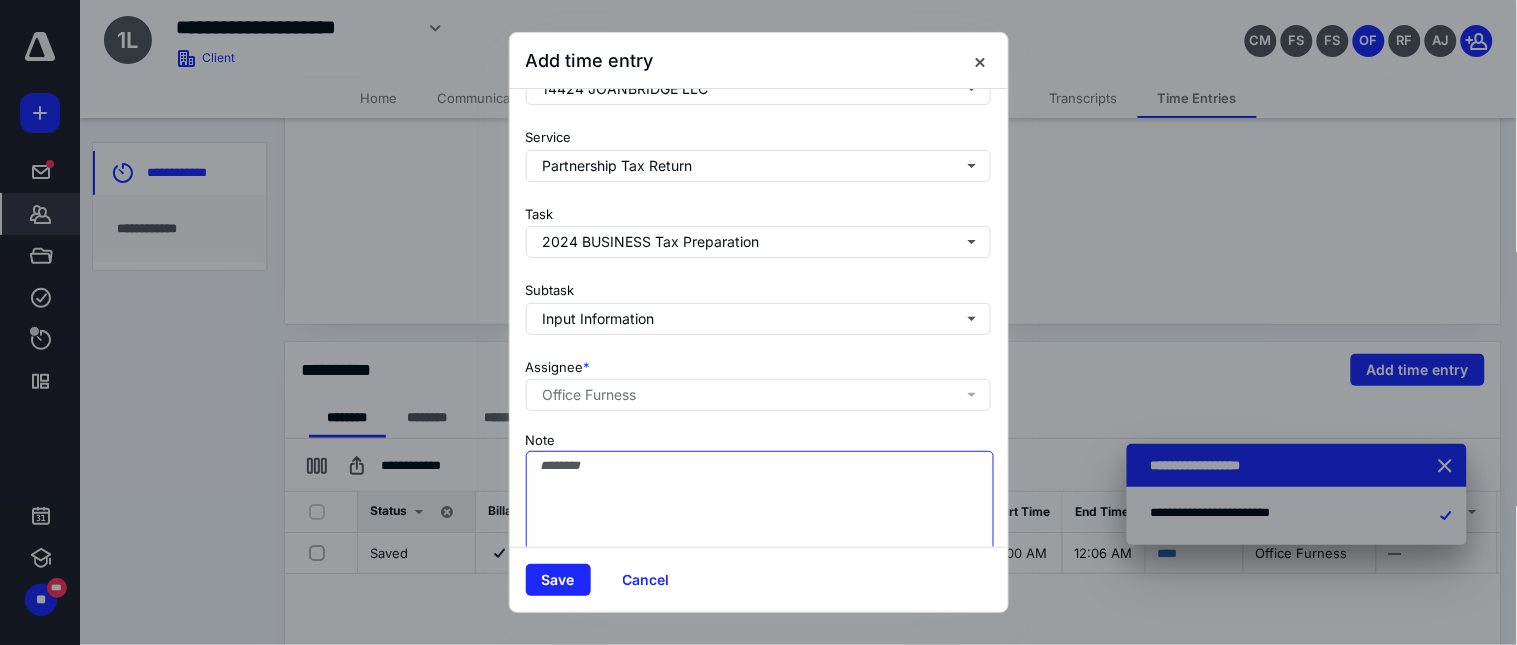click on "Note" at bounding box center [760, 501] 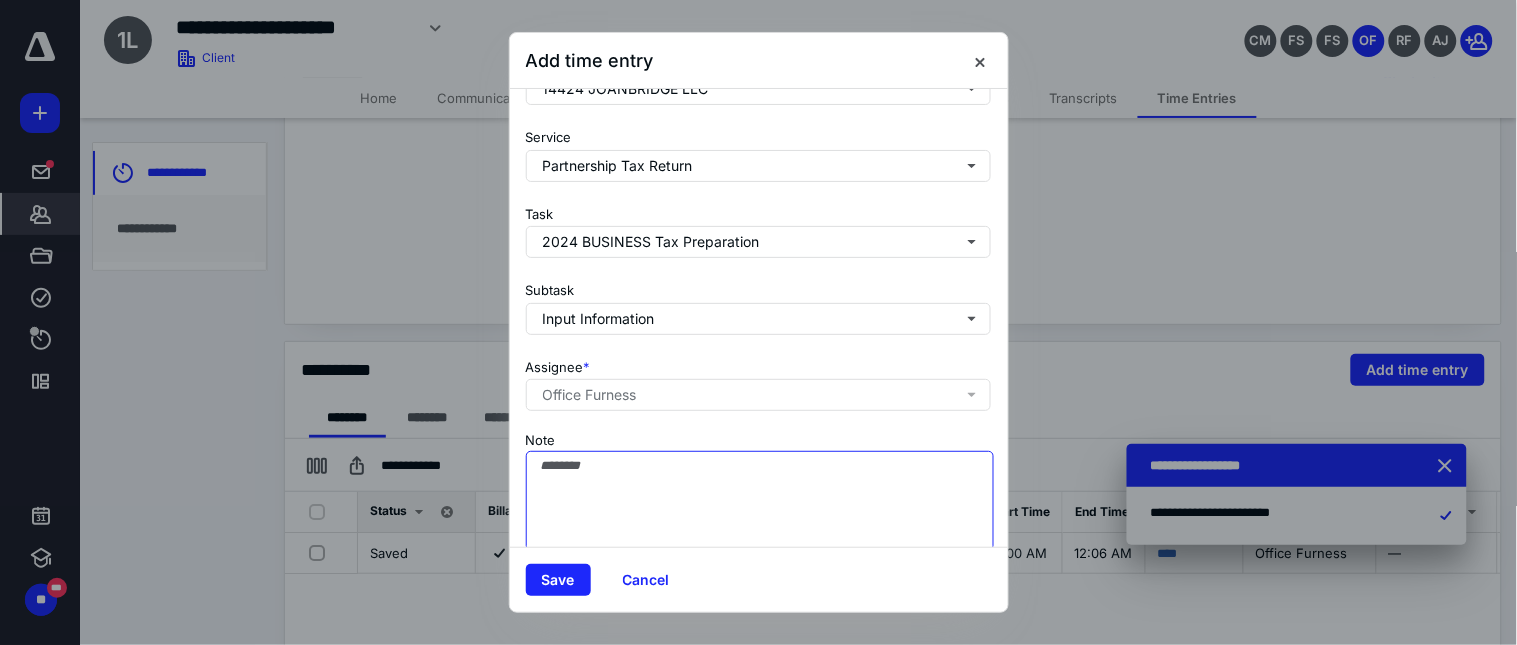 paste on "**********" 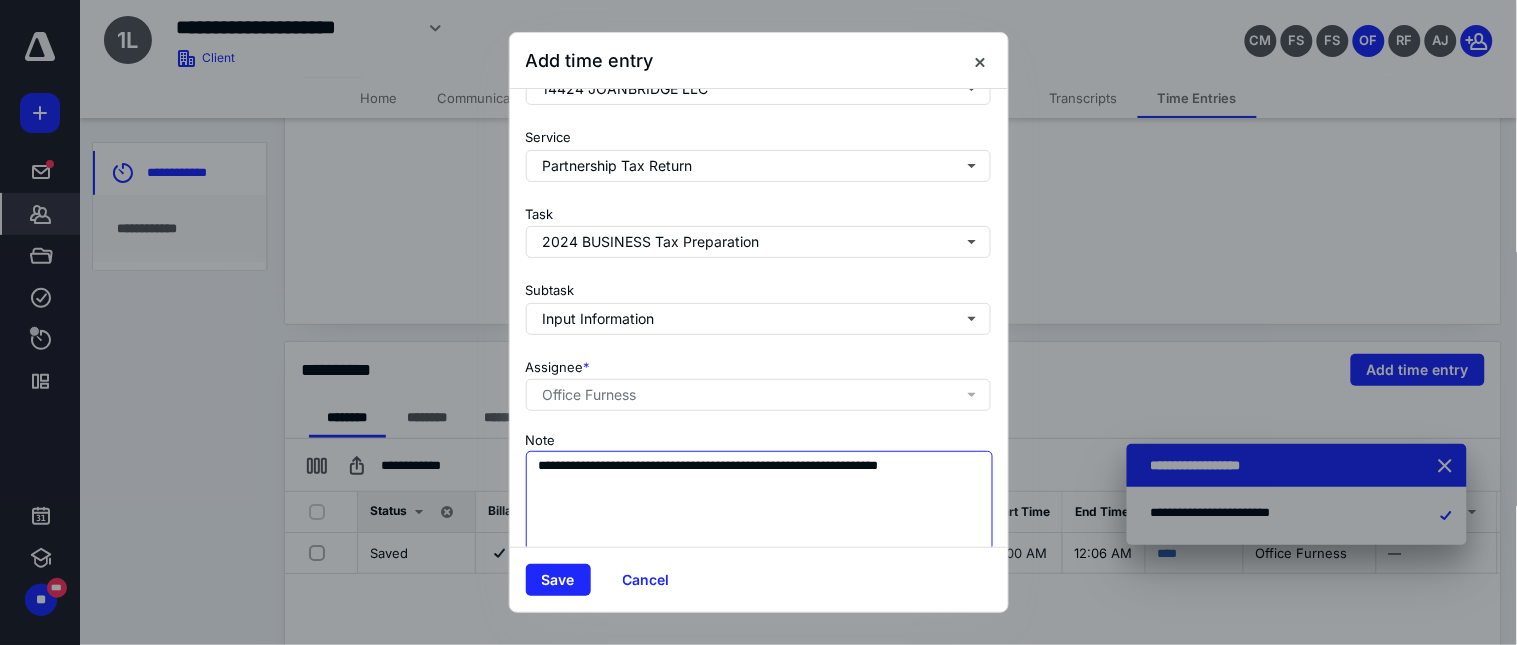 click on "**********" at bounding box center [760, 501] 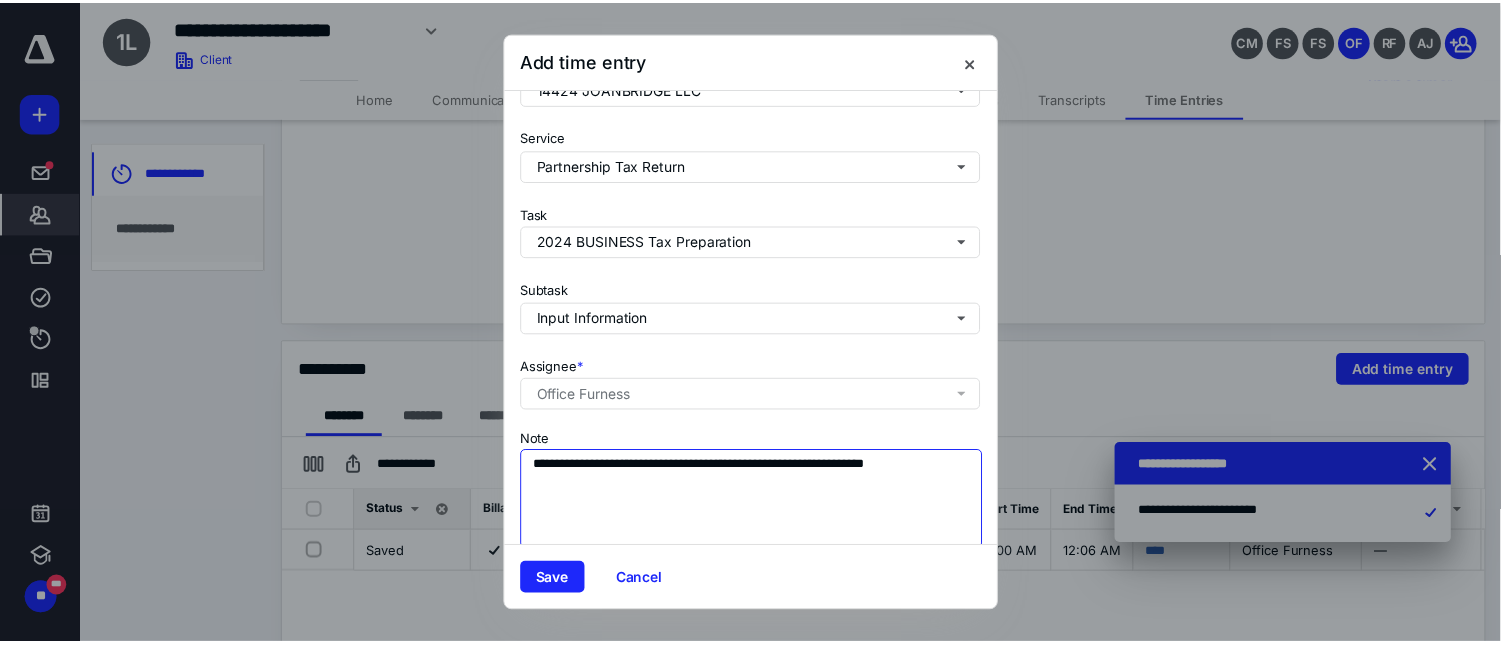 scroll, scrollTop: 256, scrollLeft: 0, axis: vertical 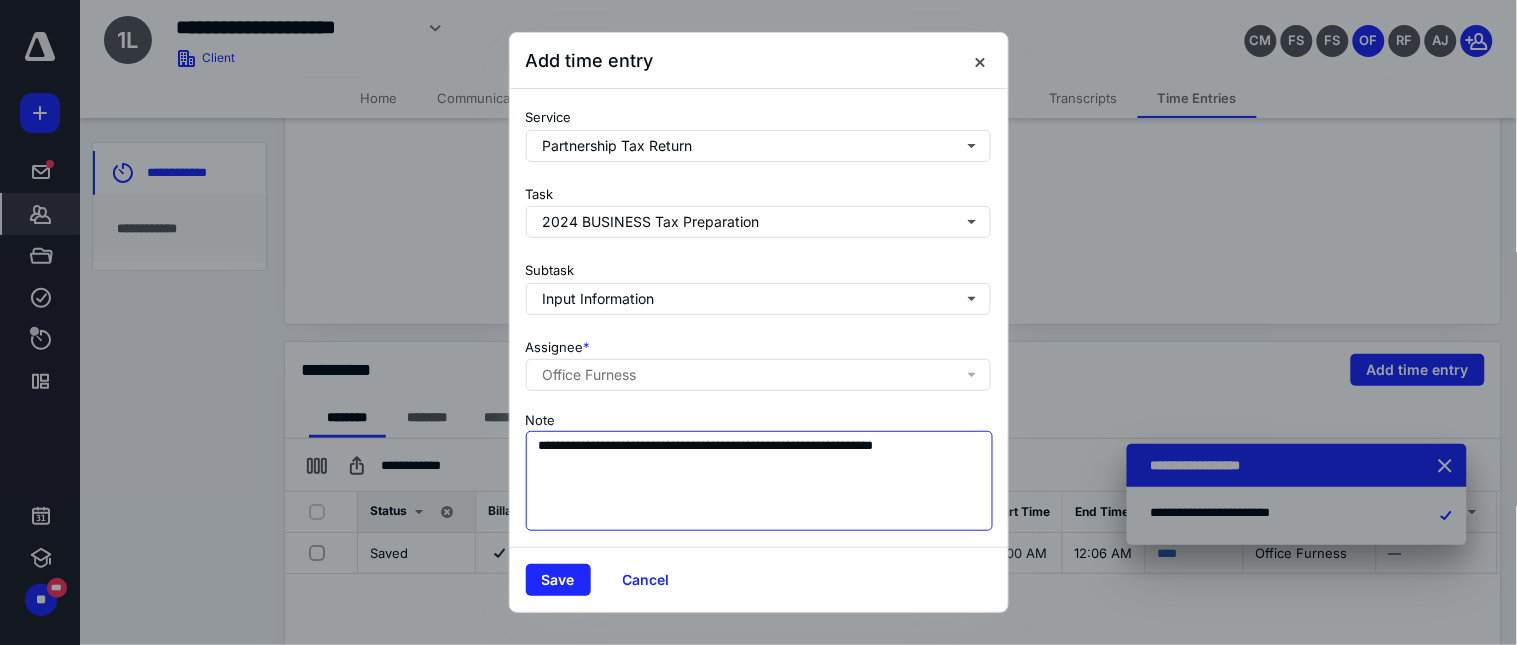 type on "**********" 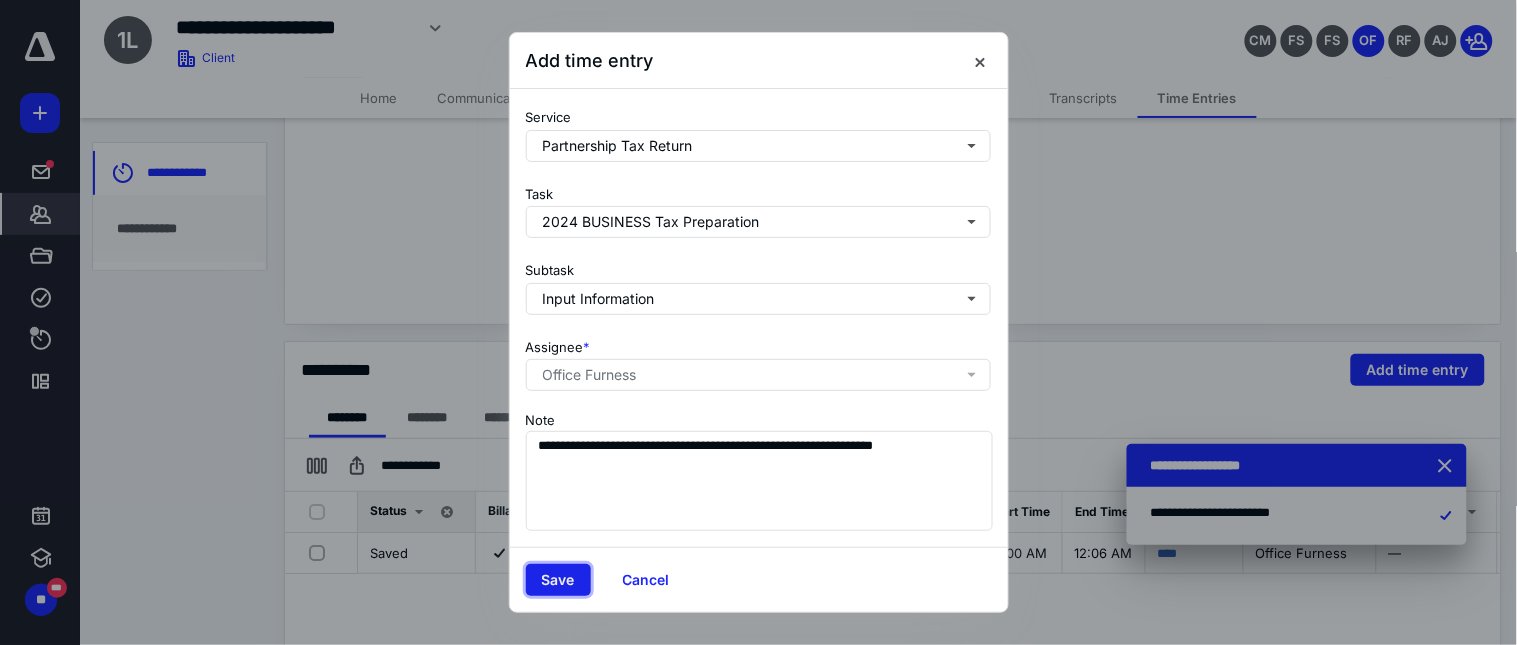 click on "Save" at bounding box center [558, 580] 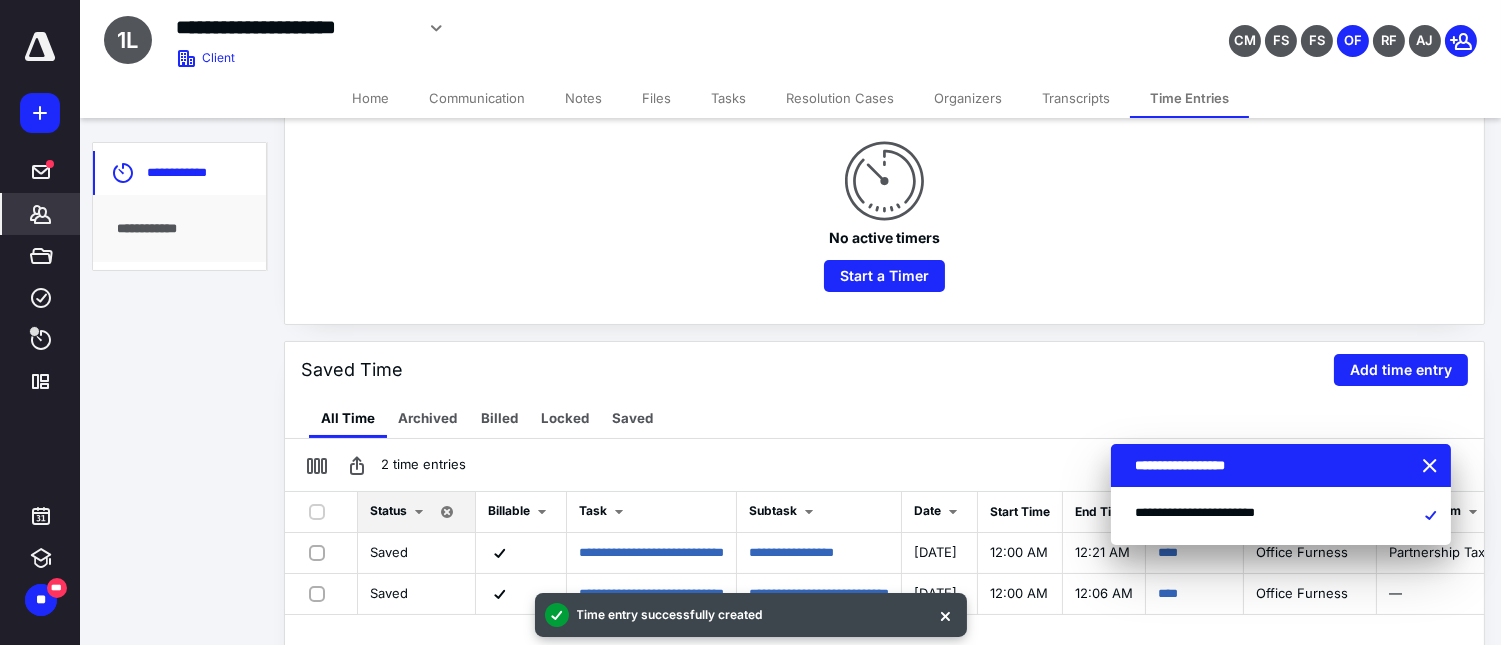 click on "Home" at bounding box center [370, 98] 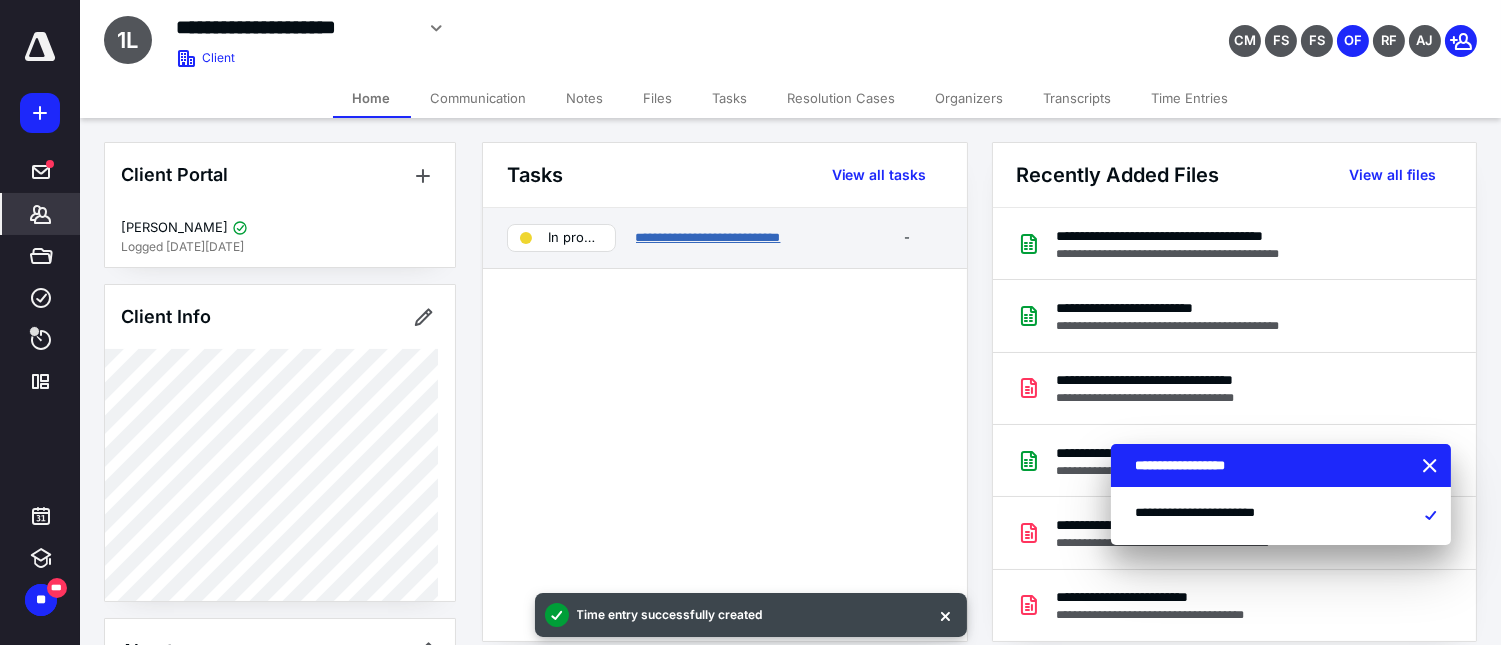 click on "**********" at bounding box center [708, 237] 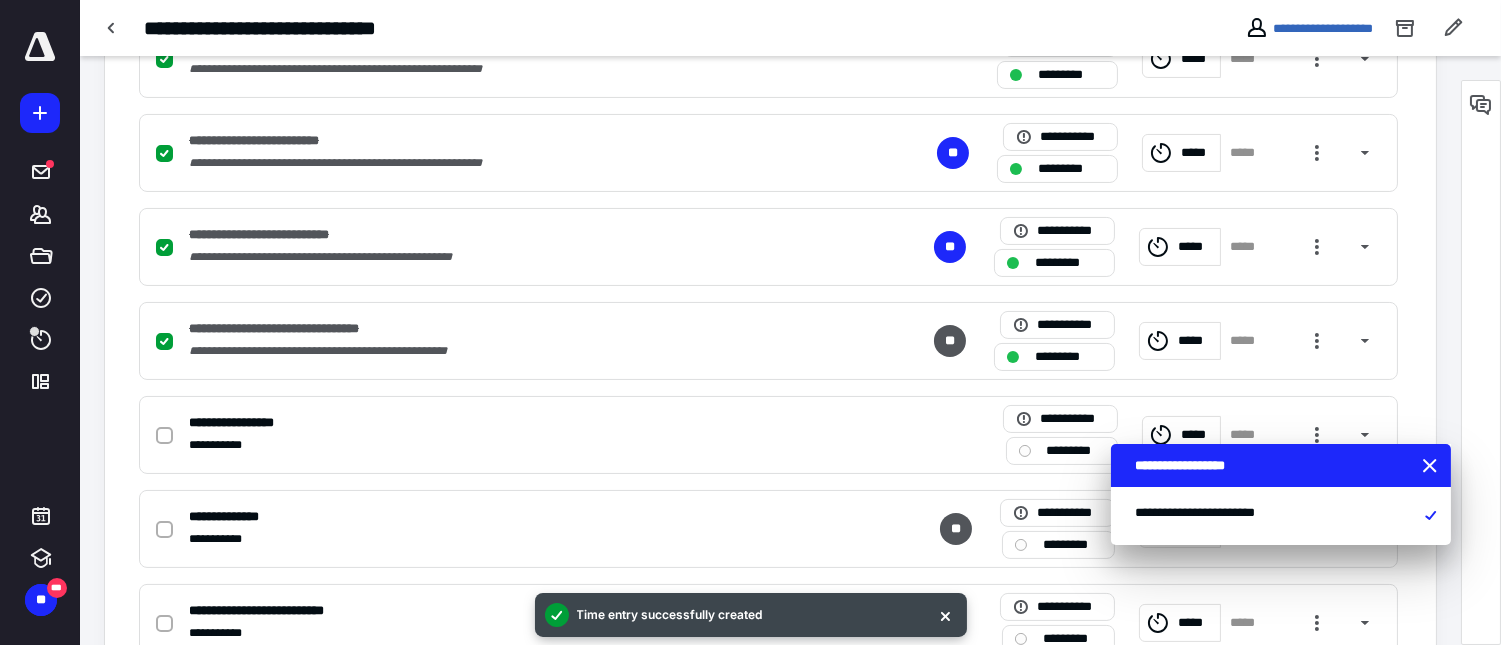 scroll, scrollTop: 670, scrollLeft: 0, axis: vertical 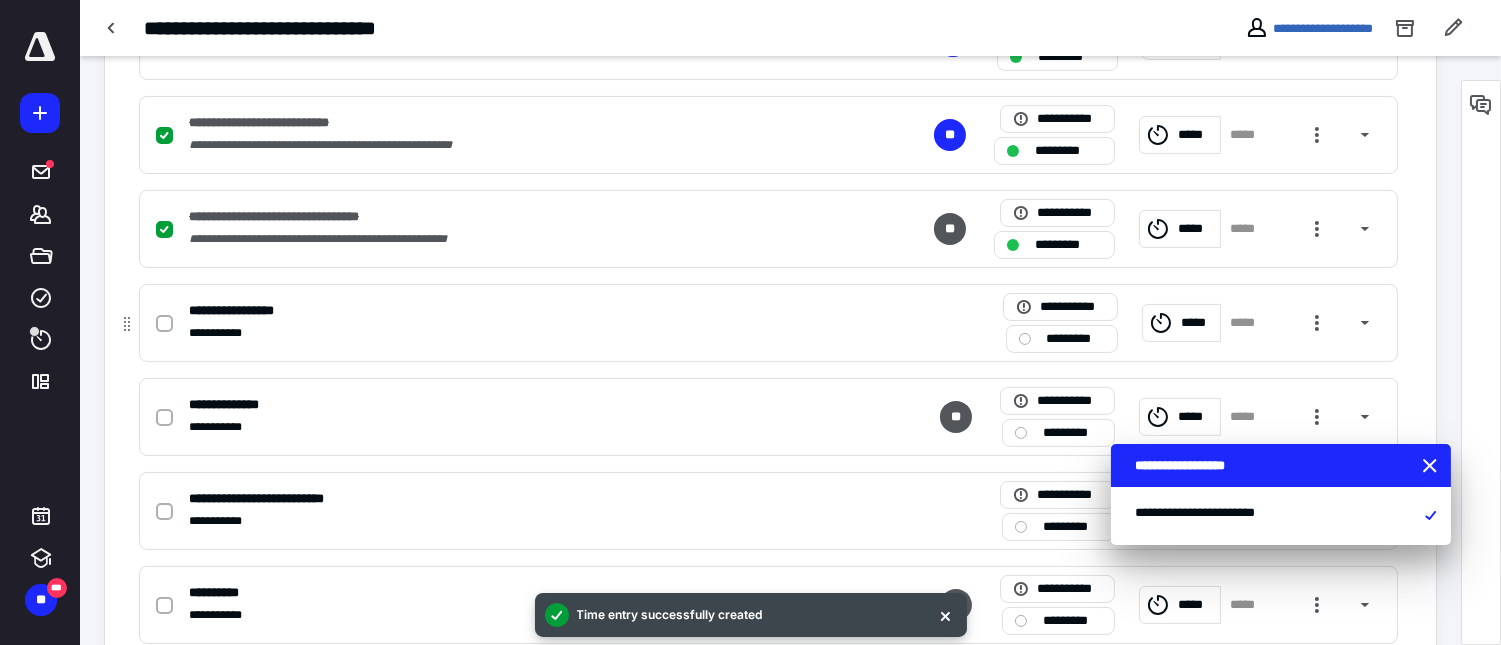 click 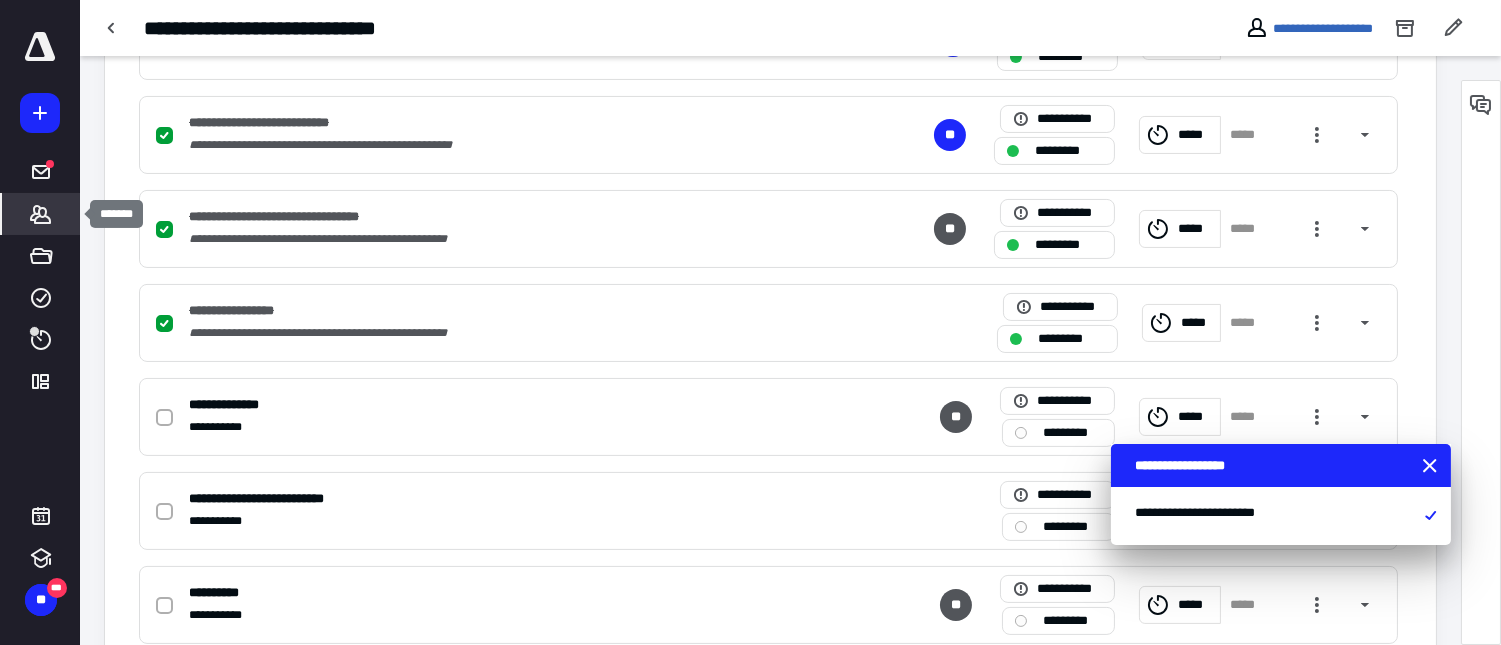 click 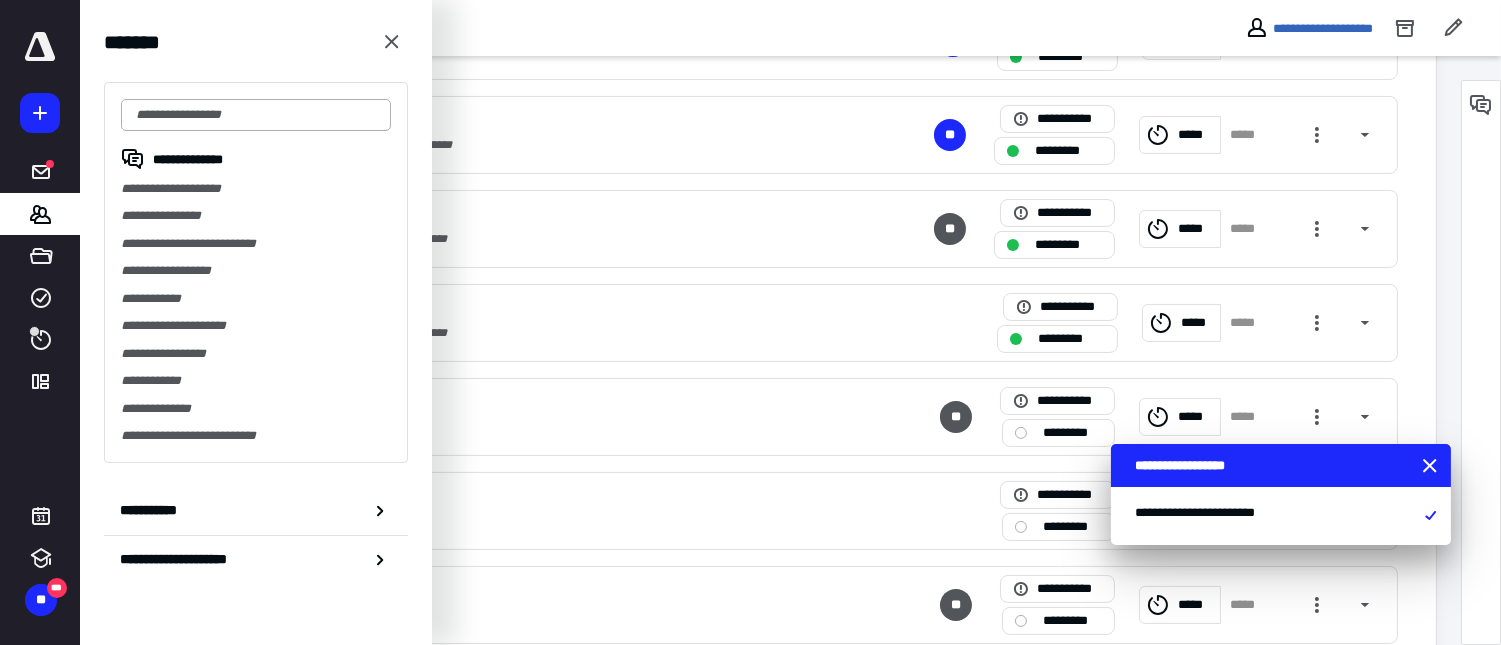 click at bounding box center (256, 115) 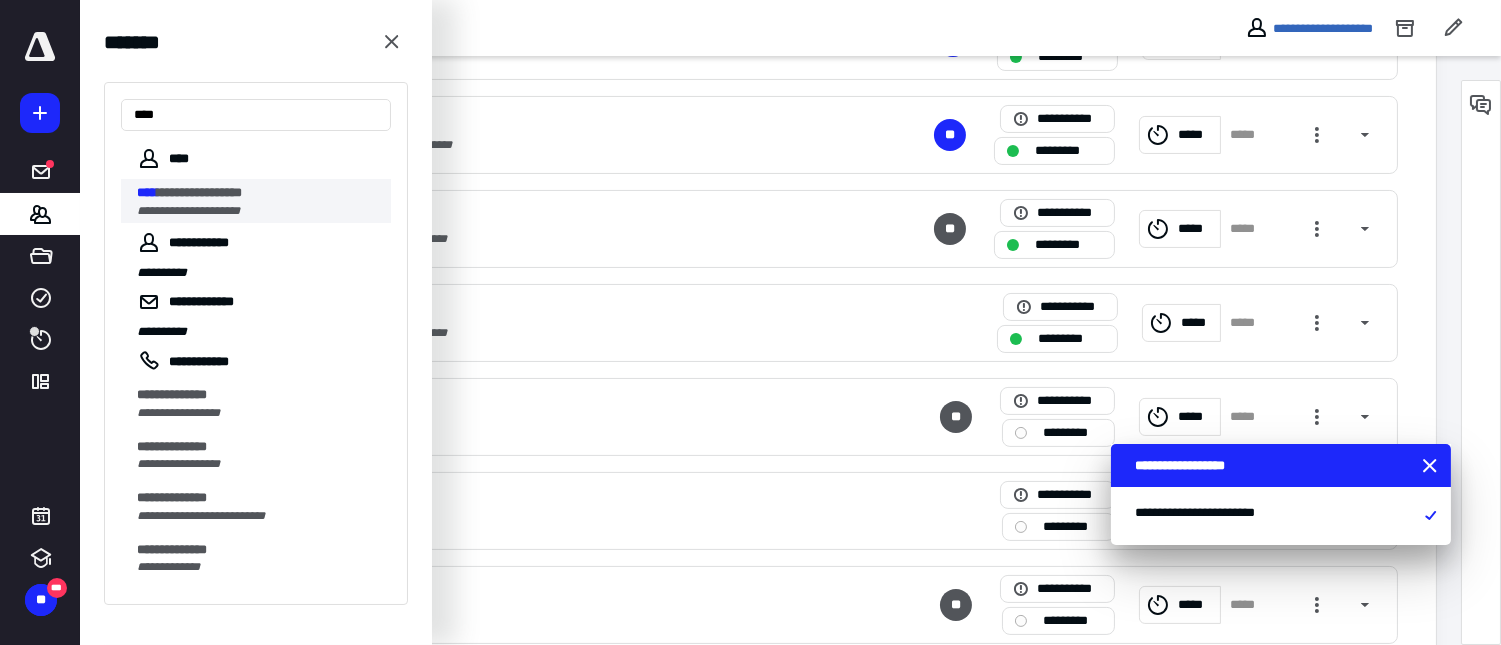 type on "****" 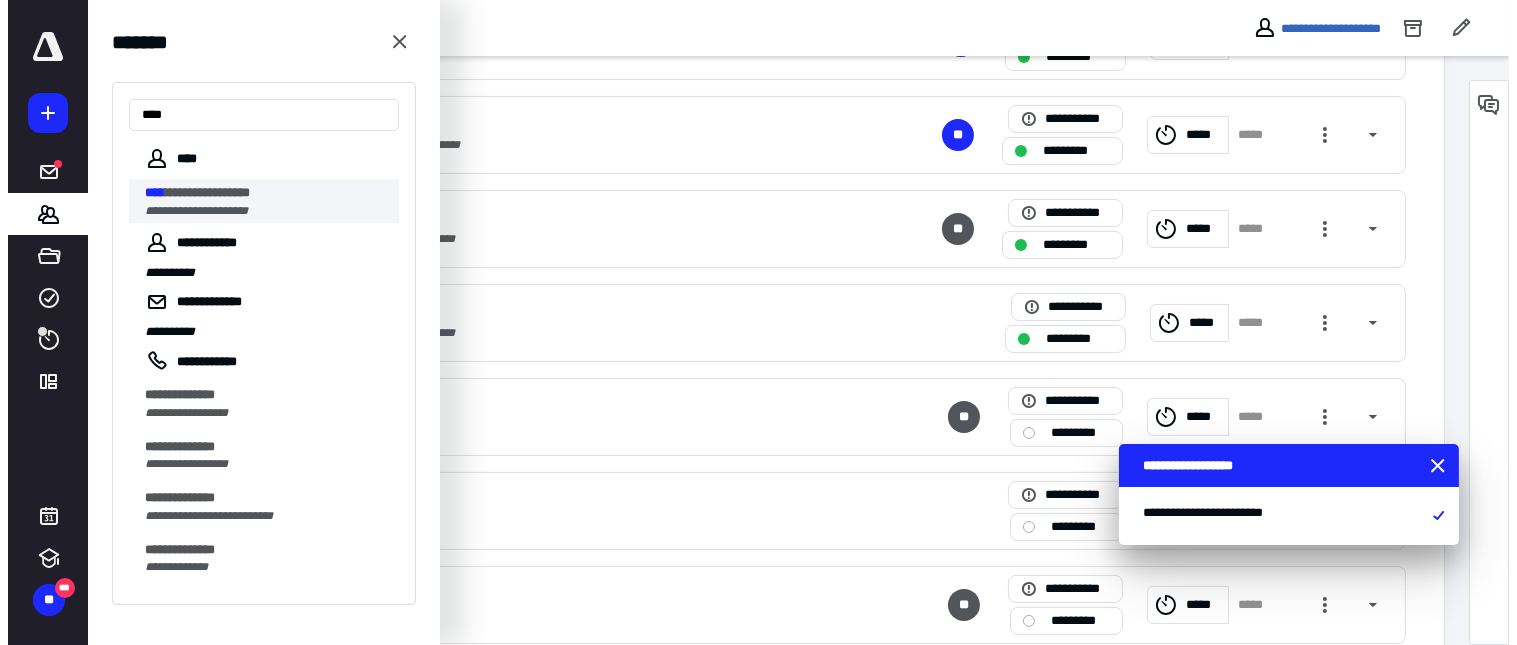 scroll, scrollTop: 0, scrollLeft: 0, axis: both 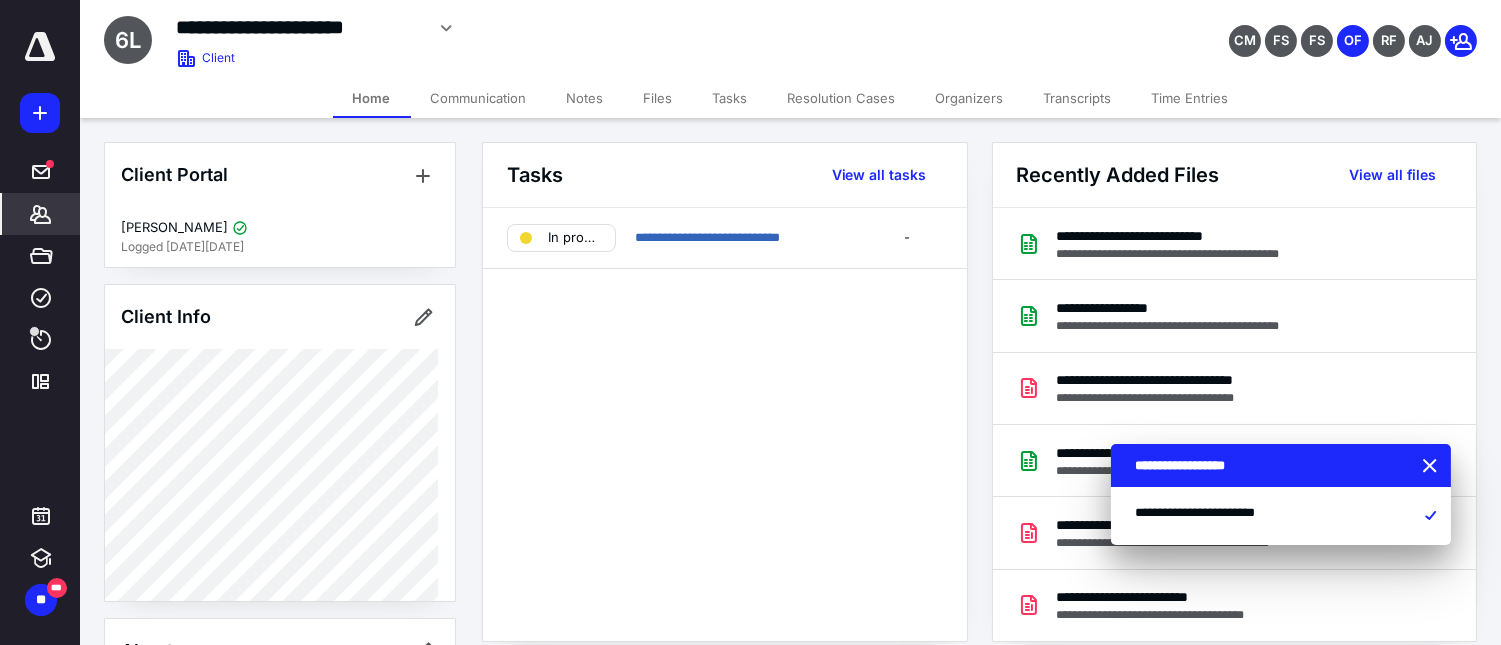 click on "Files" at bounding box center [658, 98] 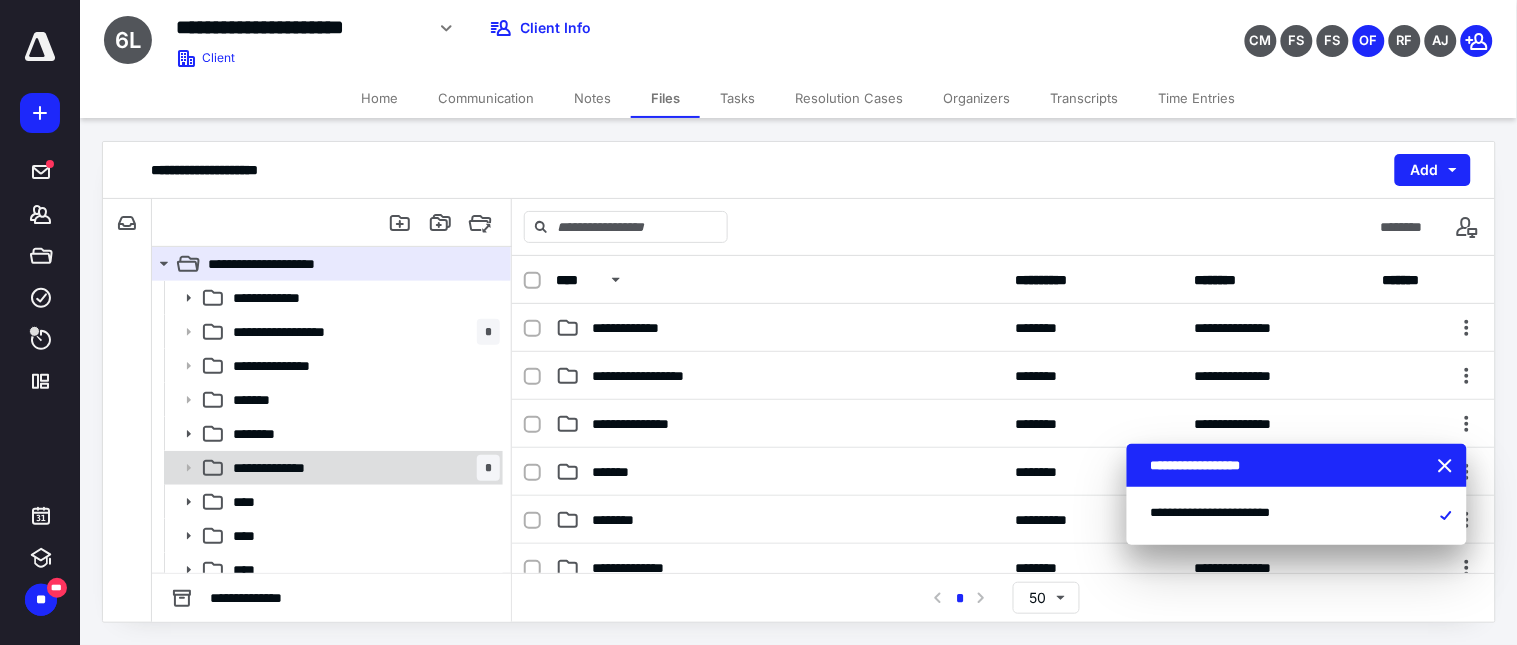 scroll, scrollTop: 82, scrollLeft: 0, axis: vertical 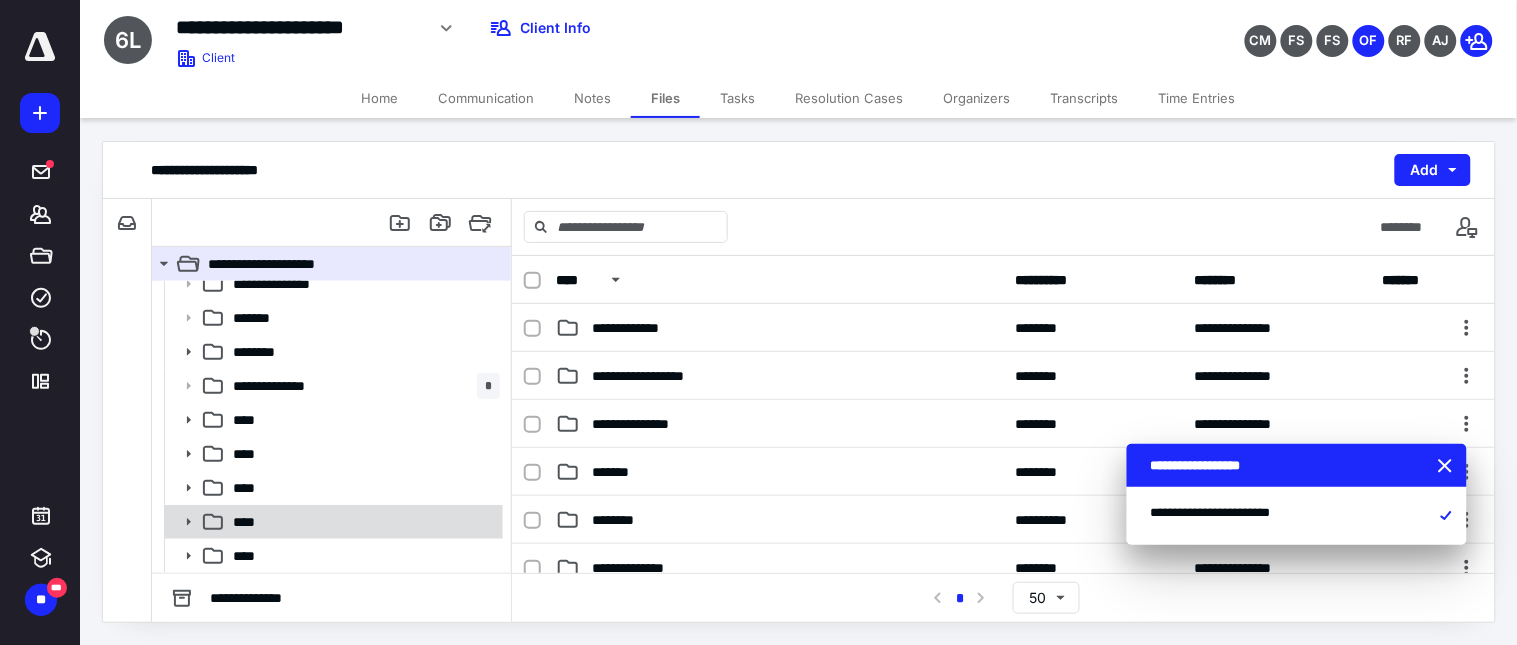 click on "****" at bounding box center (332, 522) 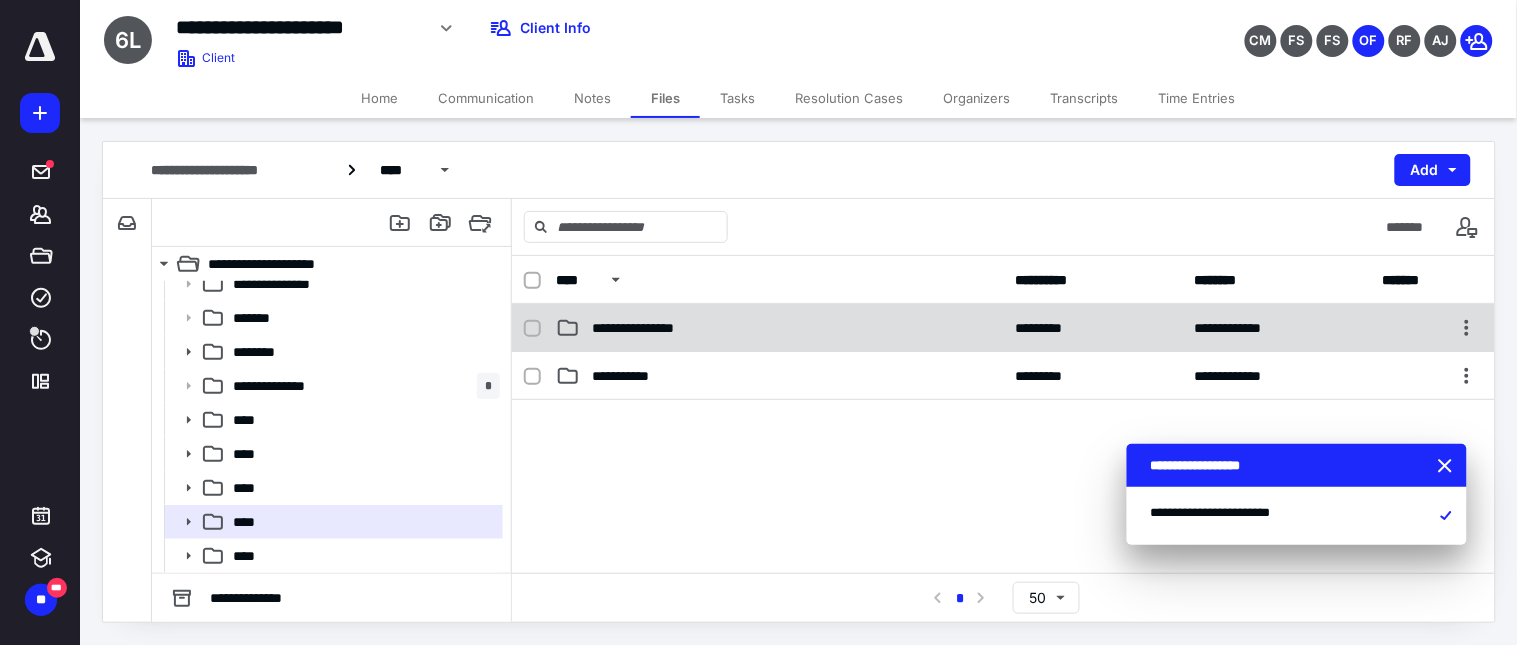 click on "**********" at bounding box center [668, 328] 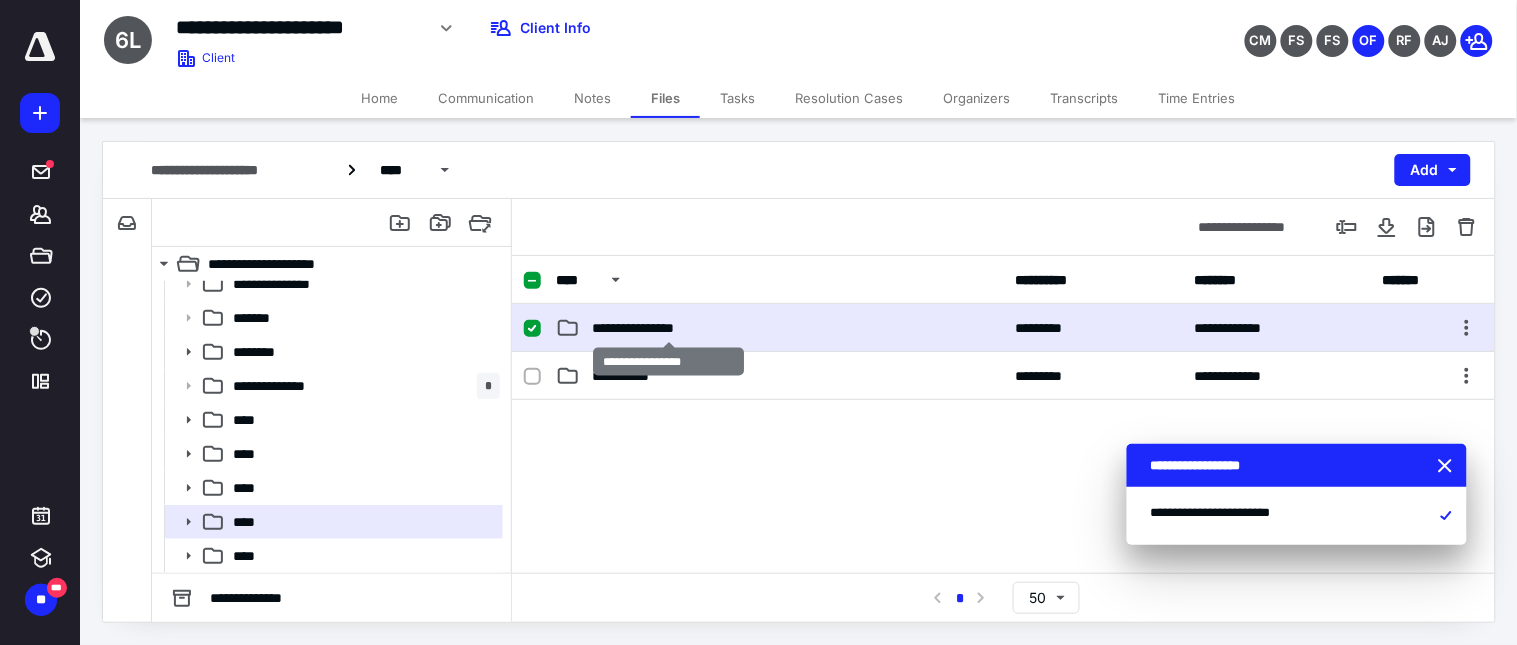click on "**********" at bounding box center [668, 328] 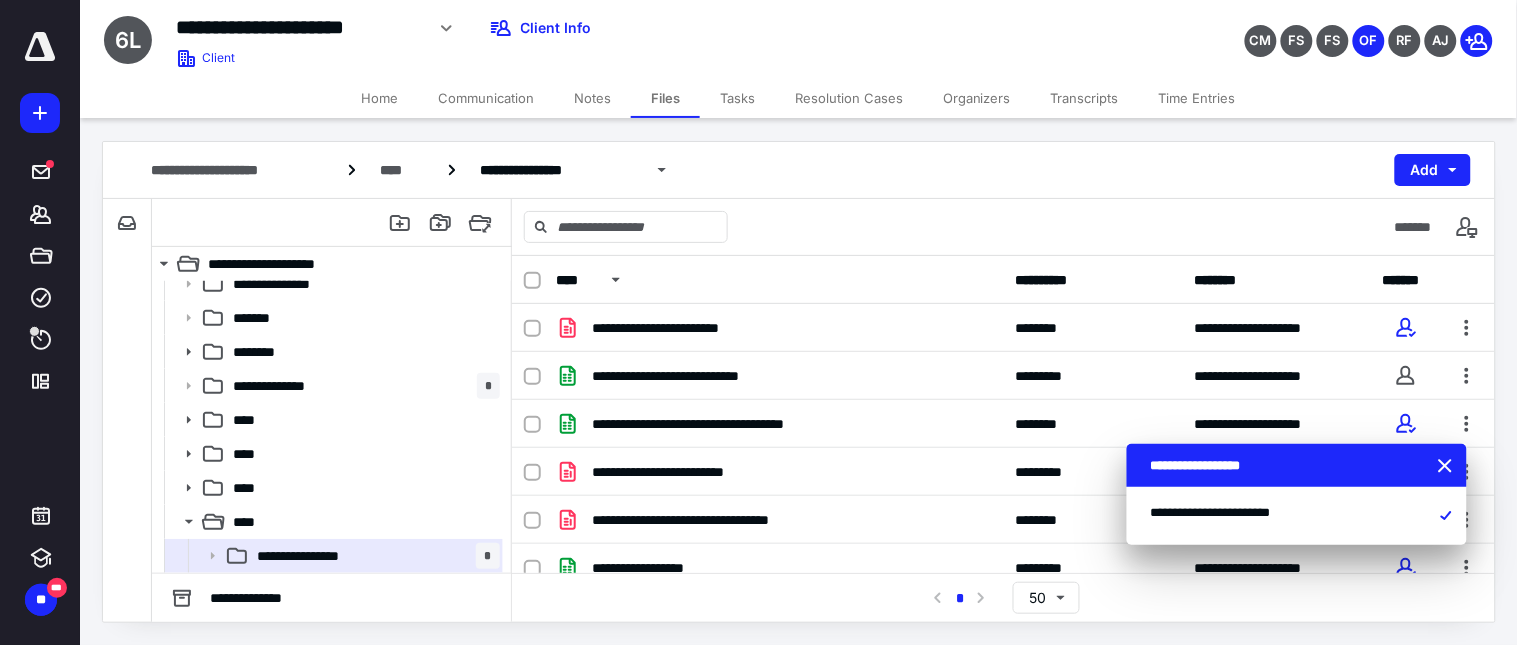 click 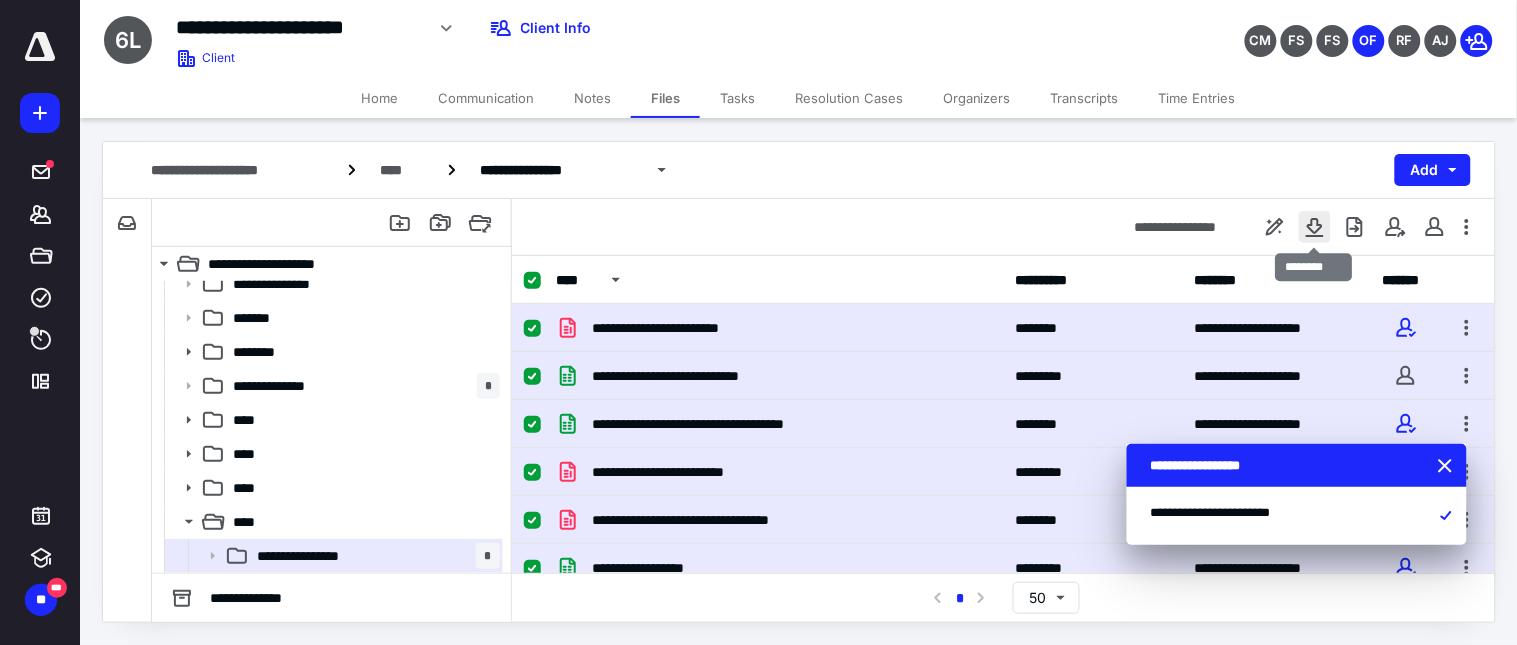 click at bounding box center [1315, 227] 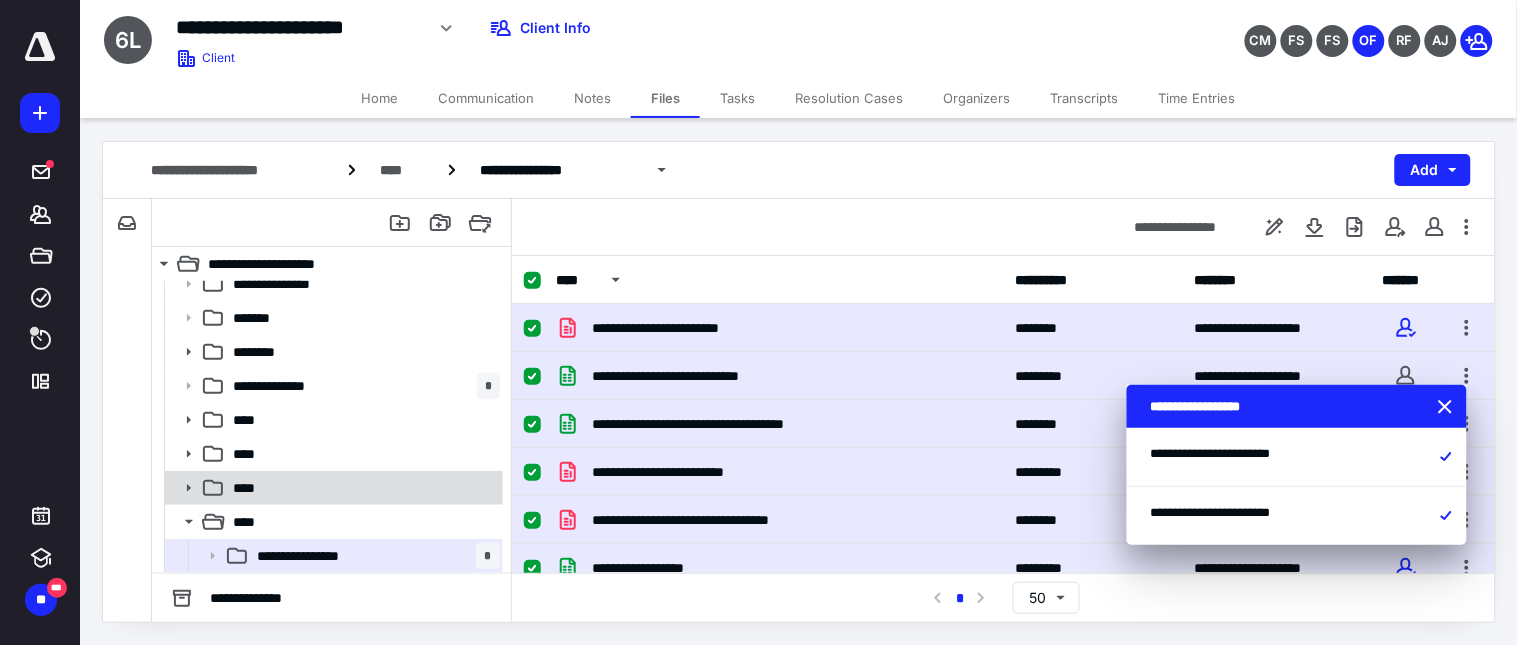 click on "****" at bounding box center (251, 488) 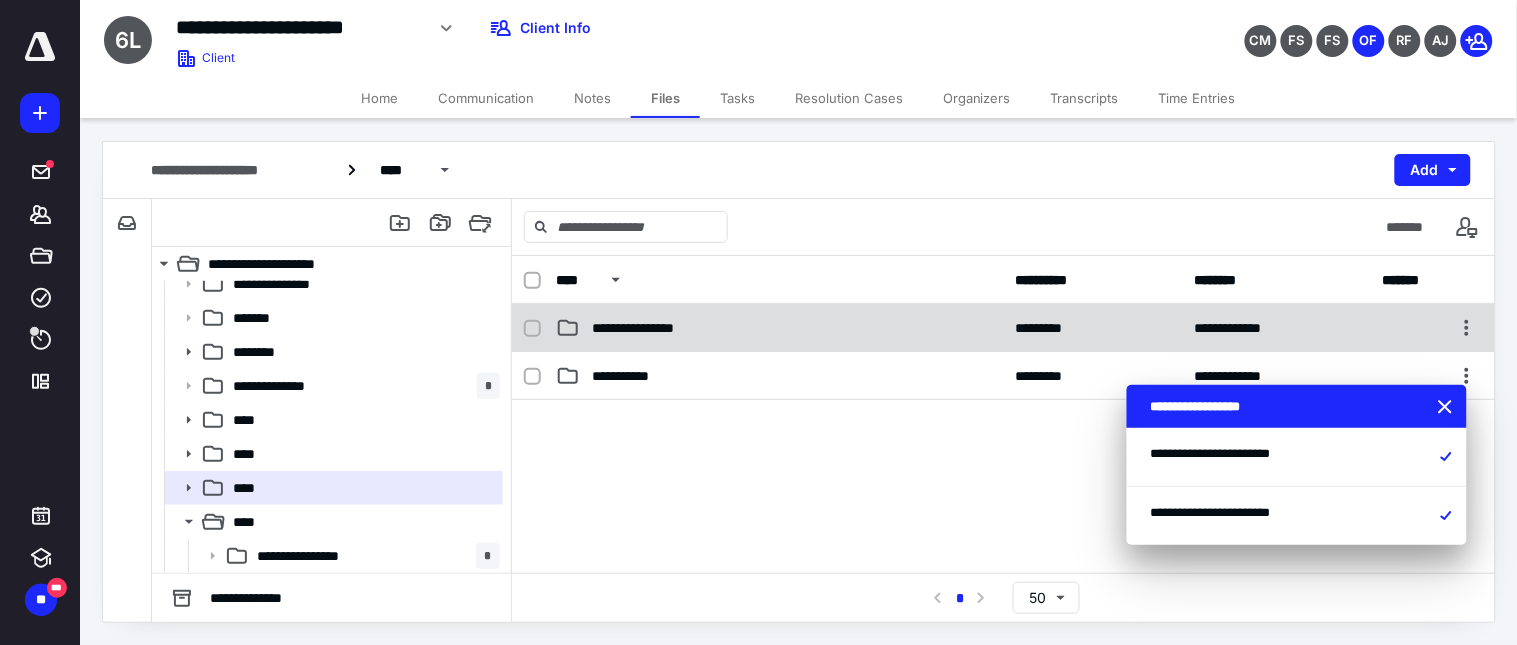 click on "**********" at bounding box center (668, 328) 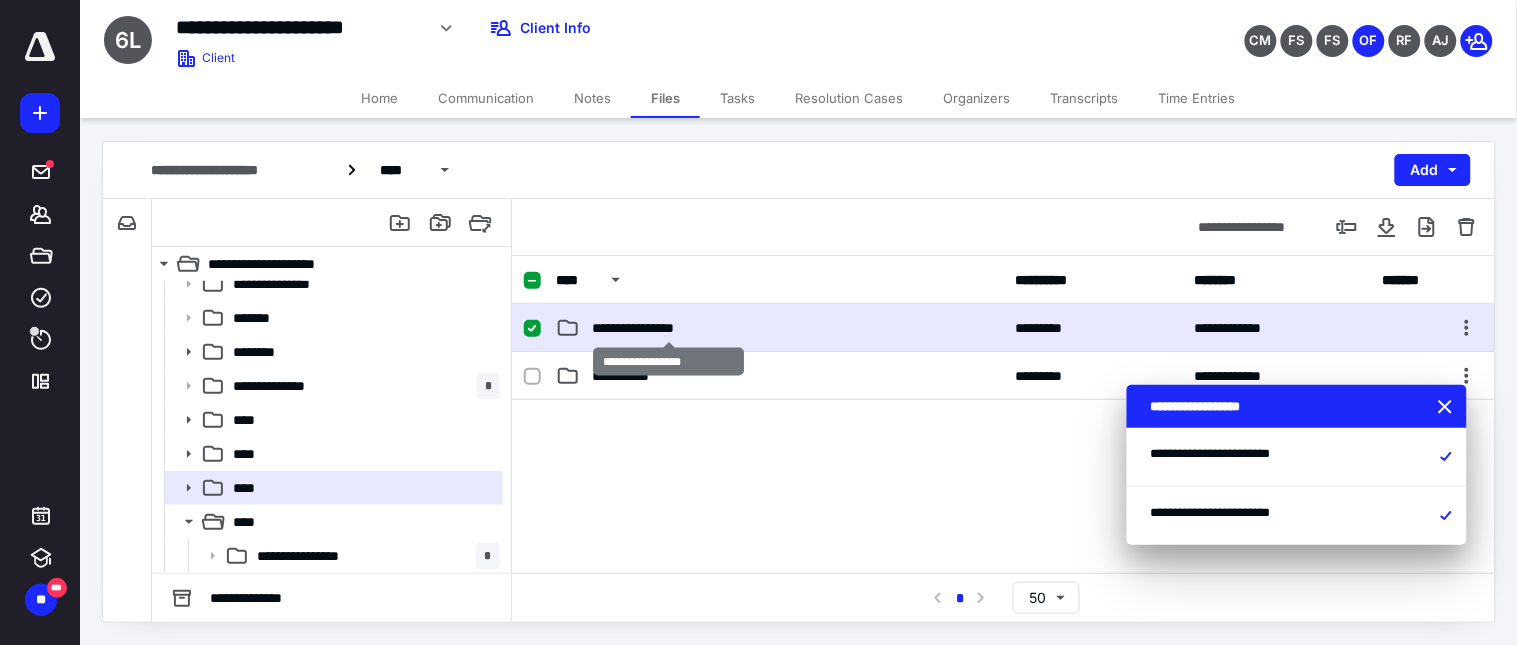 click on "**********" at bounding box center (668, 328) 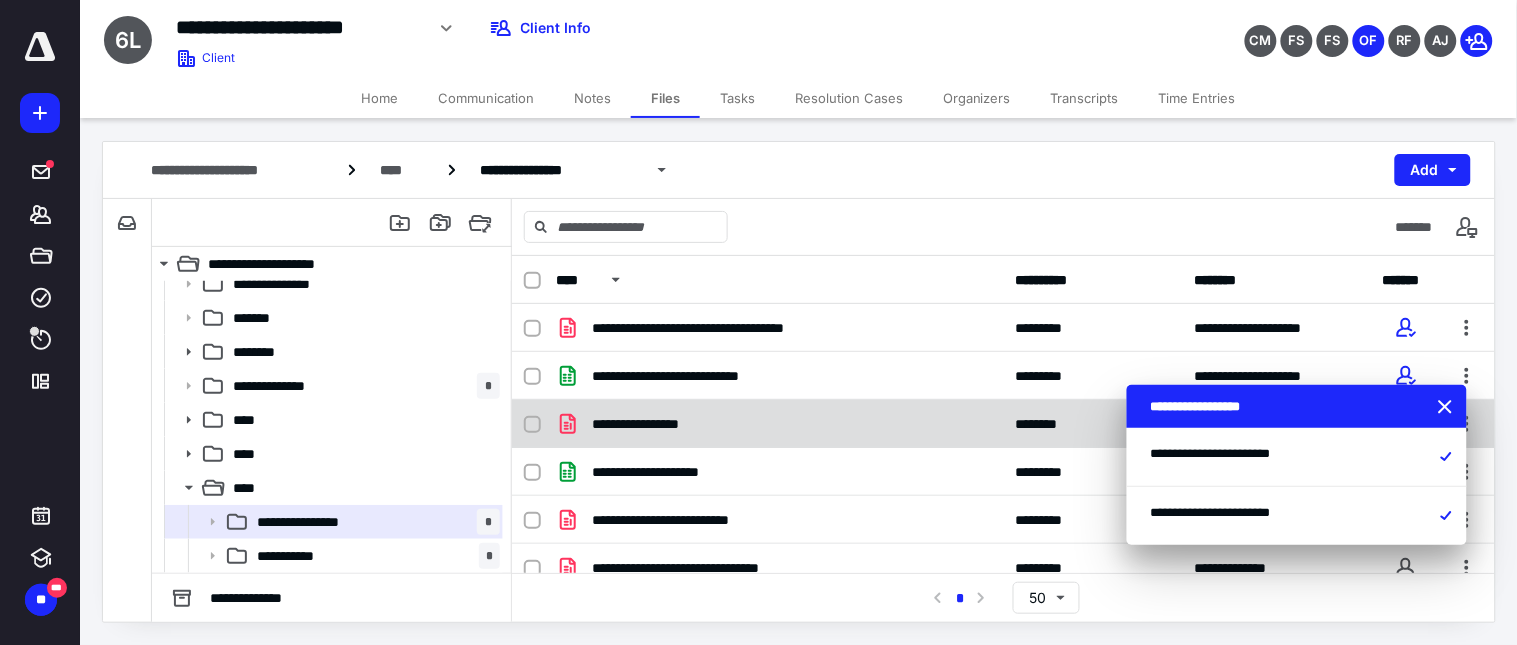 click 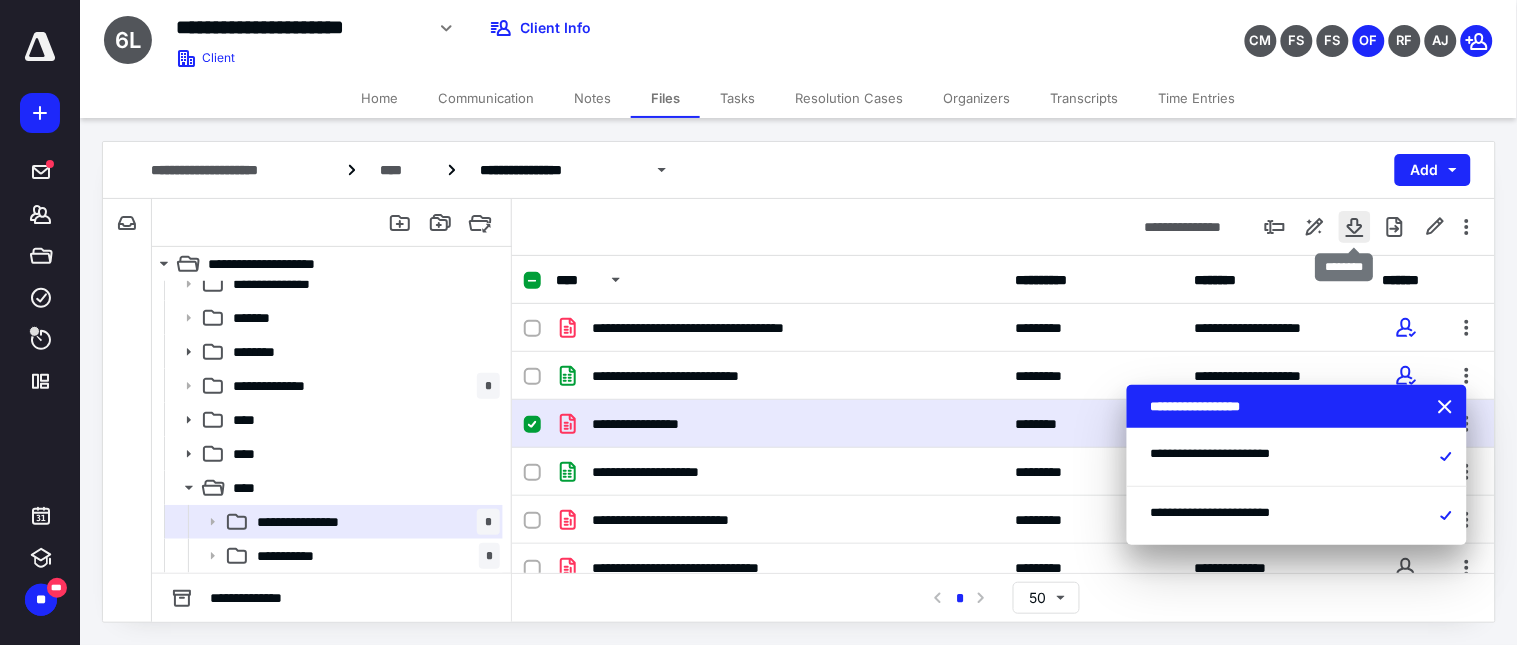 click at bounding box center (1355, 227) 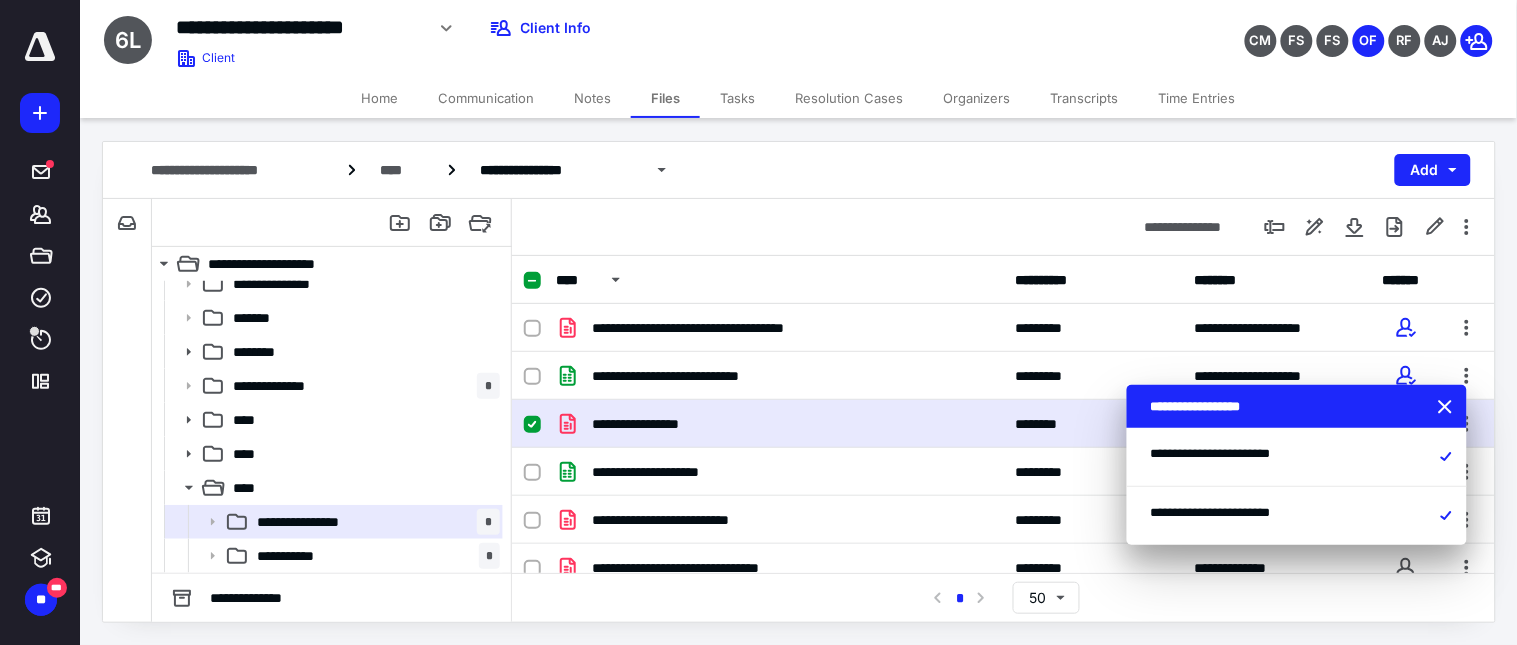 click on "**********" at bounding box center (600, 28) 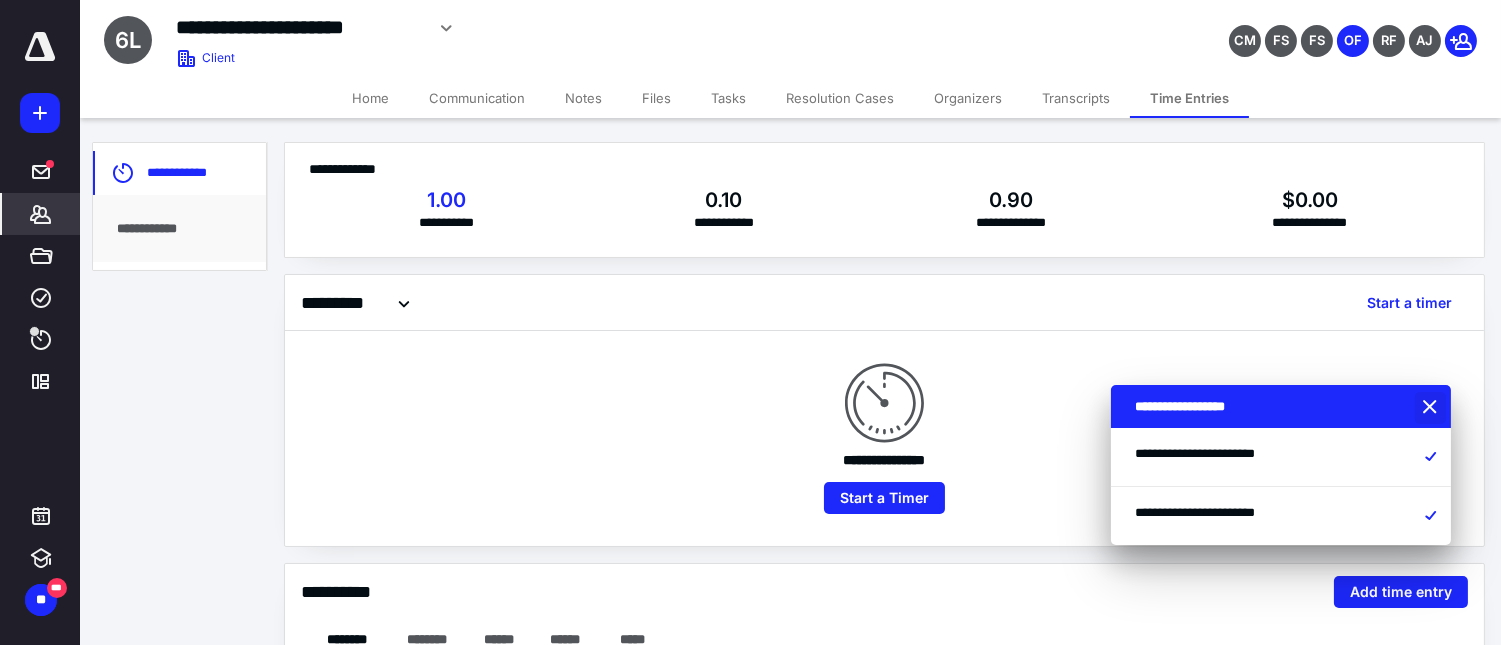 click at bounding box center (1432, 408) 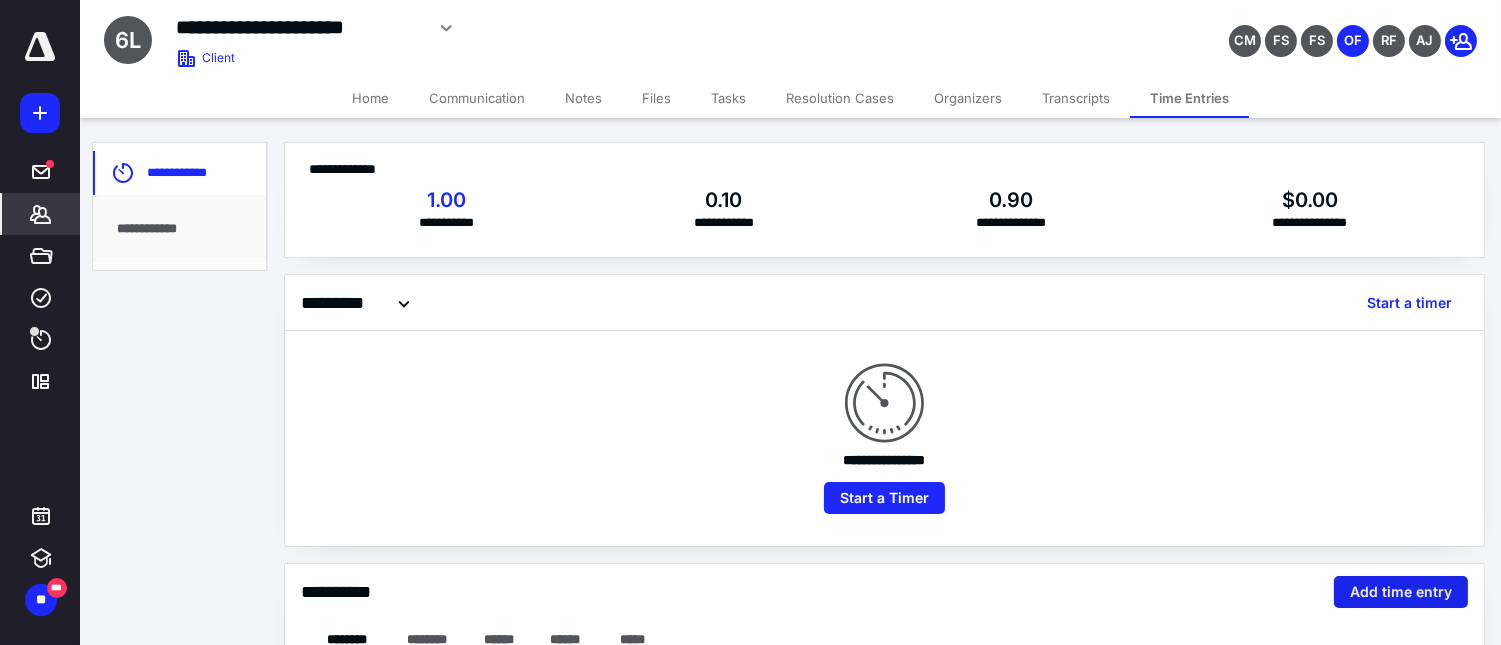 click on "Add time entry" at bounding box center [1401, 592] 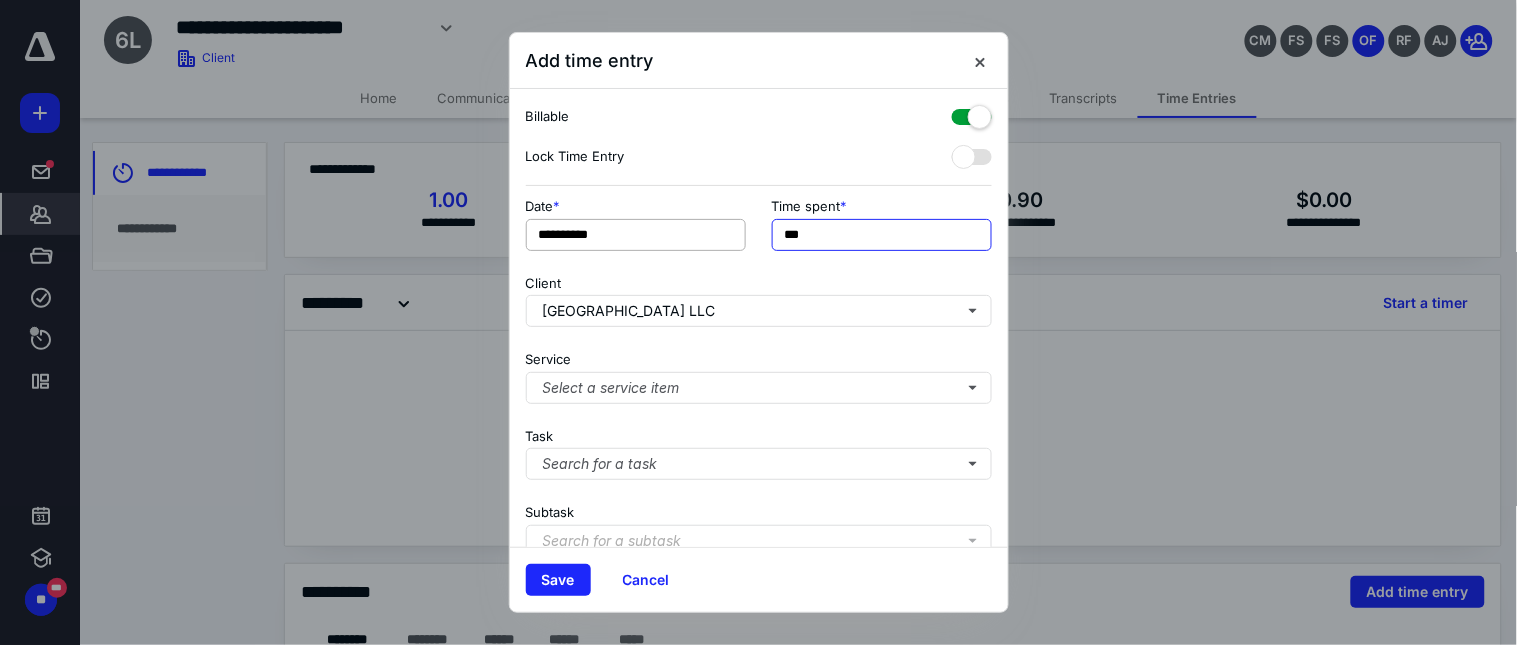 drag, startPoint x: 796, startPoint y: 226, endPoint x: 644, endPoint y: 244, distance: 153.06207 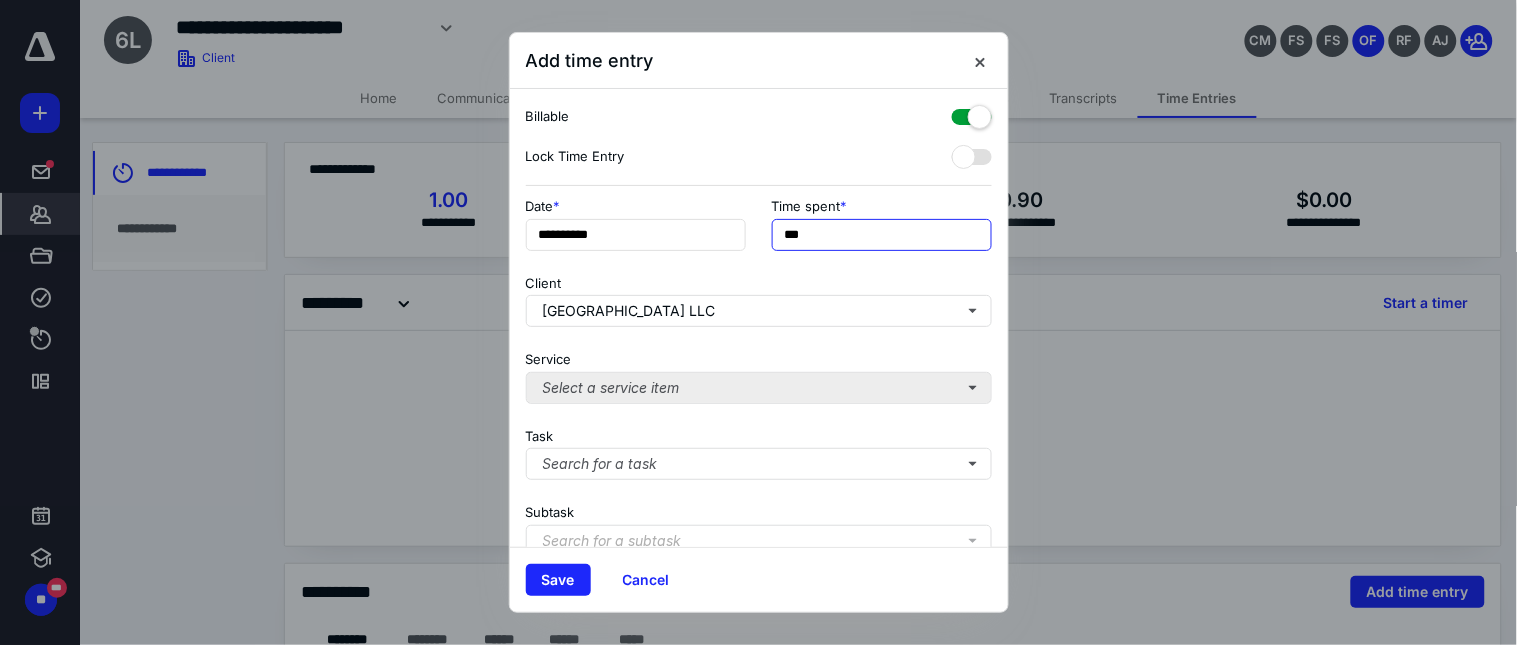 type on "***" 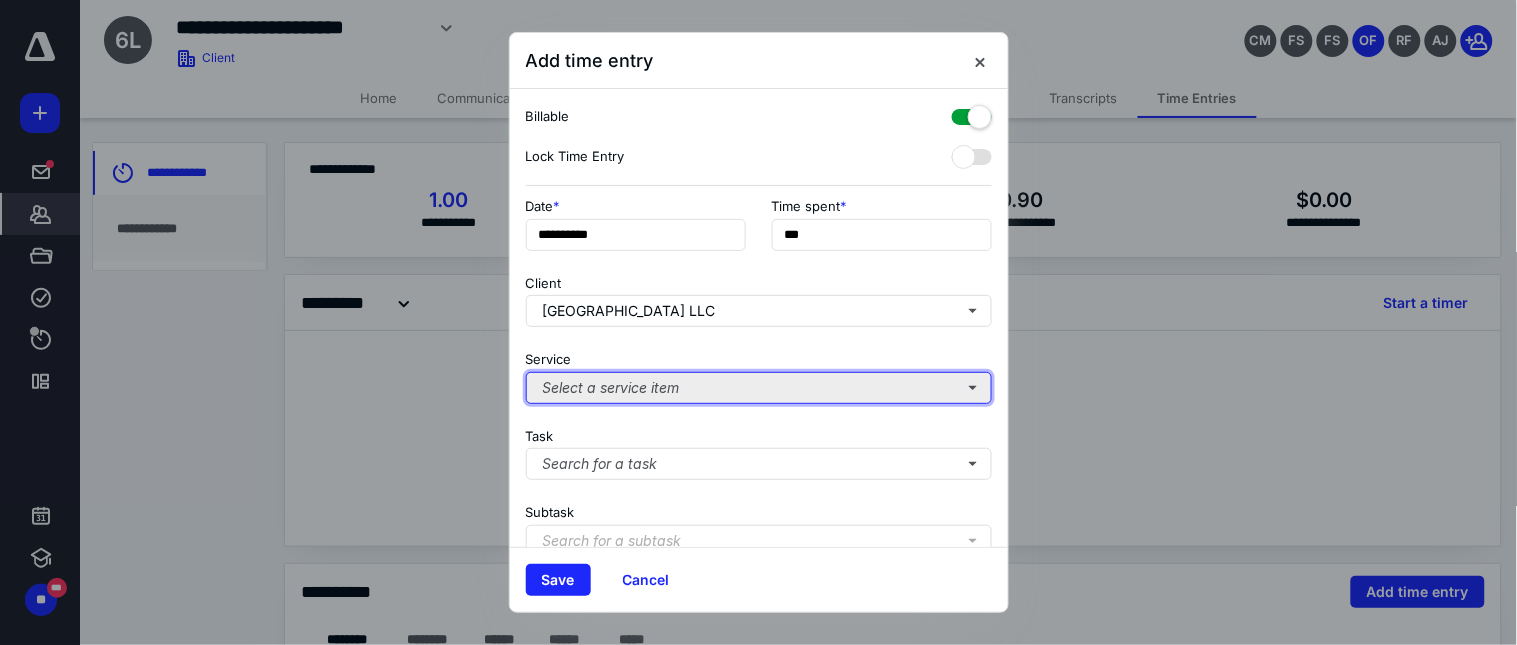 click on "Select a service item" at bounding box center (759, 388) 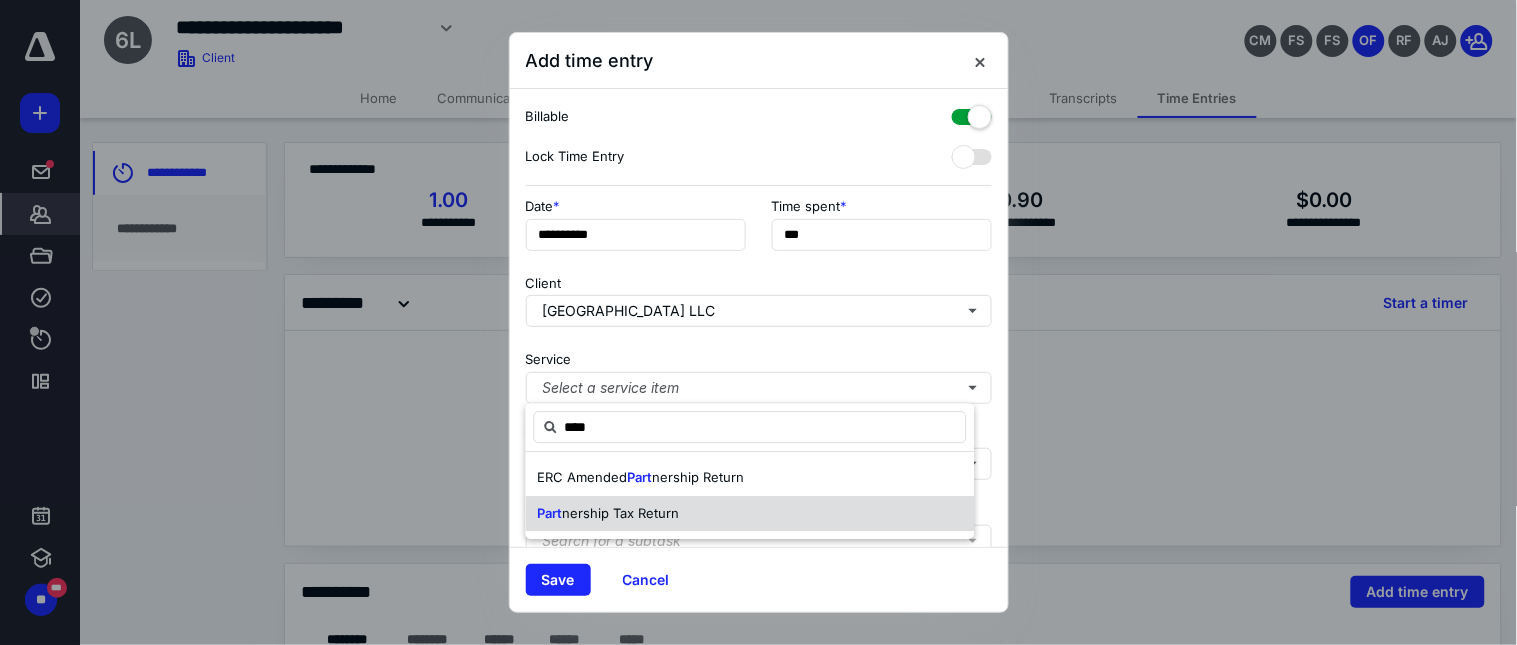 click on "Part nership Tax Return" at bounding box center (609, 514) 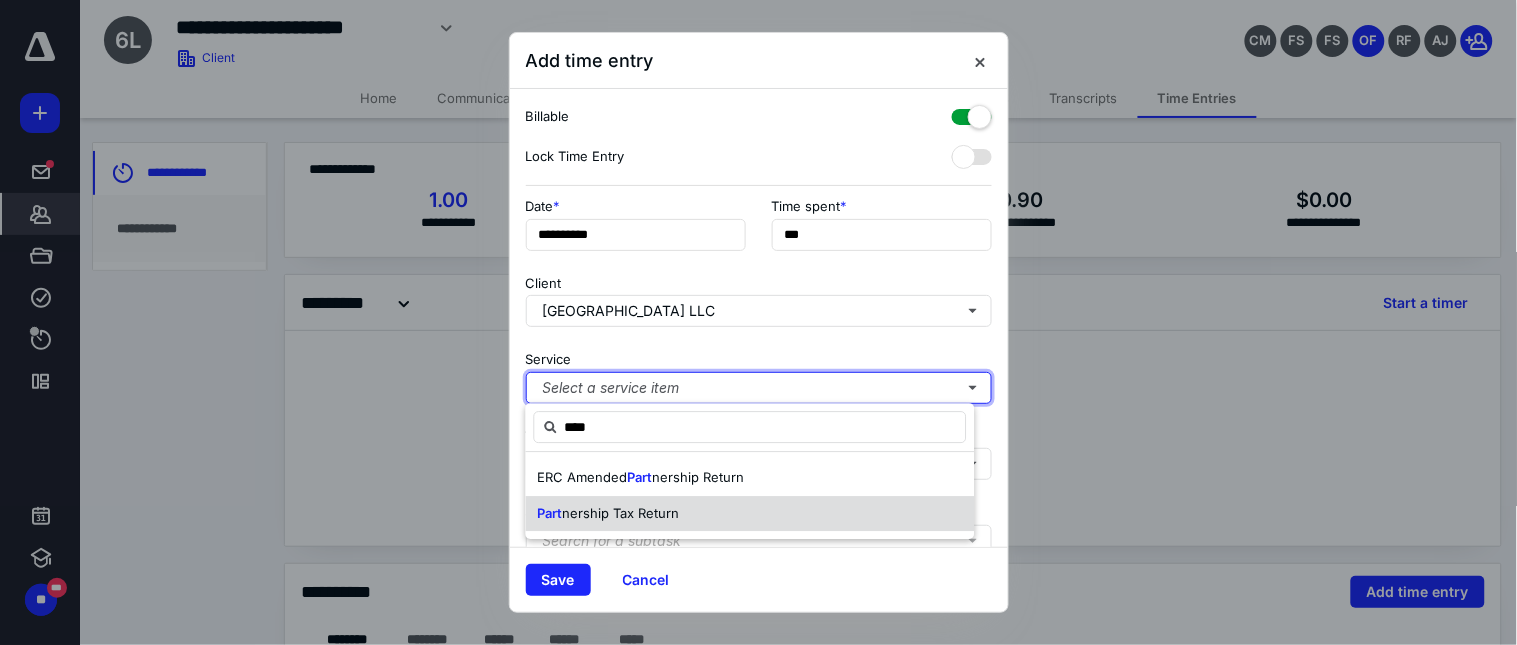 type 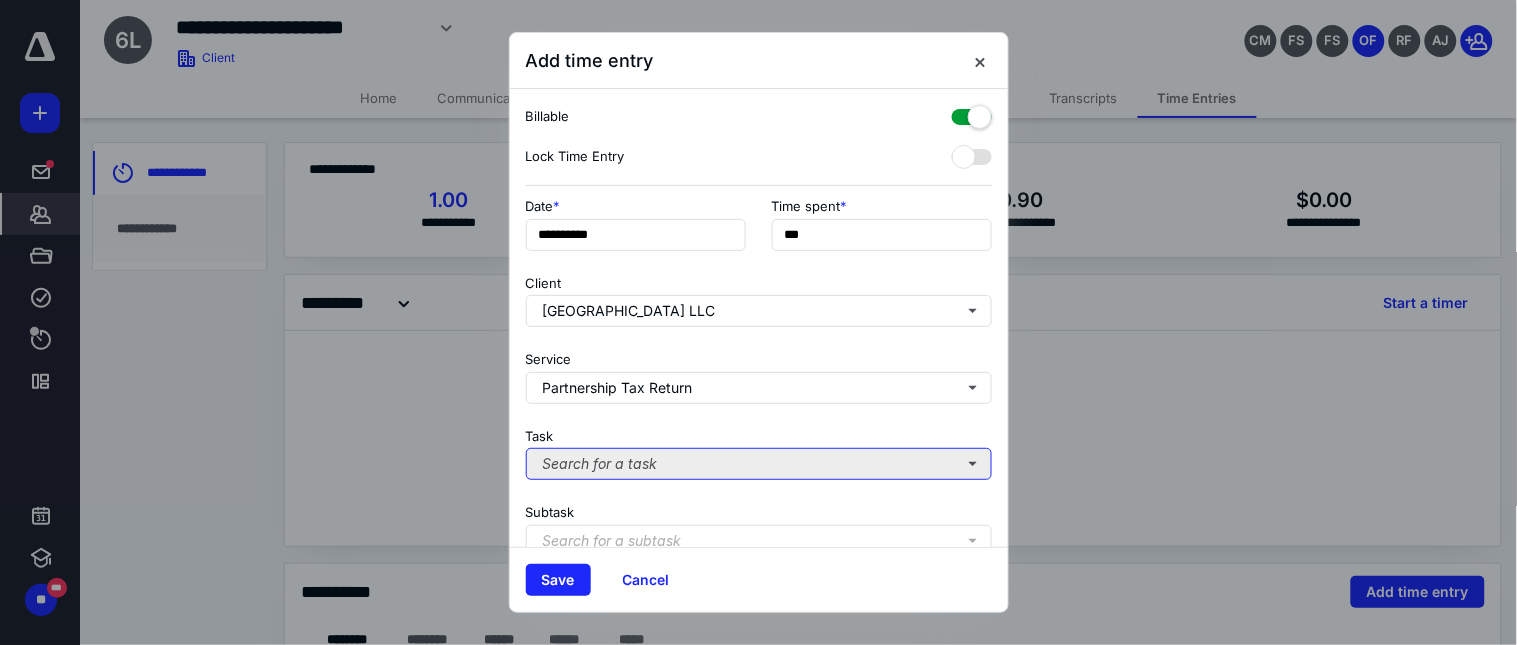 click on "Search for a task" at bounding box center [759, 464] 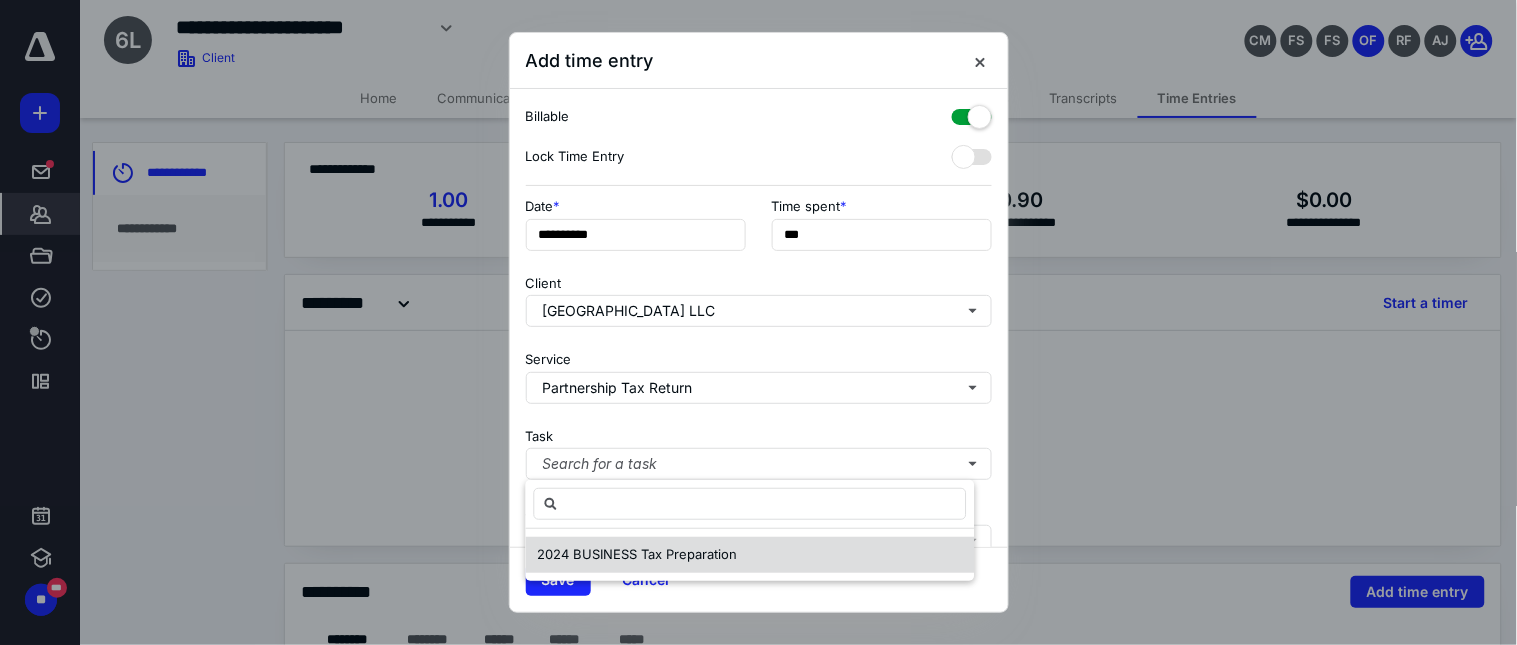 click on "2024 BUSINESS Tax Preparation" at bounding box center [638, 555] 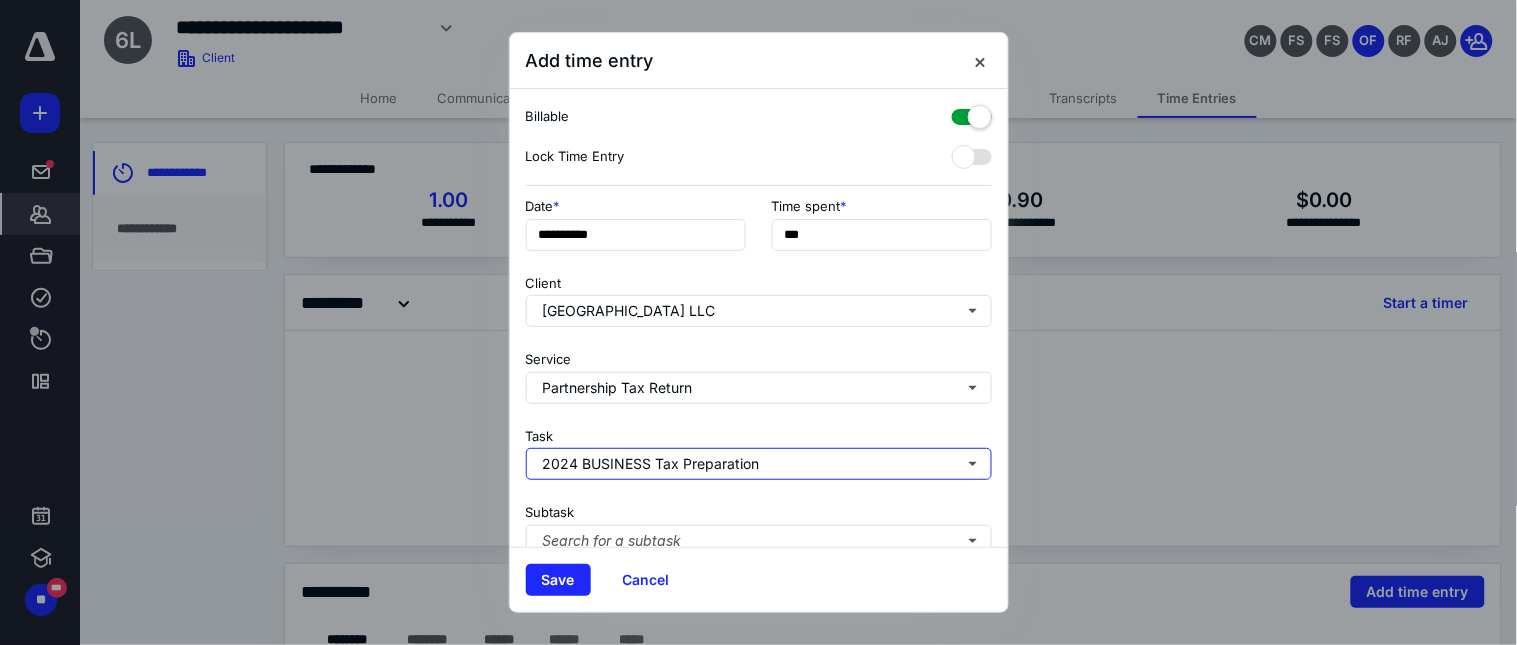 scroll, scrollTop: 111, scrollLeft: 0, axis: vertical 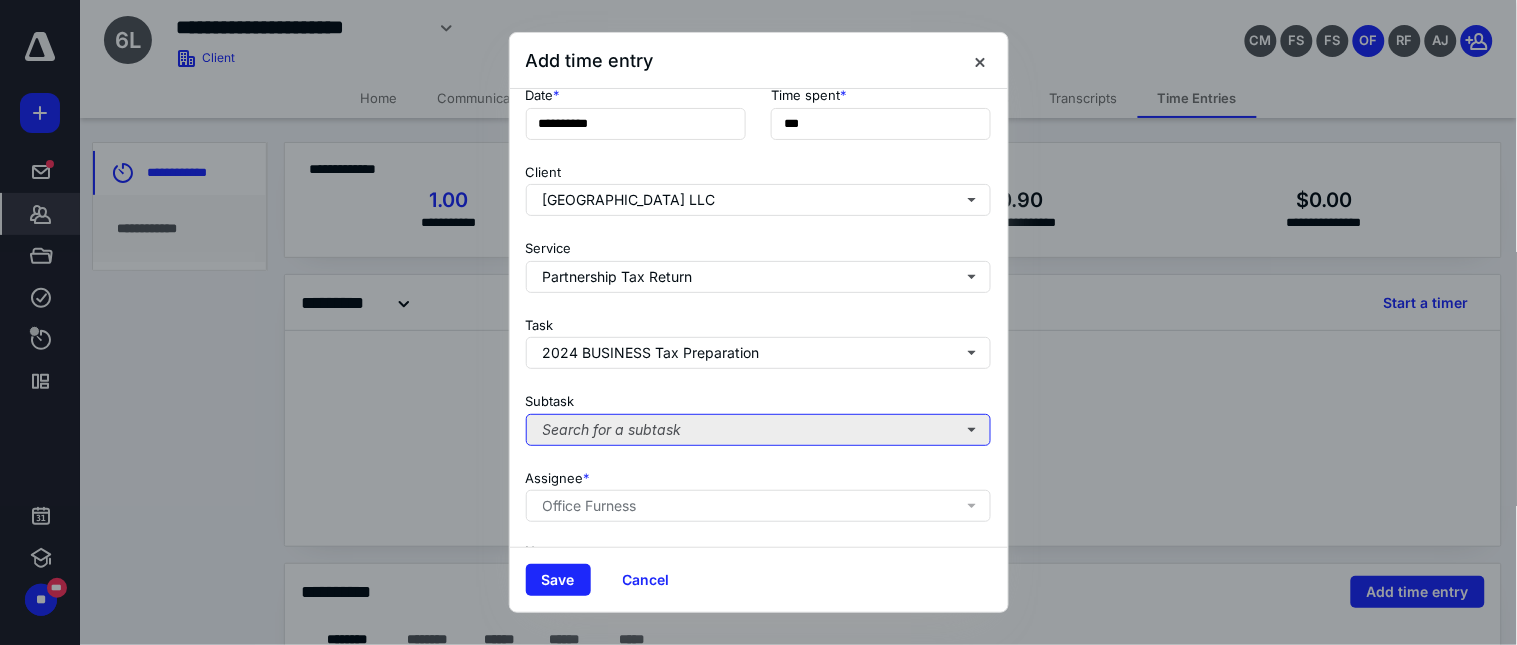 click on "Search for a subtask" at bounding box center (759, 430) 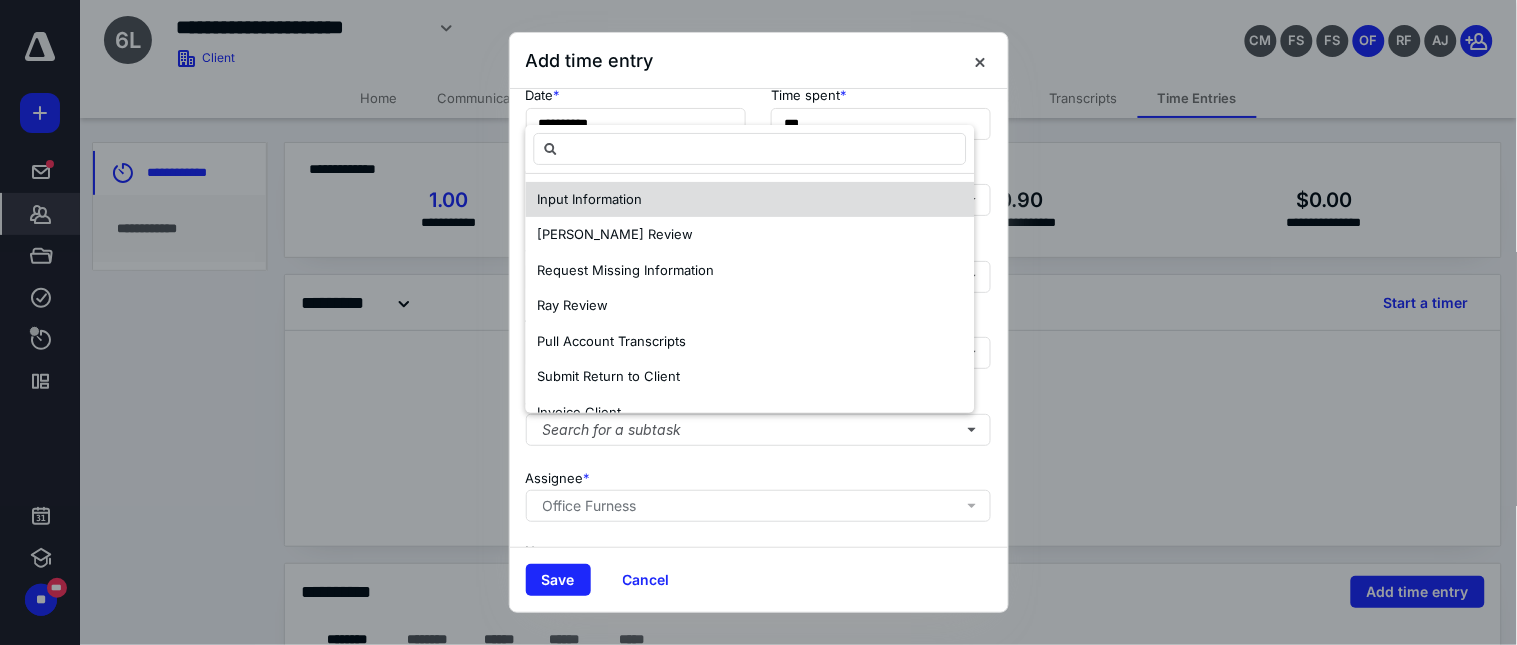 click on "Input Information" at bounding box center [590, 199] 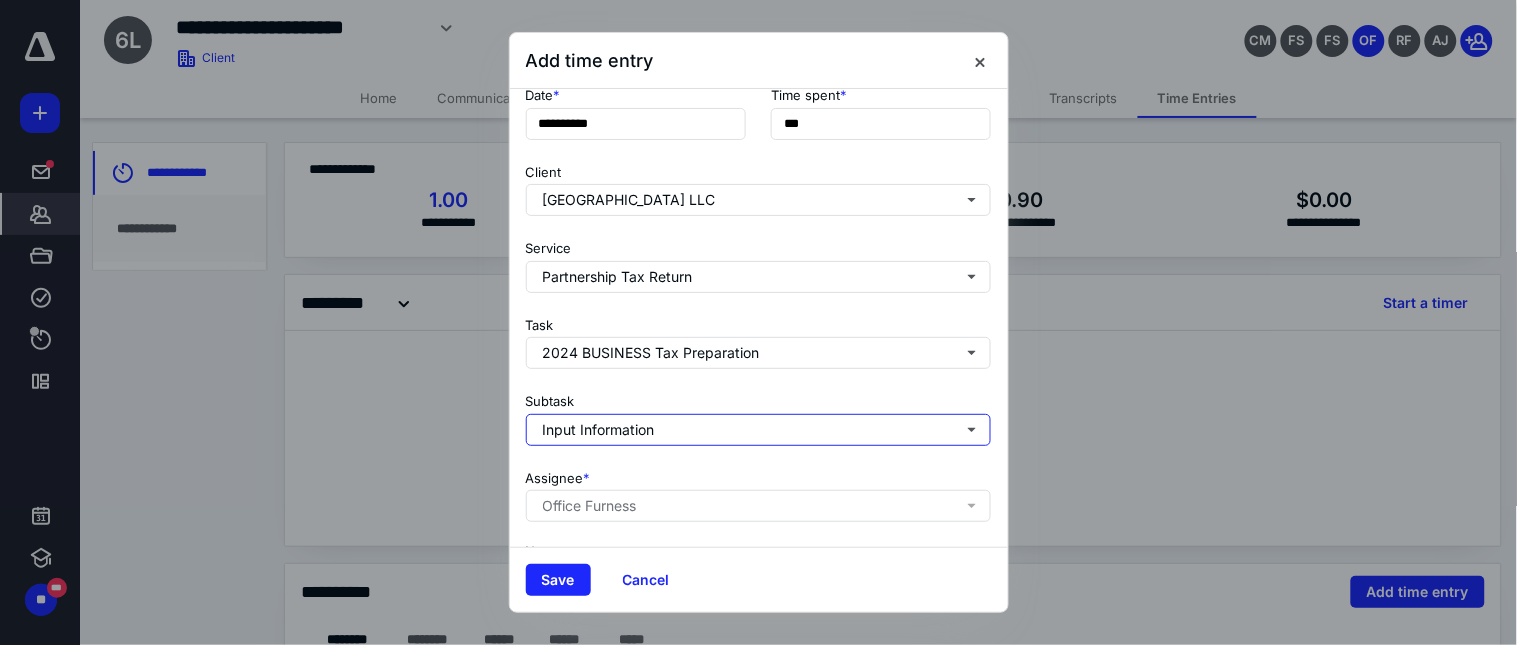 scroll, scrollTop: 256, scrollLeft: 0, axis: vertical 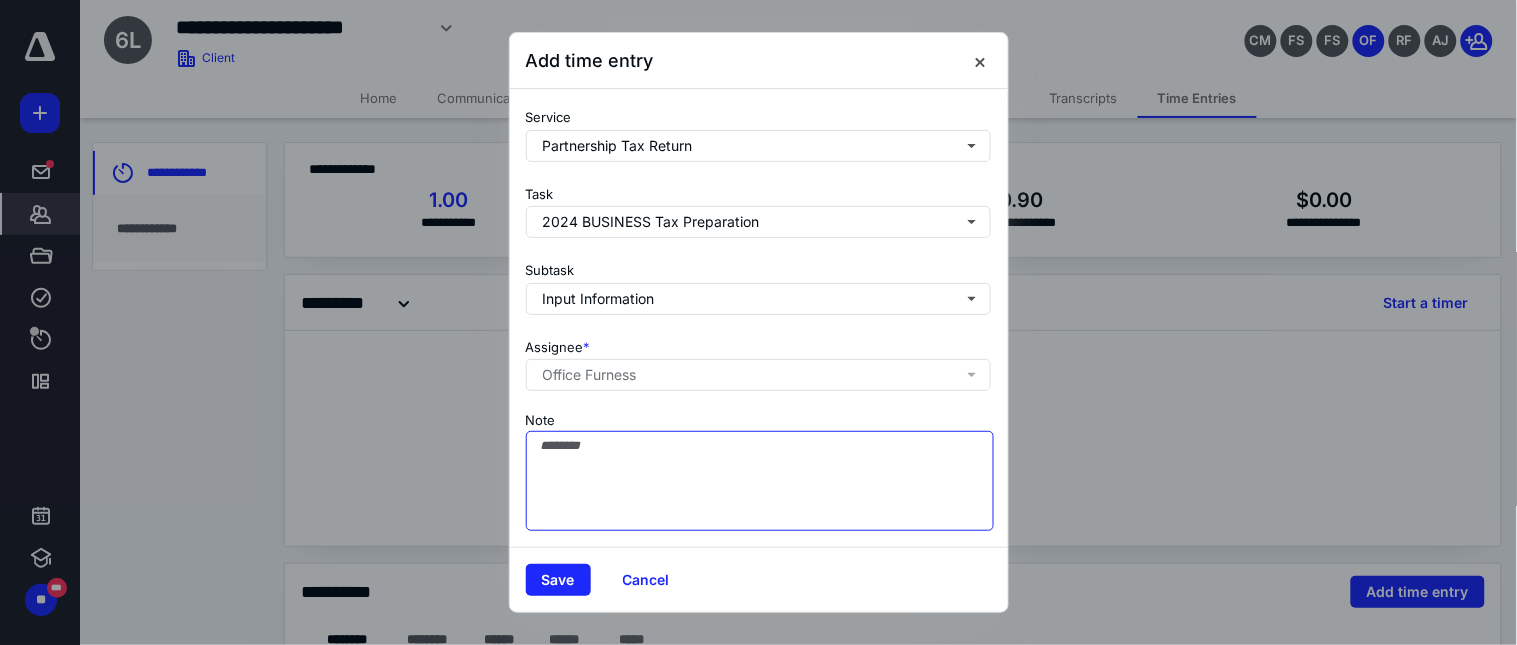 click on "Note" at bounding box center (760, 481) 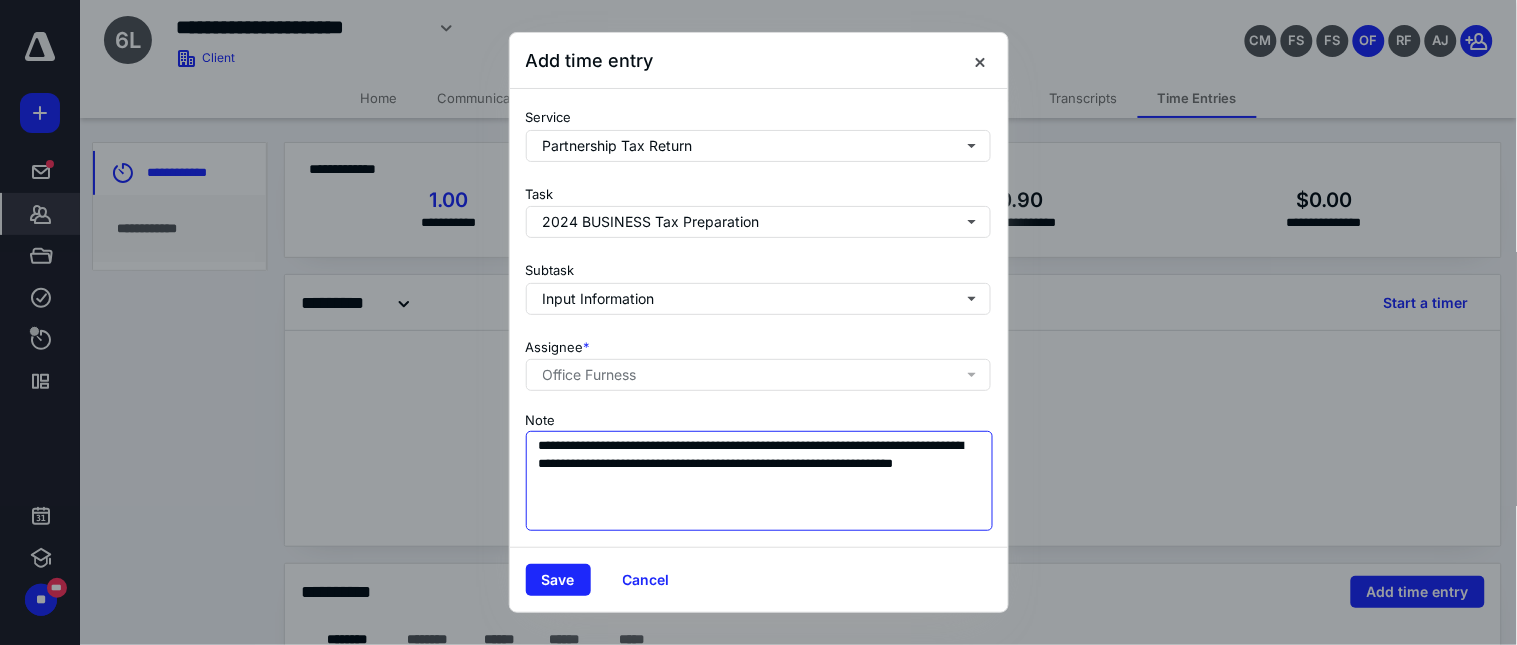 scroll, scrollTop: 0, scrollLeft: 0, axis: both 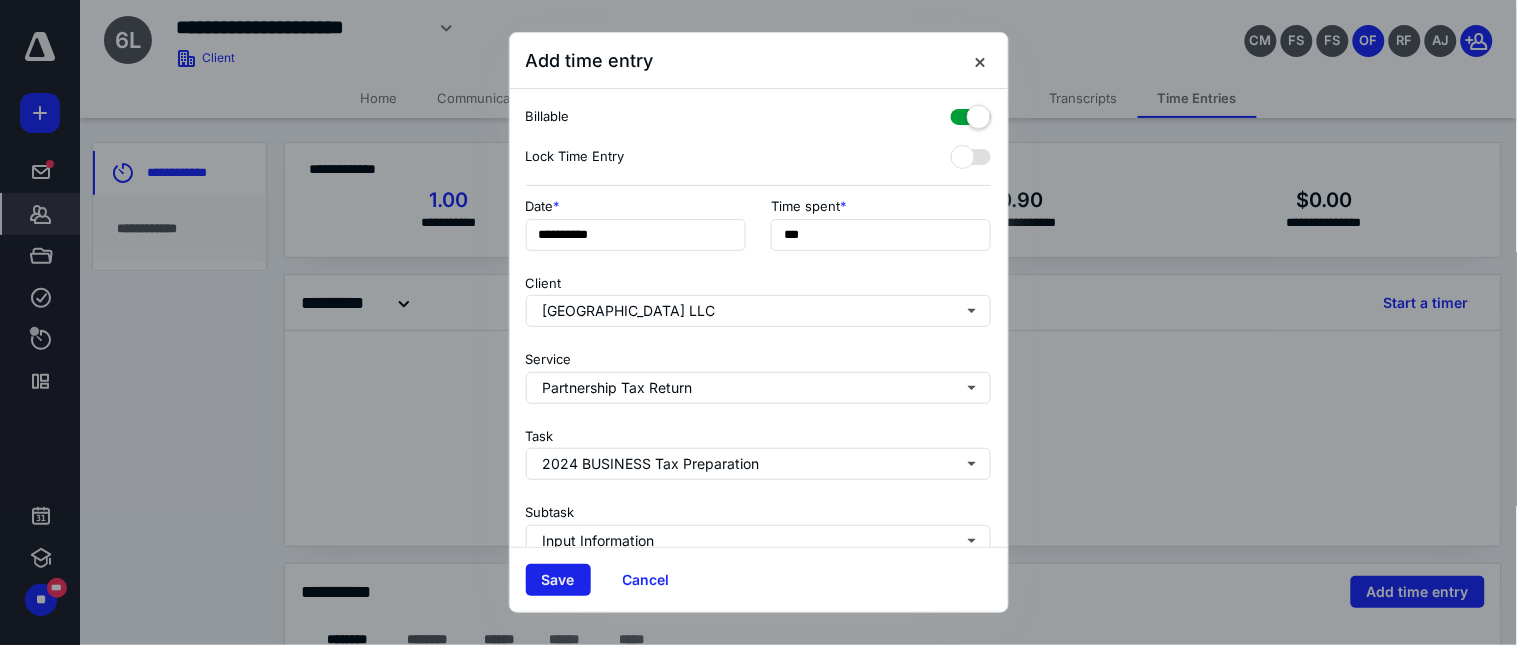 type on "**********" 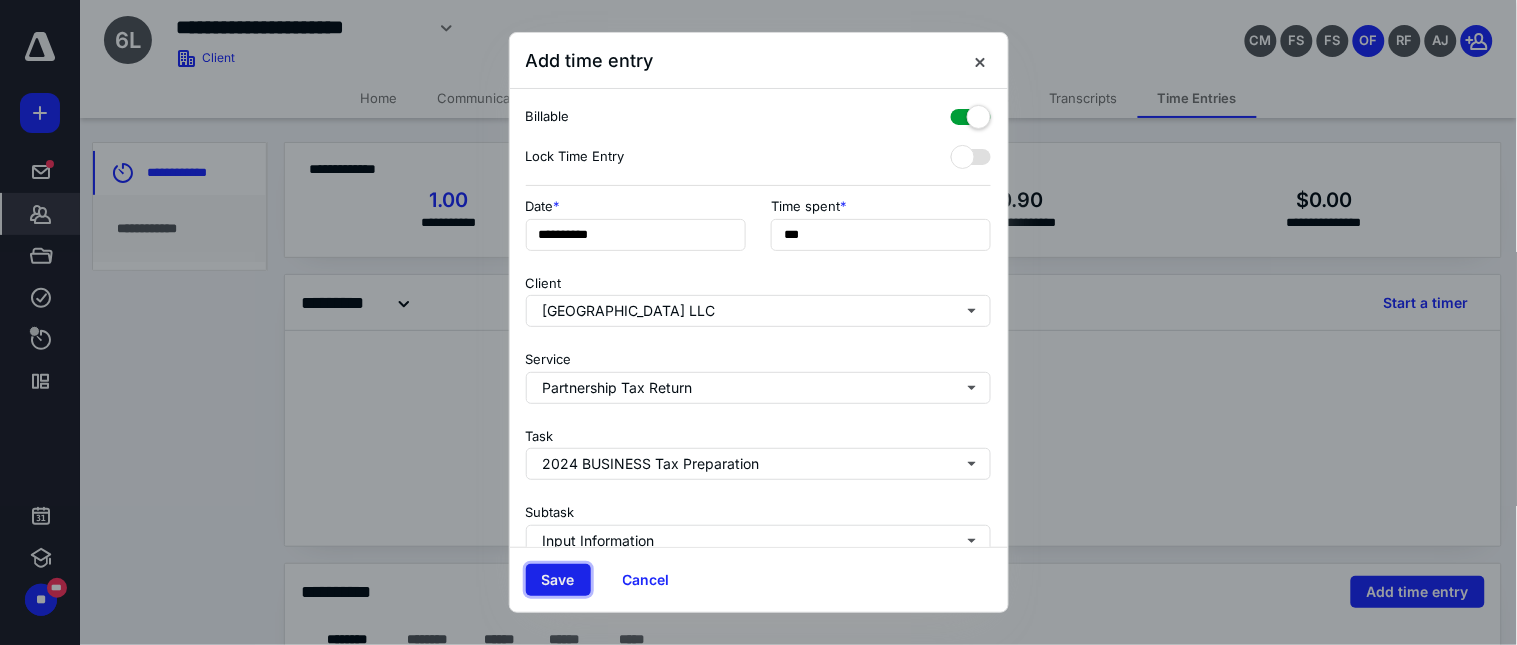 click on "Save" at bounding box center [558, 580] 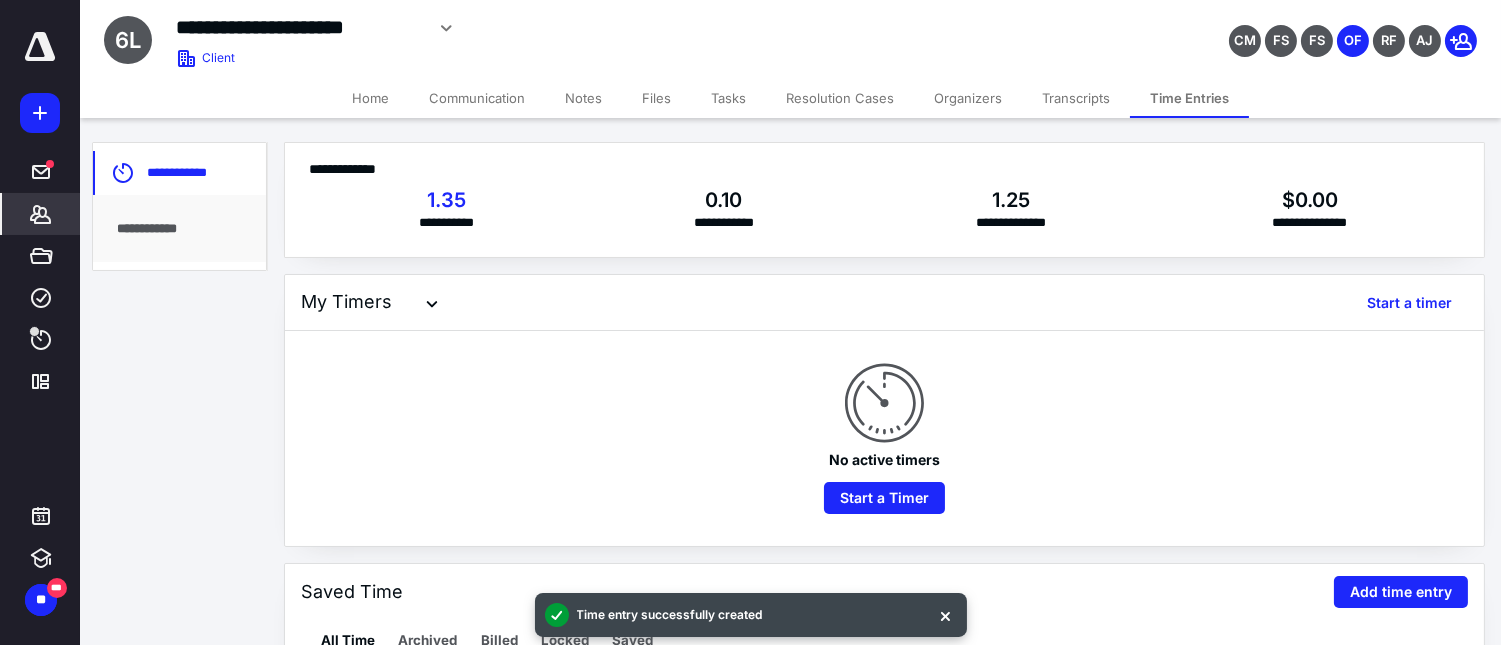 click on "Files" at bounding box center (656, 98) 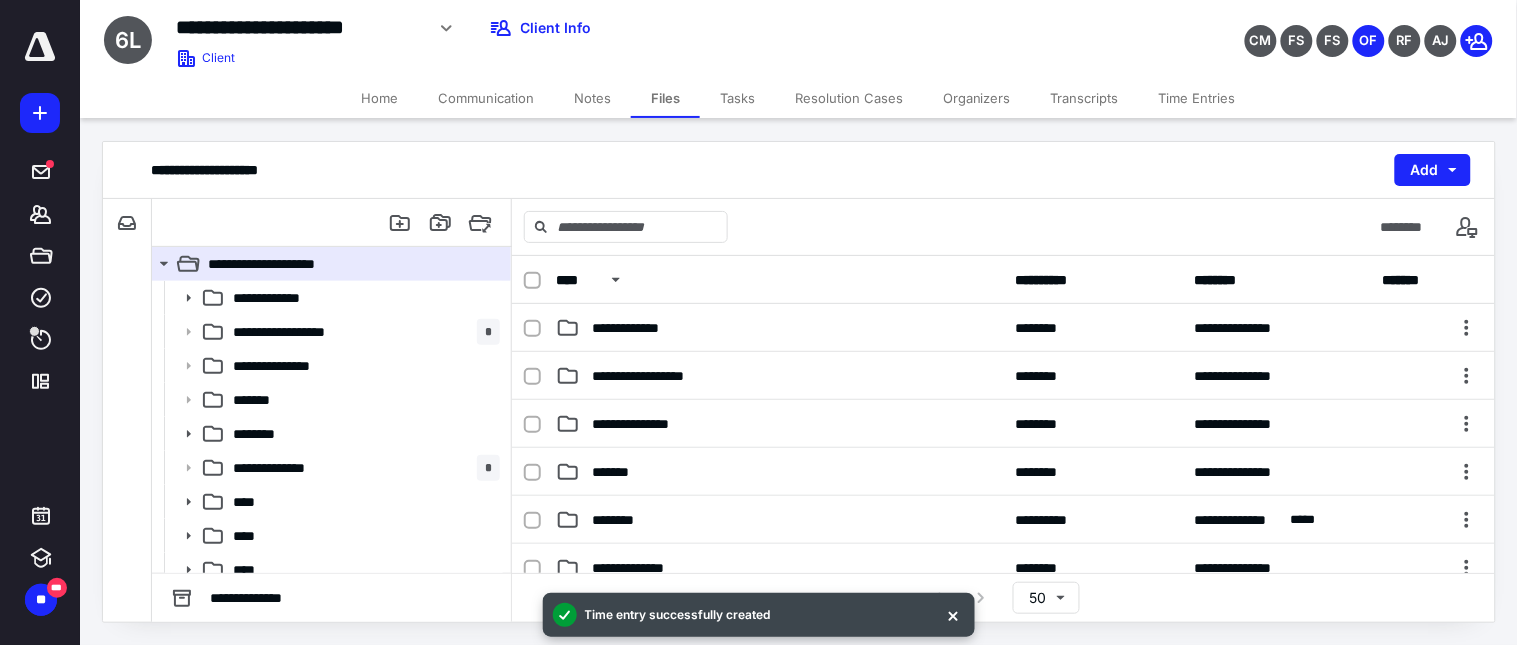 scroll, scrollTop: 444, scrollLeft: 0, axis: vertical 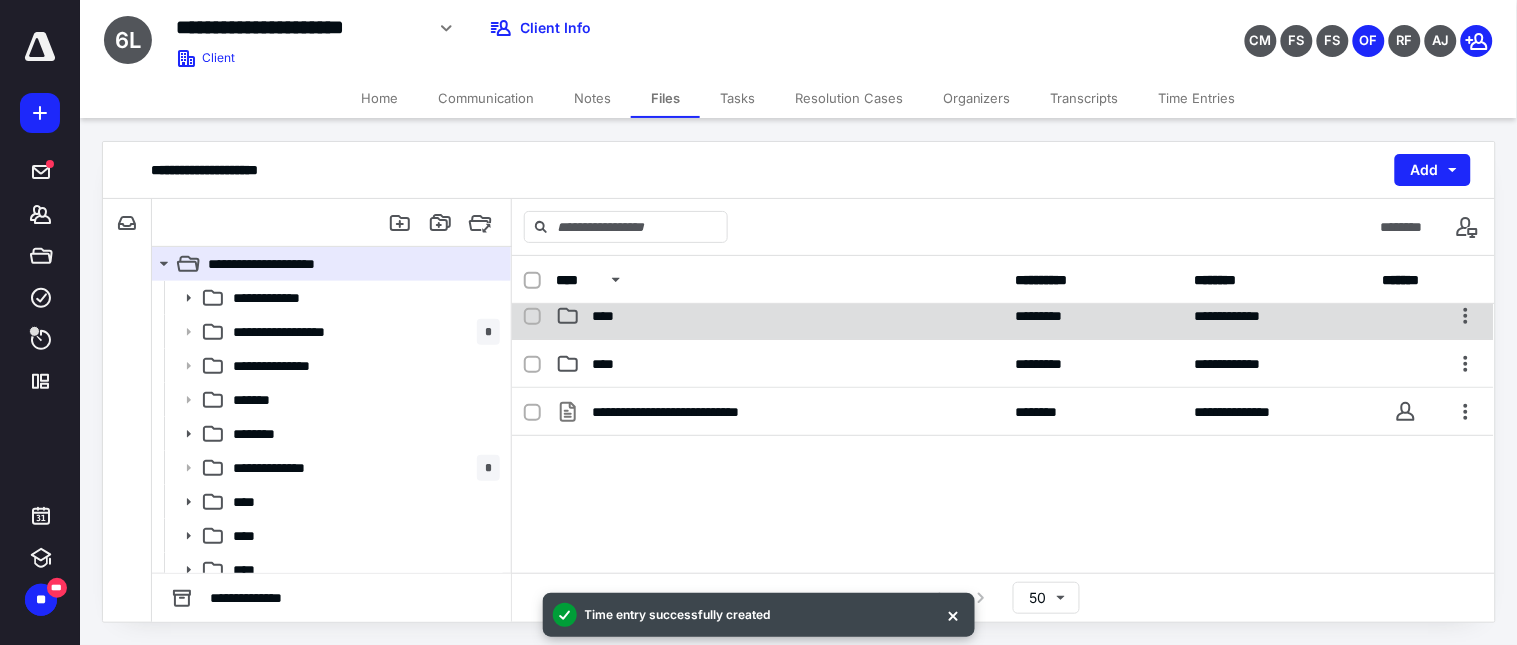 click on "****" at bounding box center [610, 316] 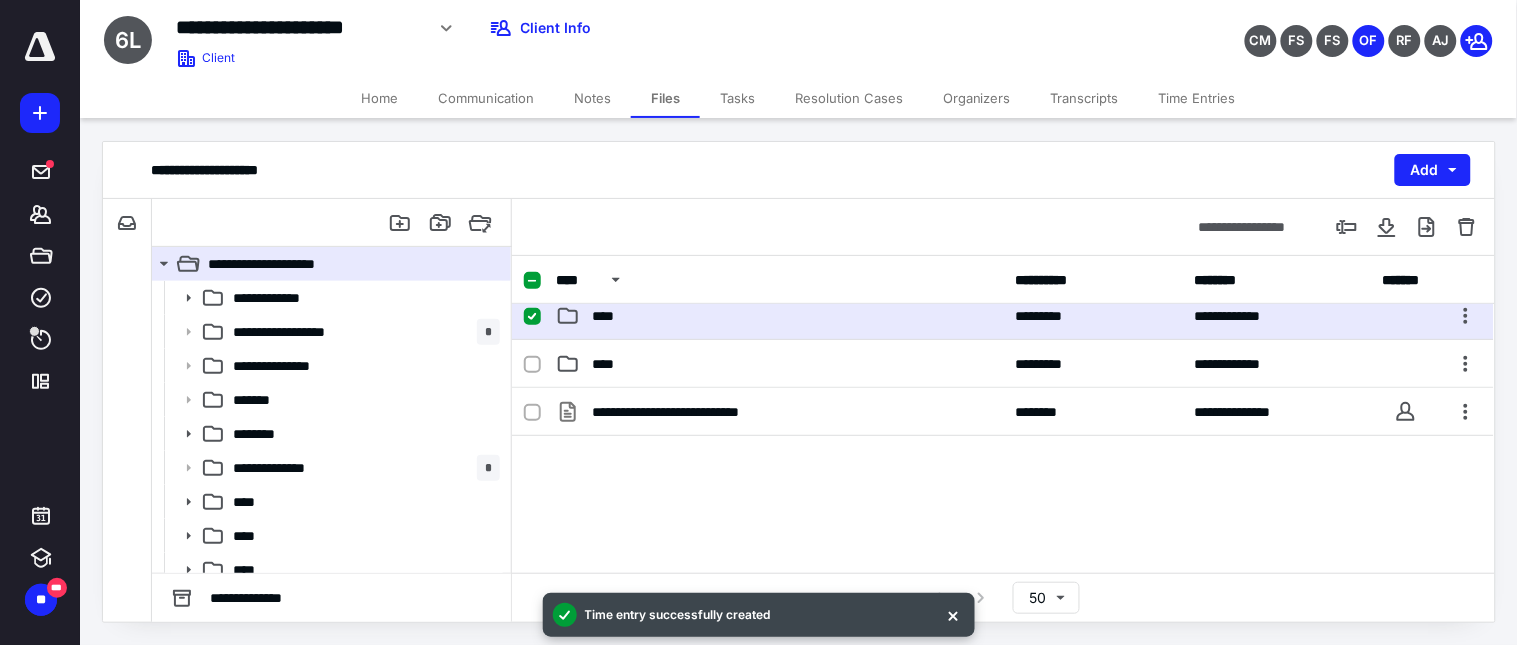 click on "****" at bounding box center (610, 316) 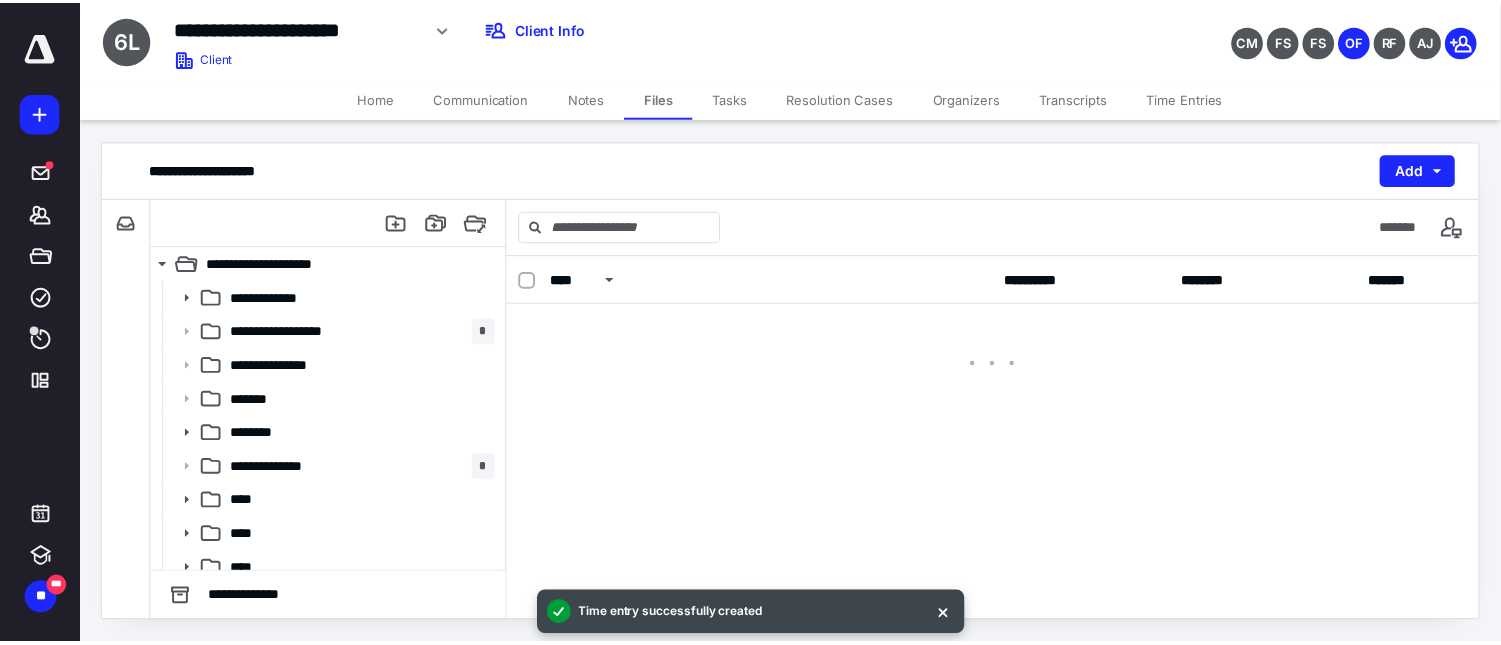 scroll, scrollTop: 0, scrollLeft: 0, axis: both 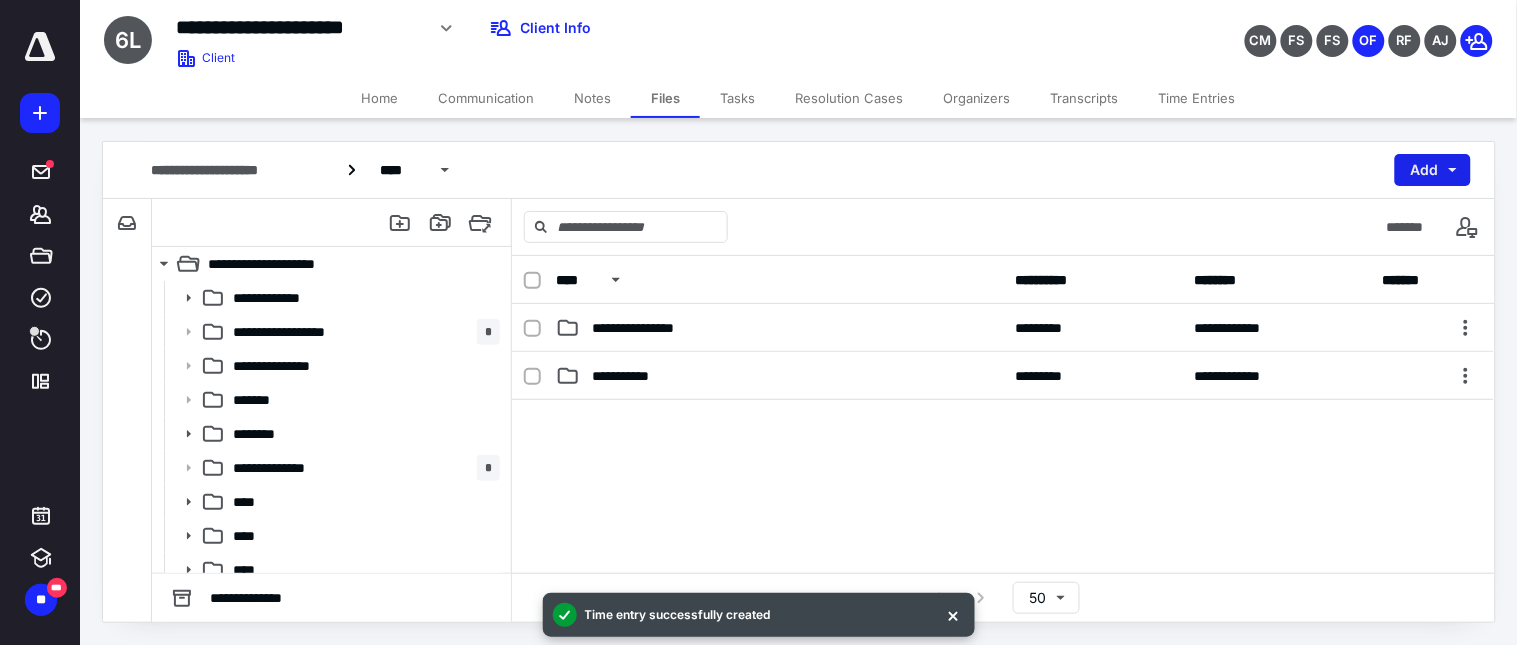 click on "Add" at bounding box center (1433, 170) 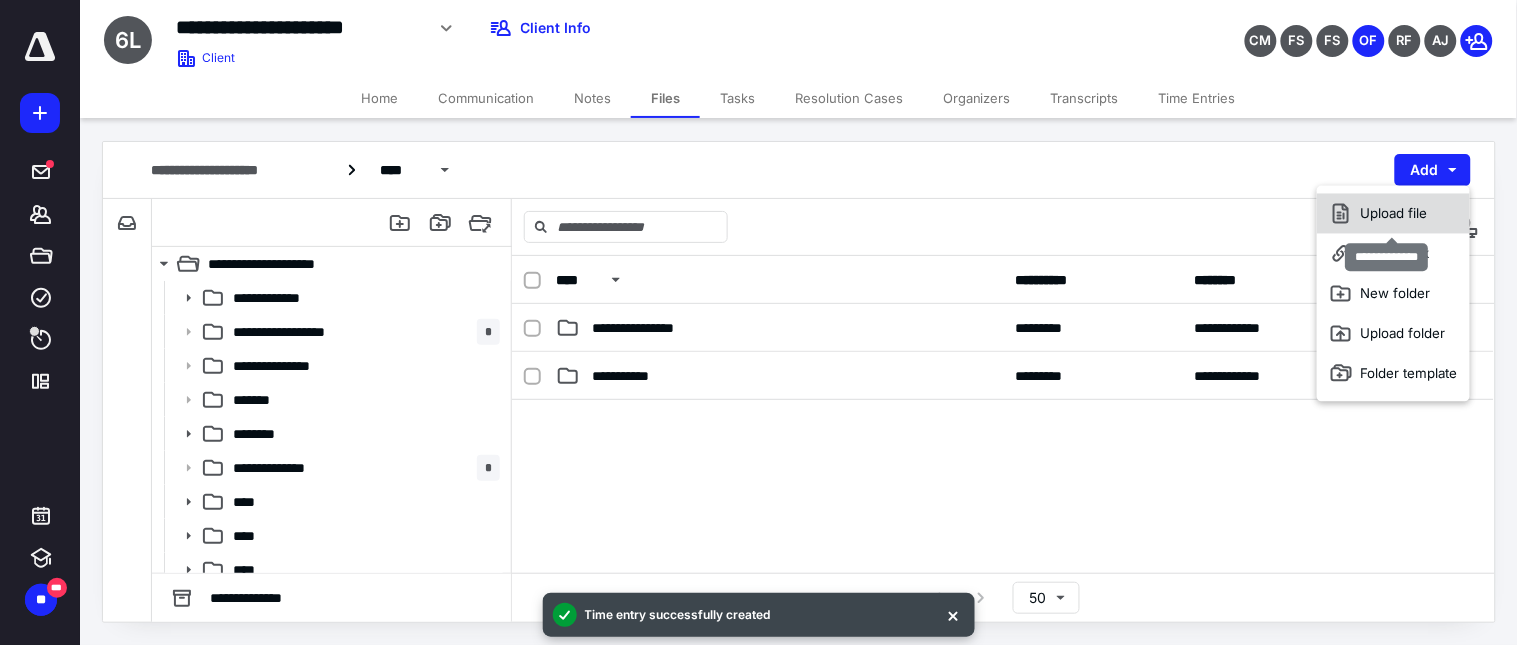 click on "Upload file" at bounding box center [1393, 214] 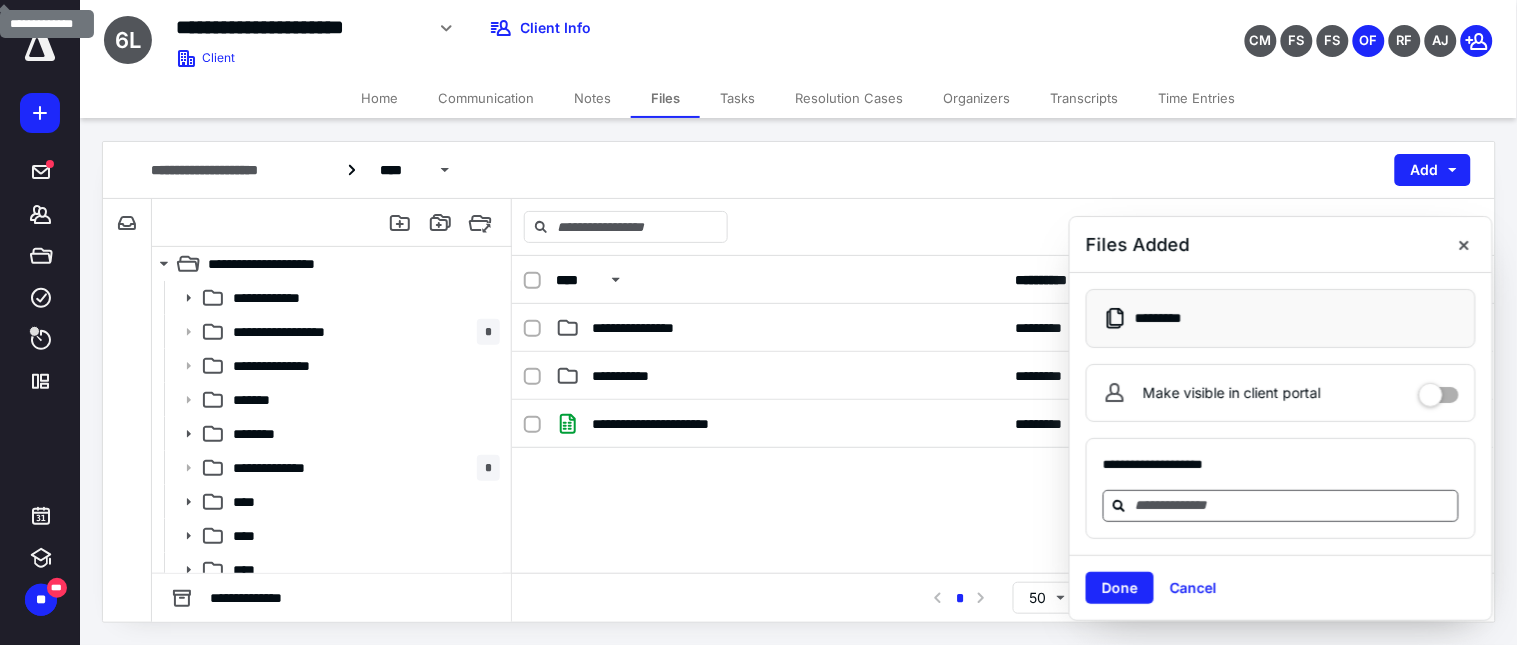 click at bounding box center [1293, 505] 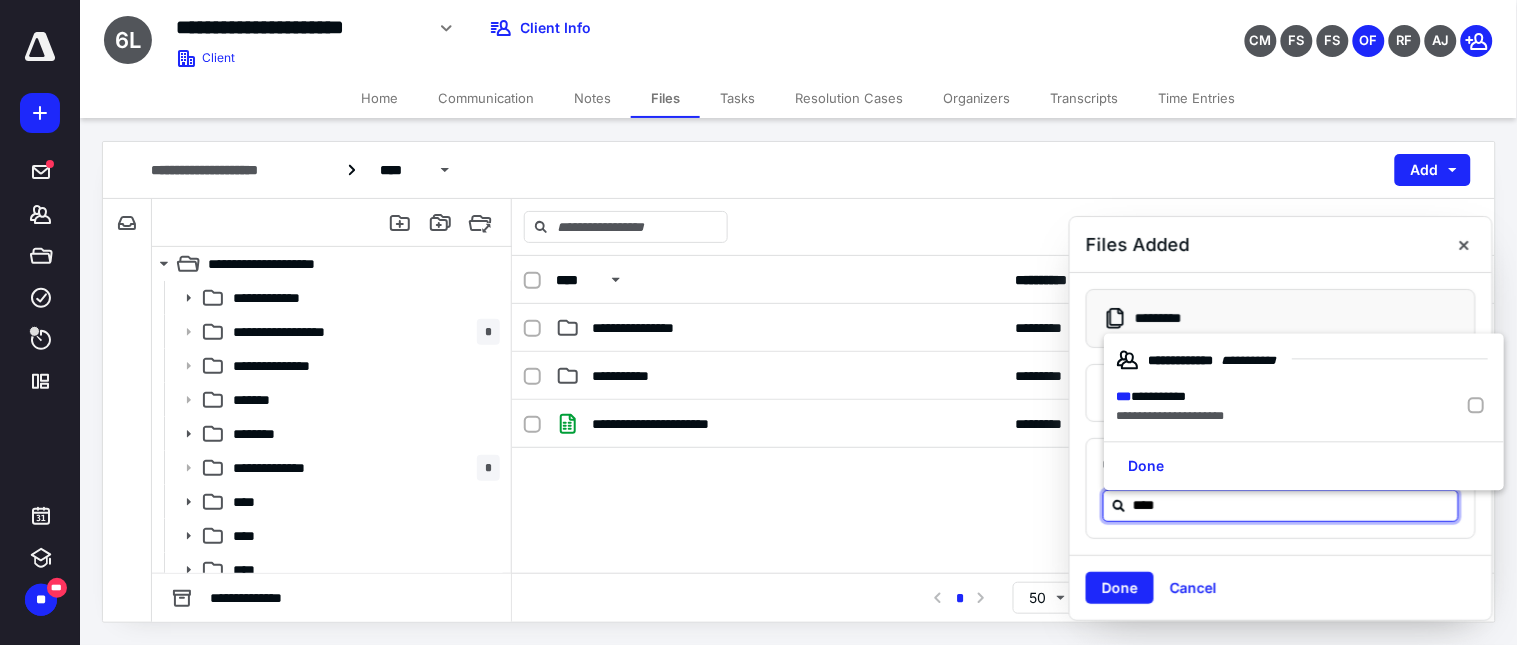 type on "*****" 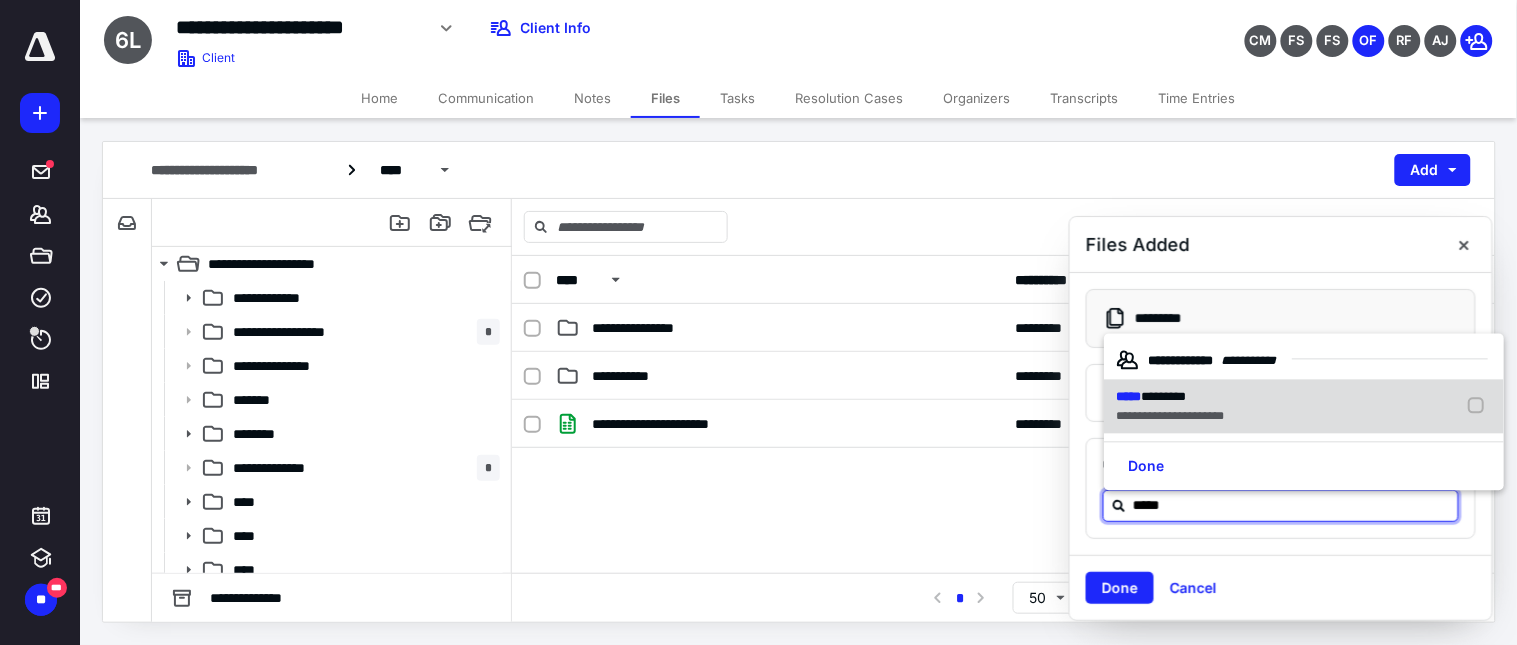 click at bounding box center [1480, 407] 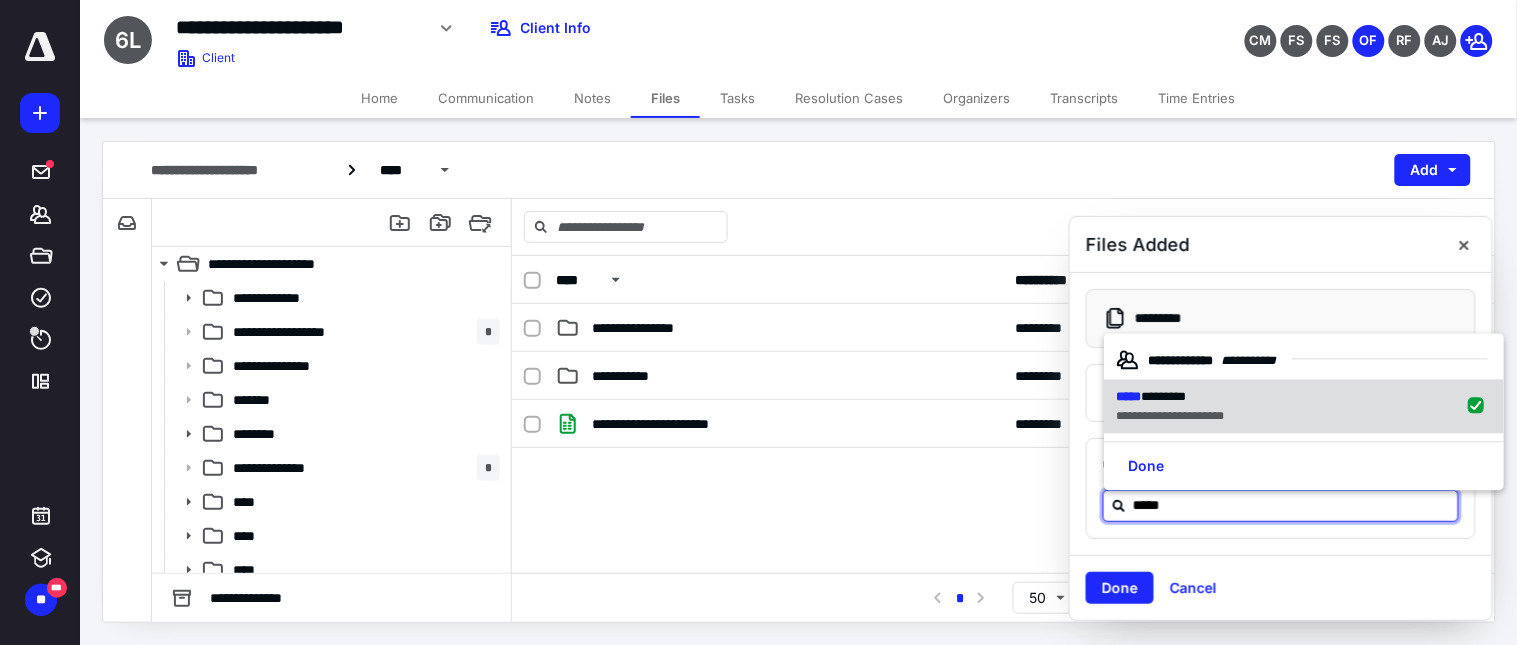 checkbox on "true" 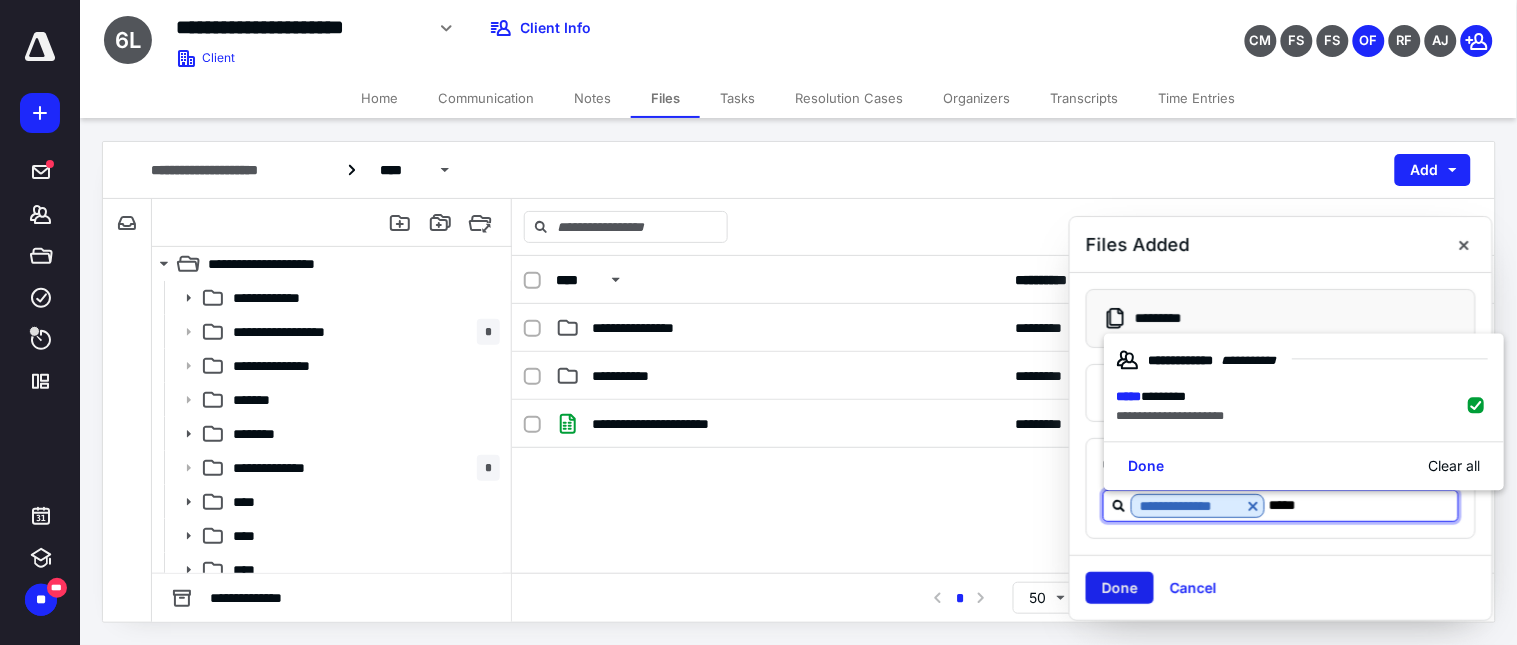 type on "*****" 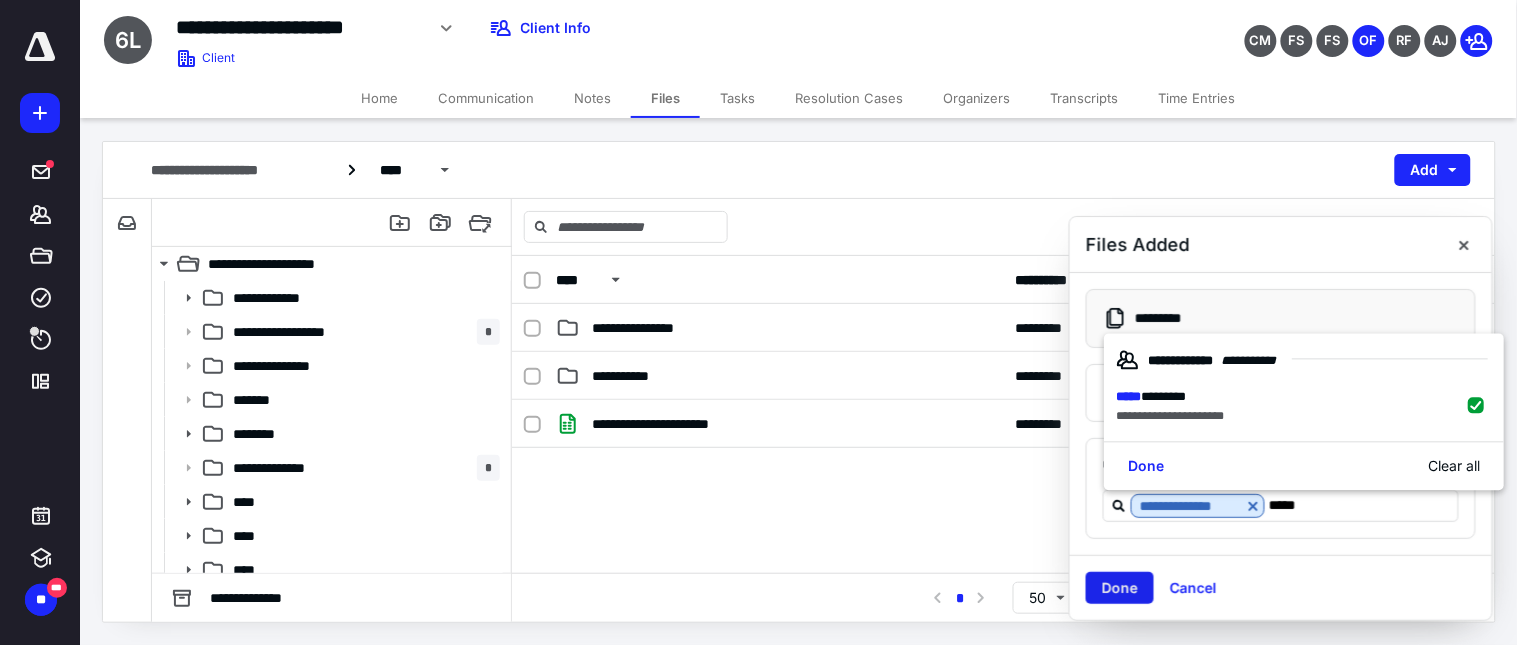 click on "Done" at bounding box center [1120, 588] 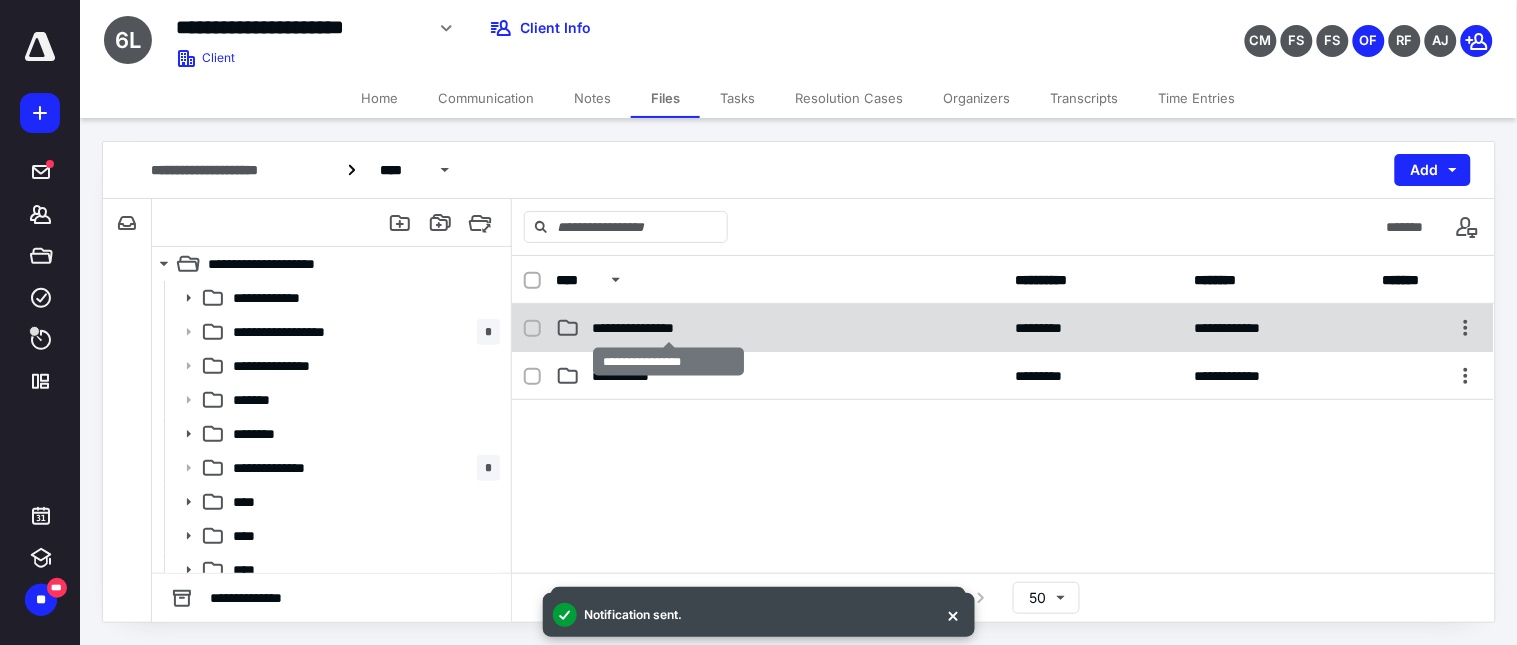 click on "**********" at bounding box center (668, 328) 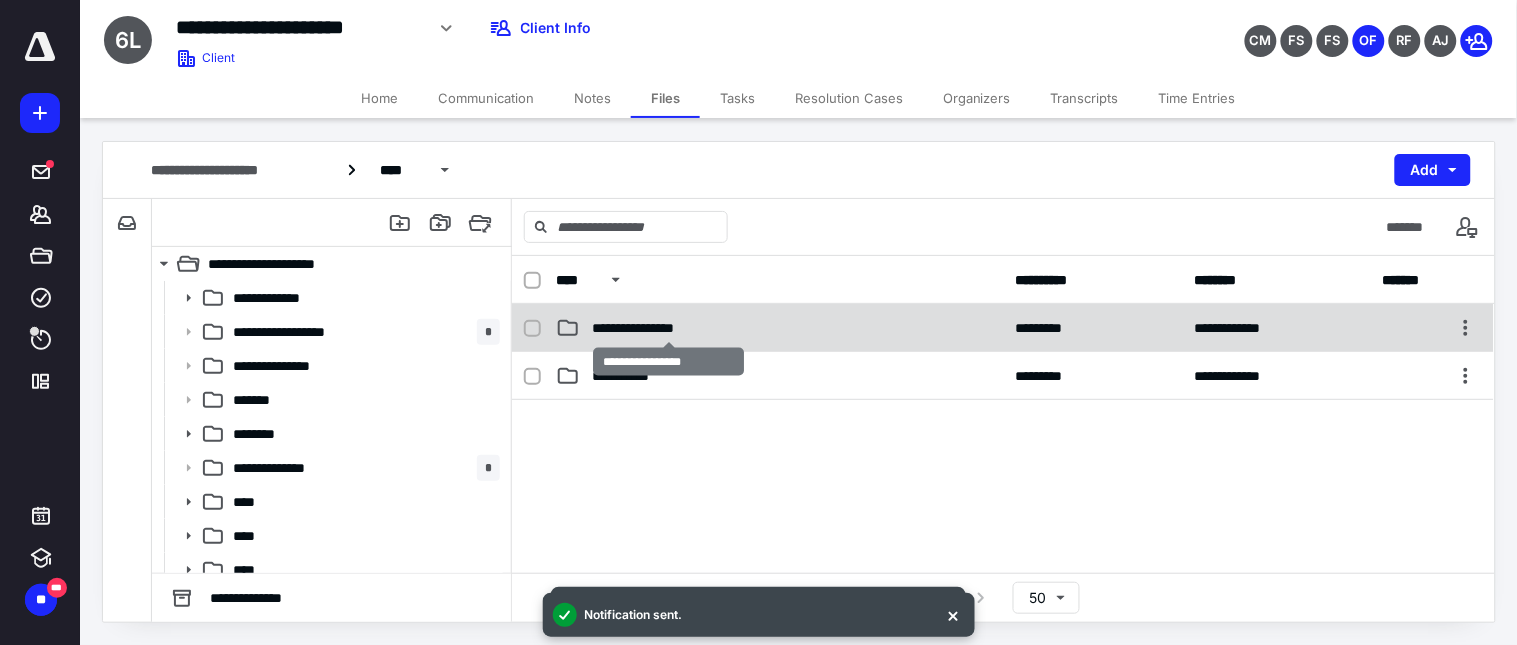 click on "**********" at bounding box center [1003, 438] 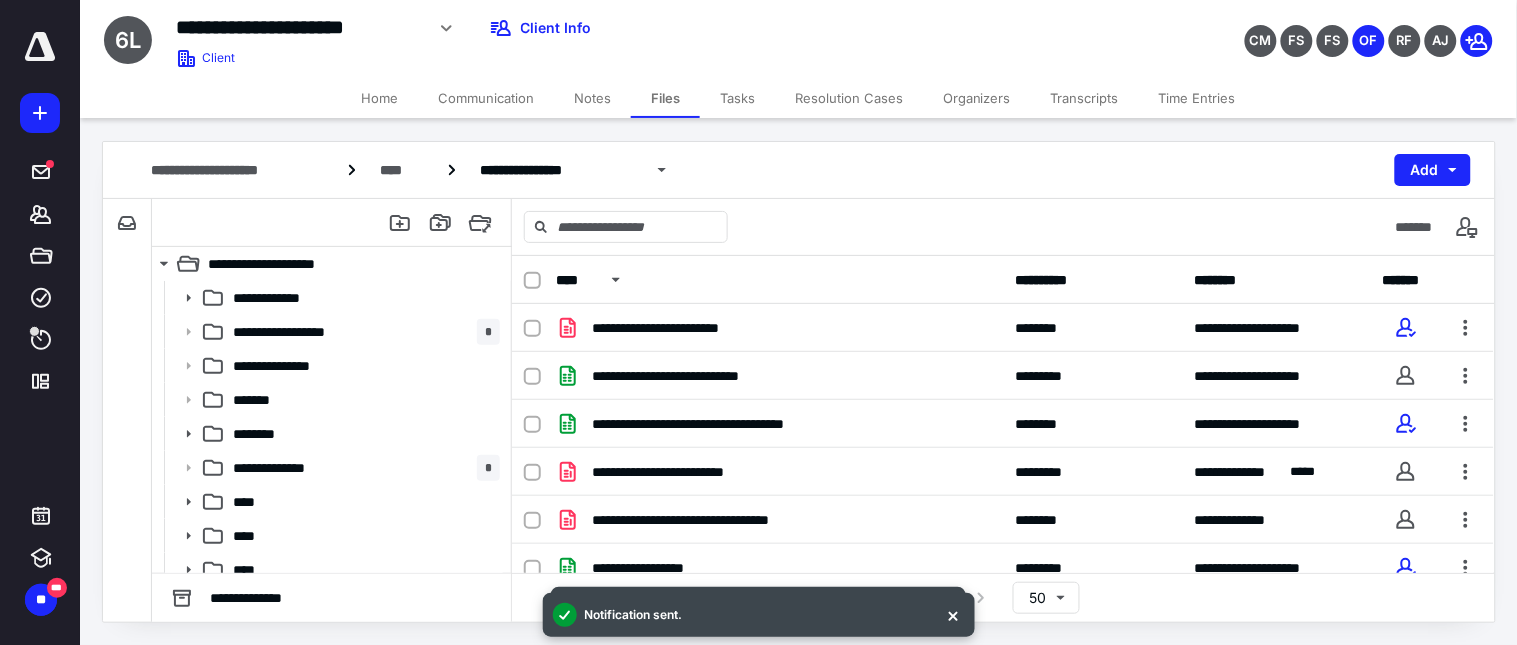 click on "Time Entries" at bounding box center [1197, 98] 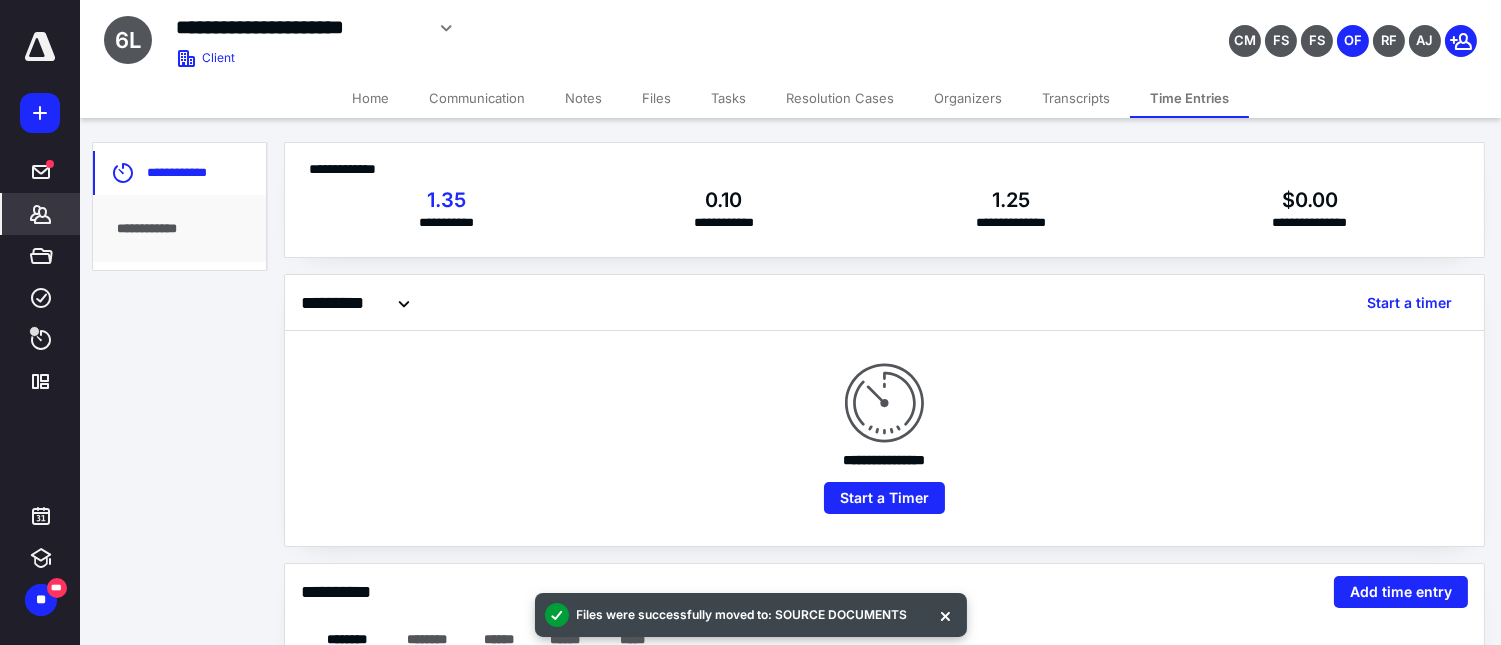 click on "Home" at bounding box center [370, 98] 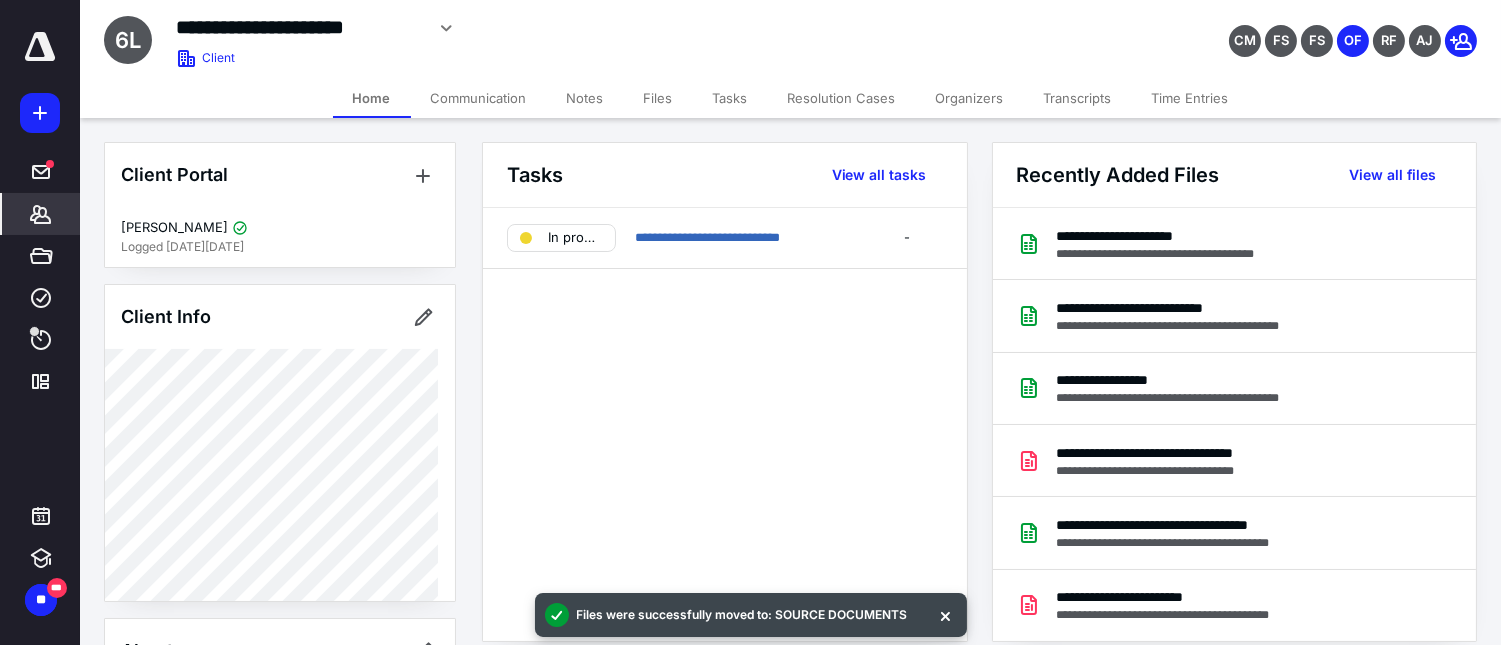 scroll, scrollTop: 111, scrollLeft: 0, axis: vertical 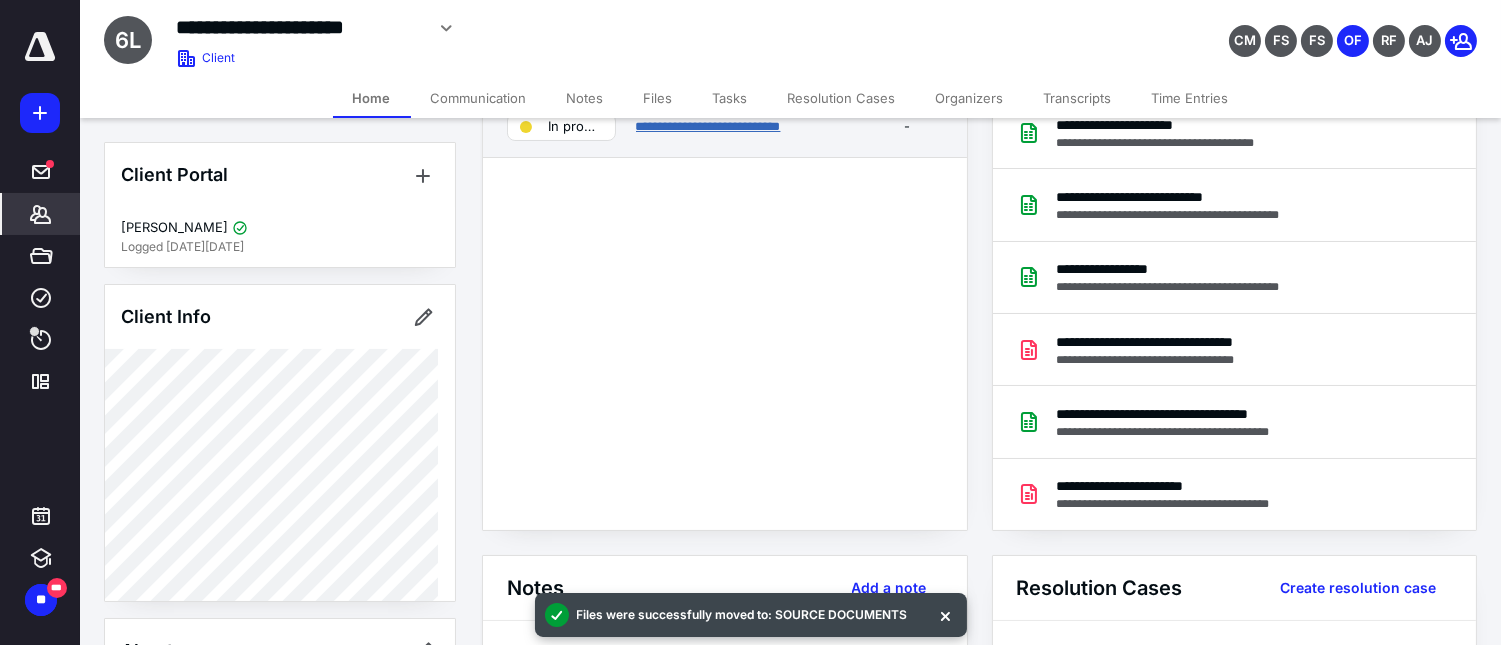click on "**********" at bounding box center (708, 126) 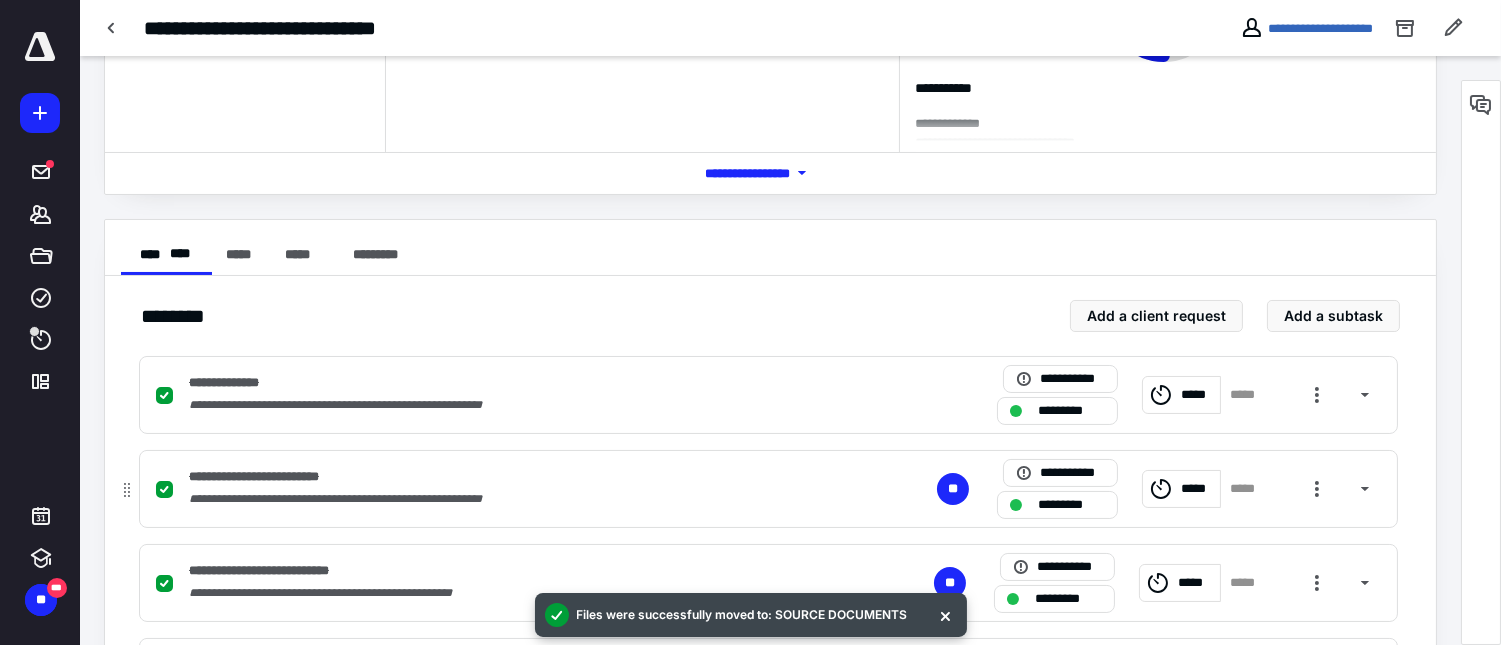 scroll, scrollTop: 444, scrollLeft: 0, axis: vertical 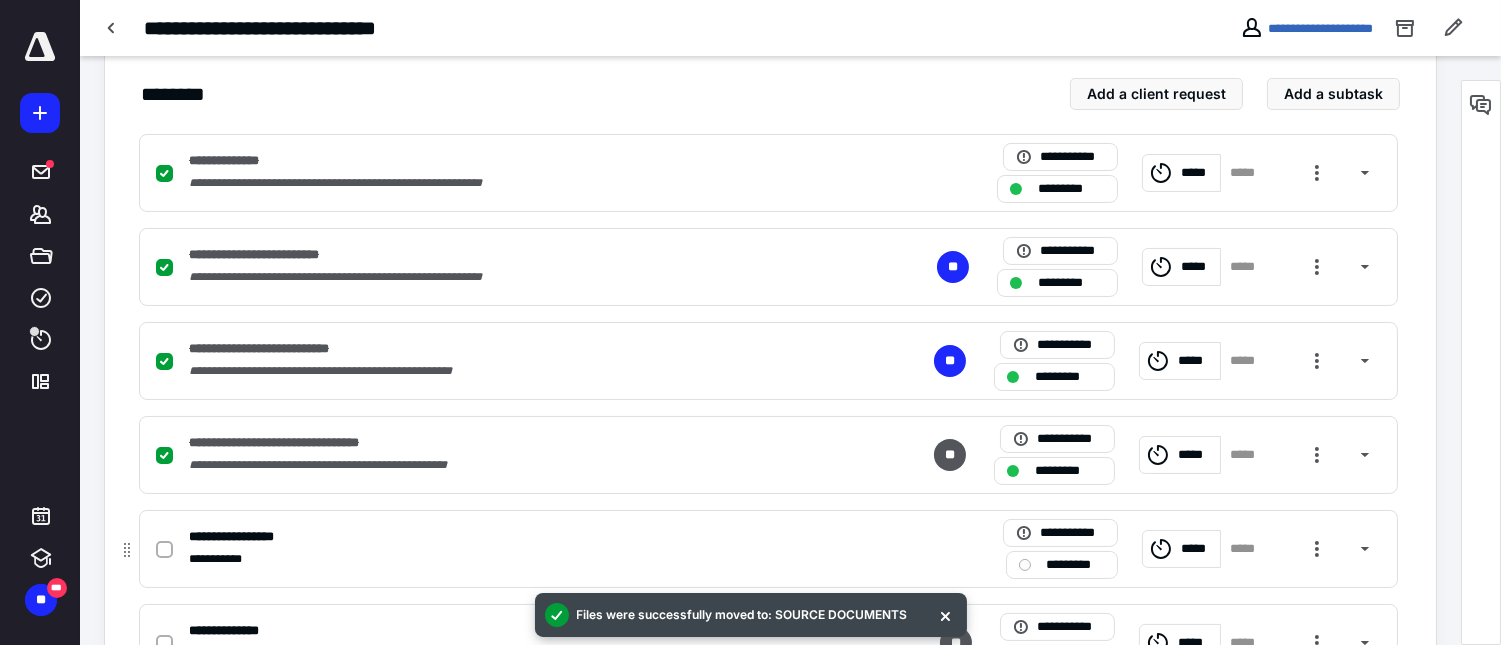 click at bounding box center (164, 550) 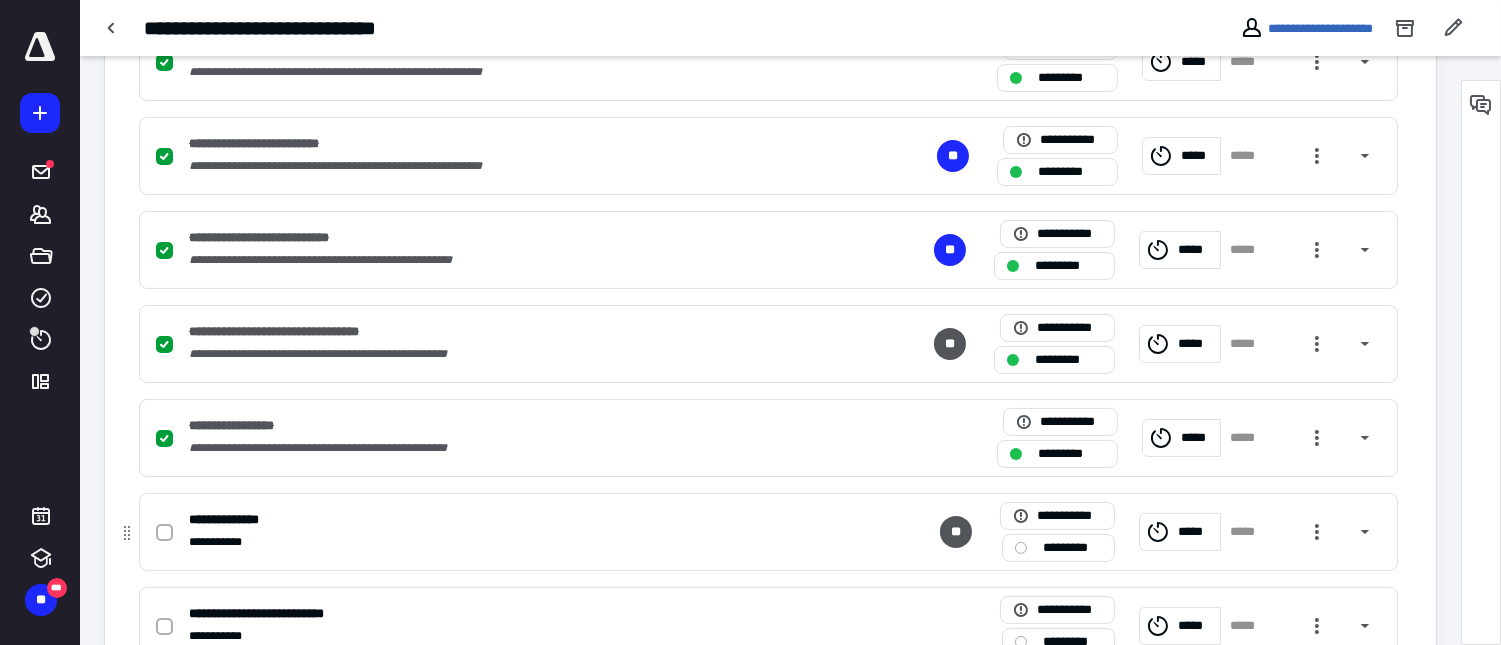 scroll, scrollTop: 666, scrollLeft: 0, axis: vertical 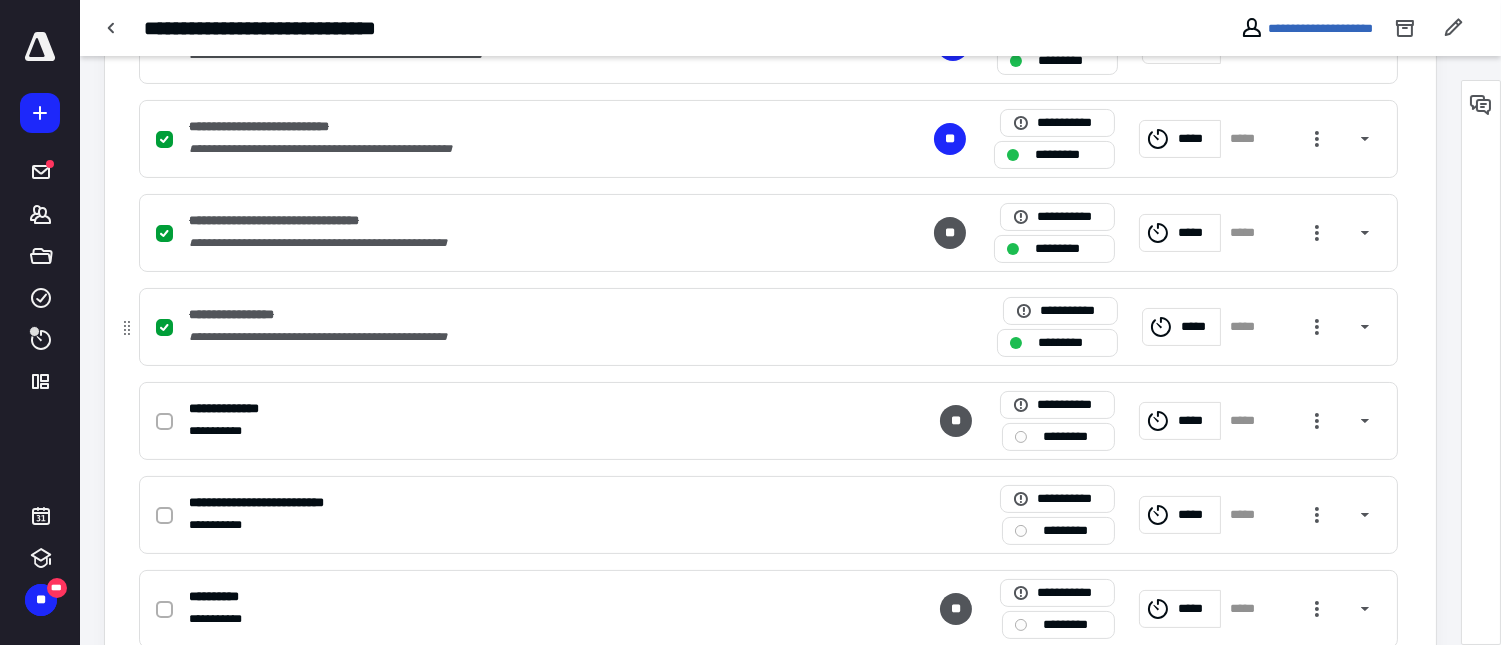 click on "*****" at bounding box center [1197, 326] 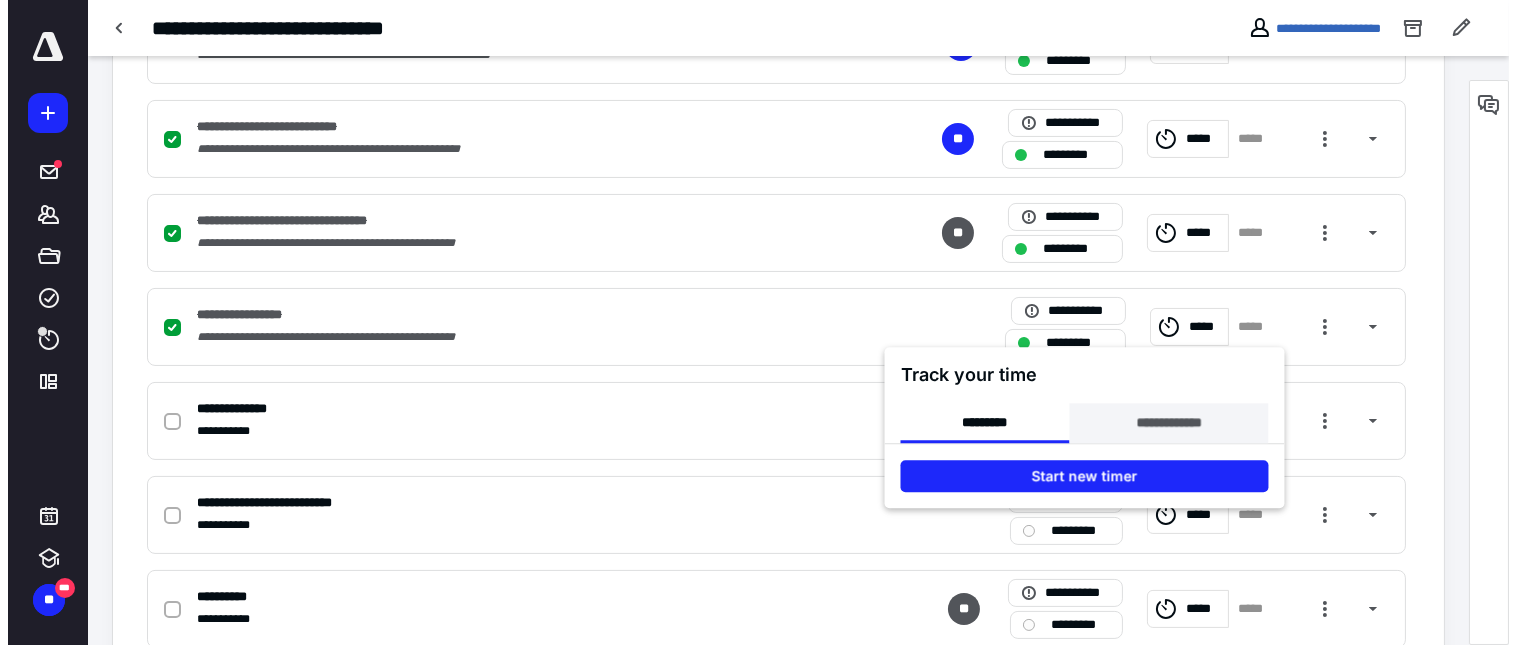 scroll, scrollTop: 777, scrollLeft: 0, axis: vertical 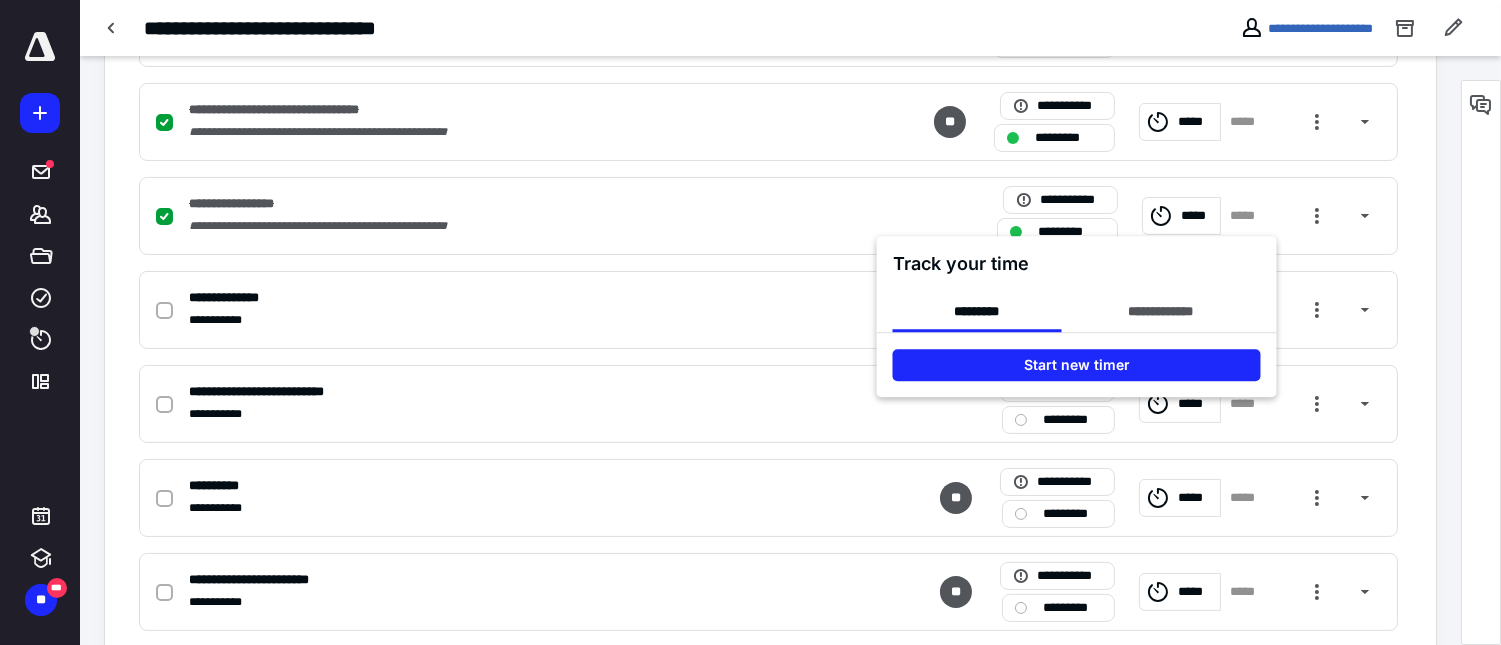 click at bounding box center (750, 322) 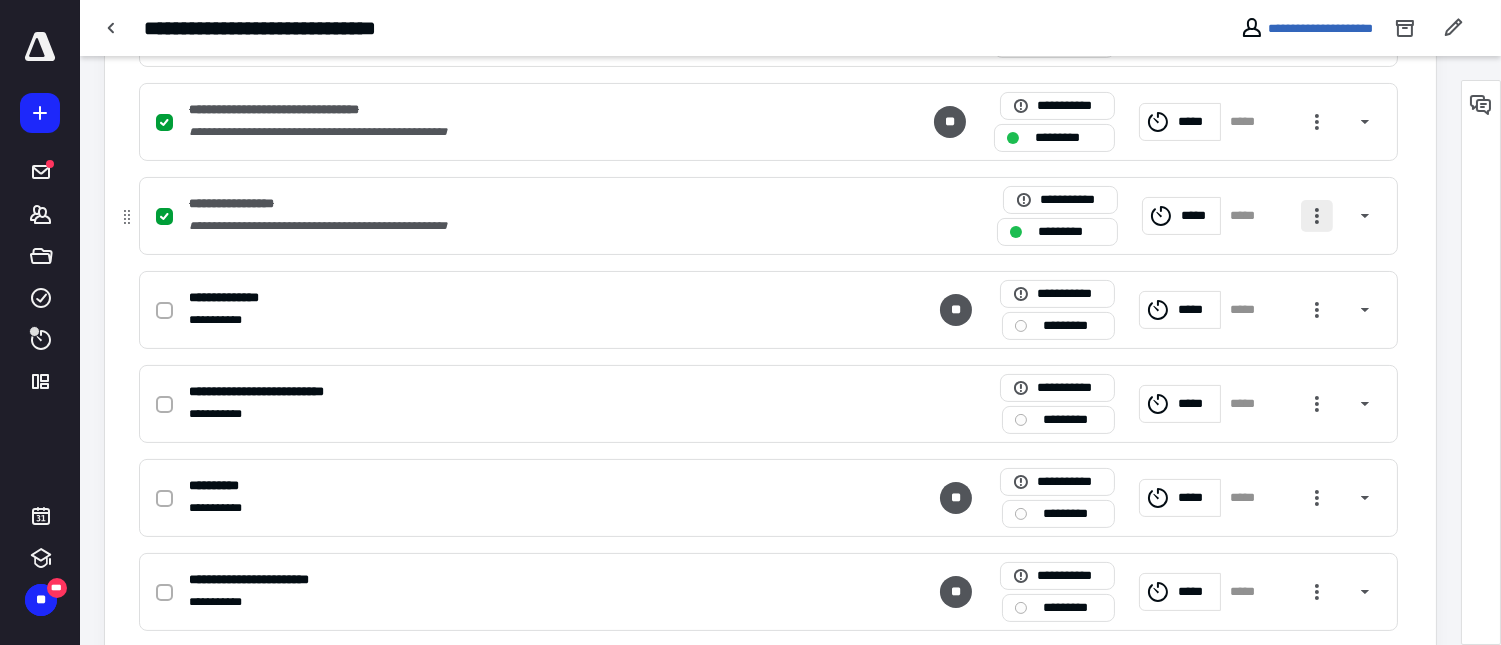 click at bounding box center [1317, 216] 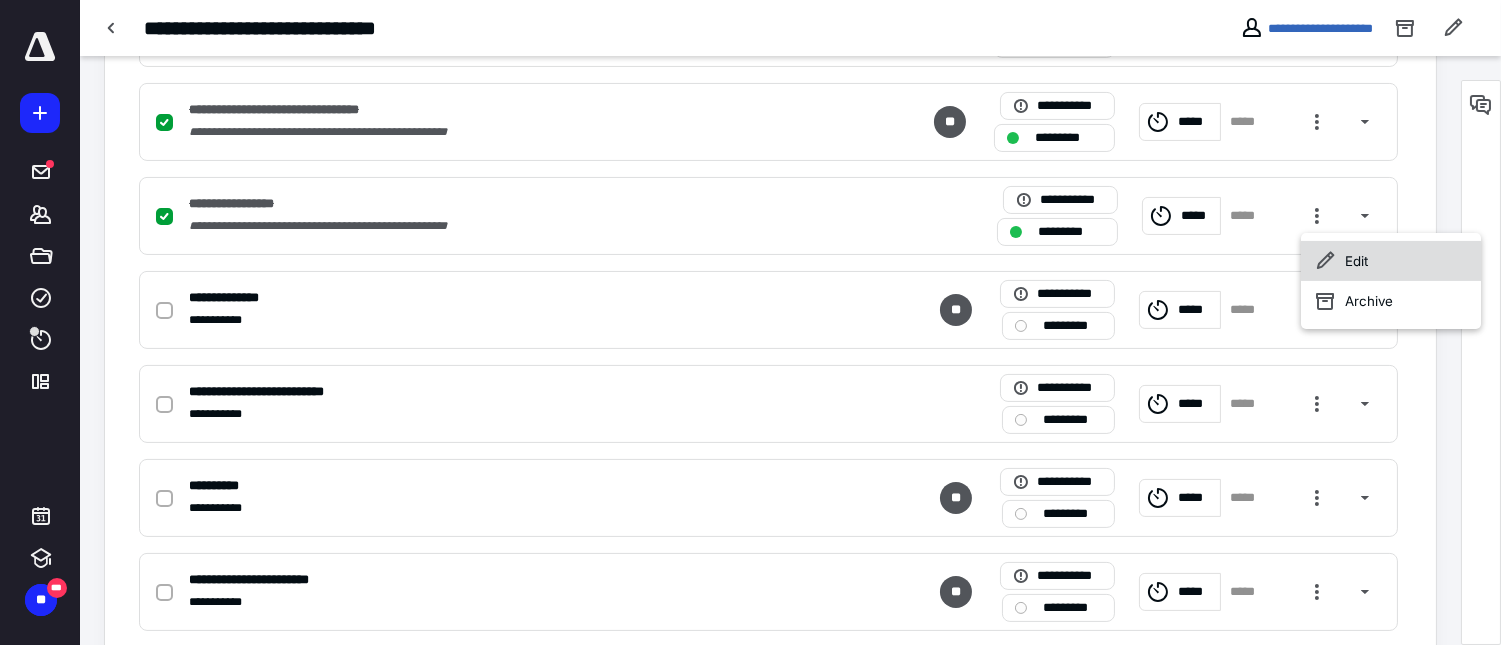 click 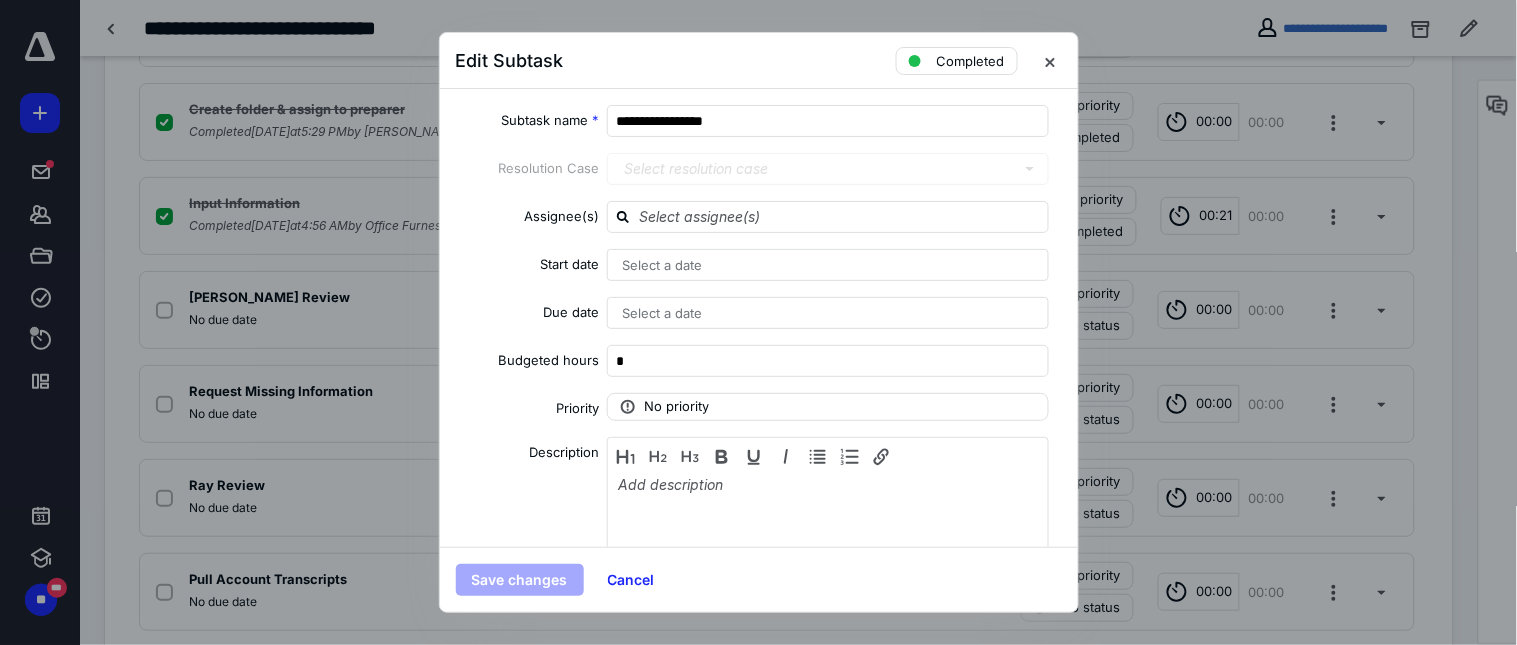 scroll, scrollTop: 68, scrollLeft: 0, axis: vertical 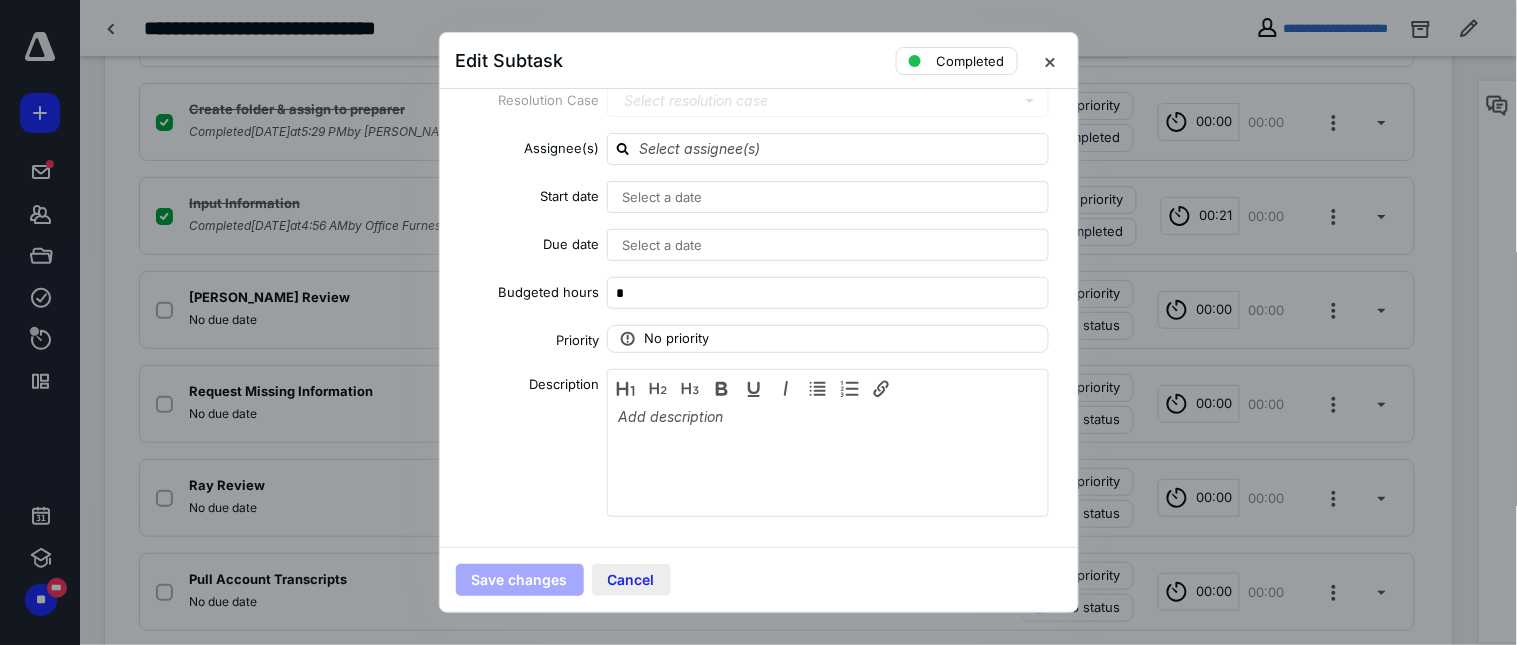click on "Cancel" at bounding box center [631, 580] 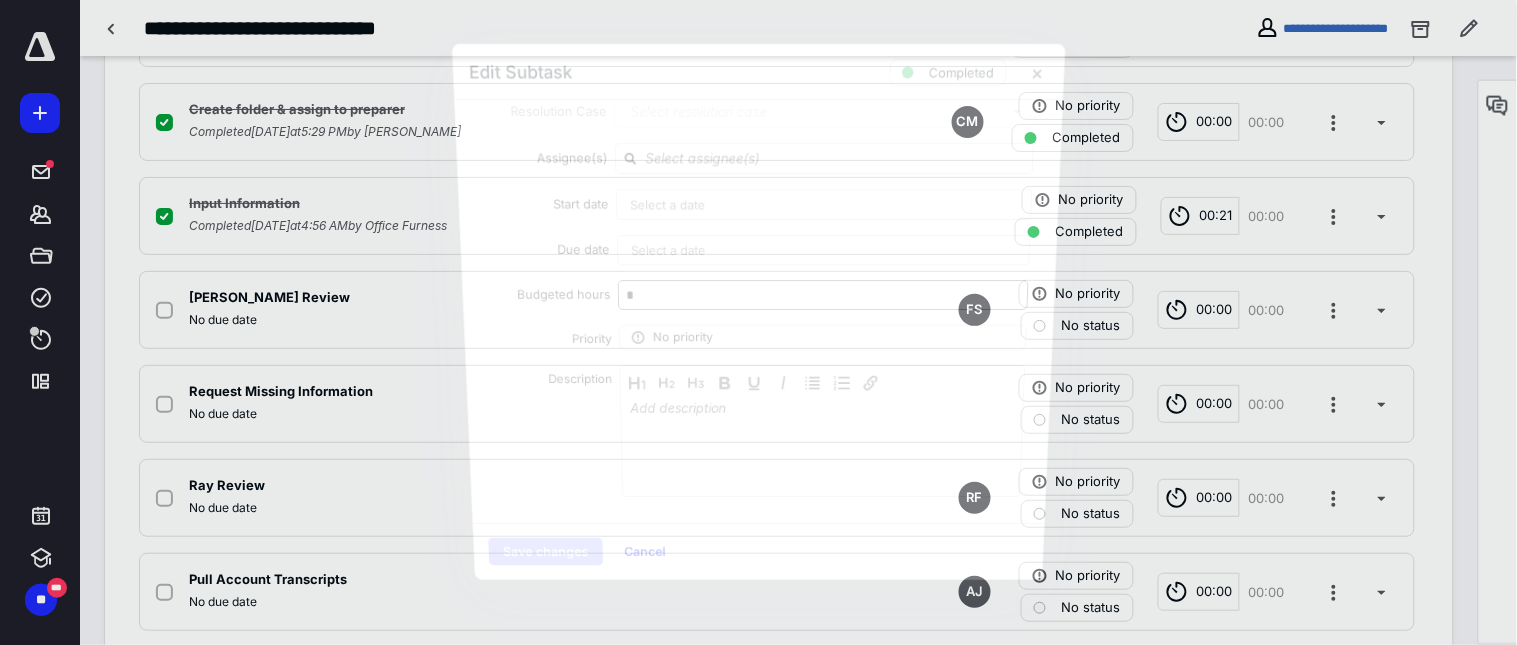 scroll, scrollTop: 0, scrollLeft: 0, axis: both 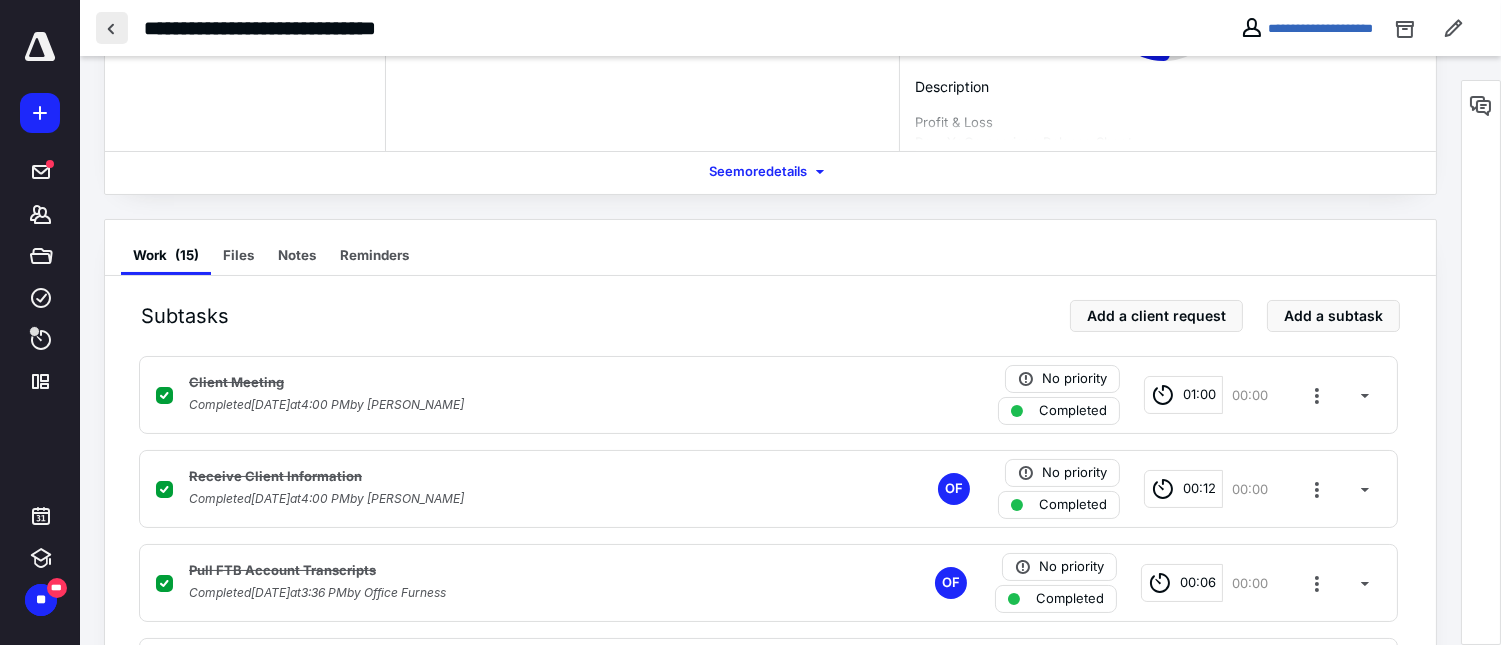click at bounding box center (112, 28) 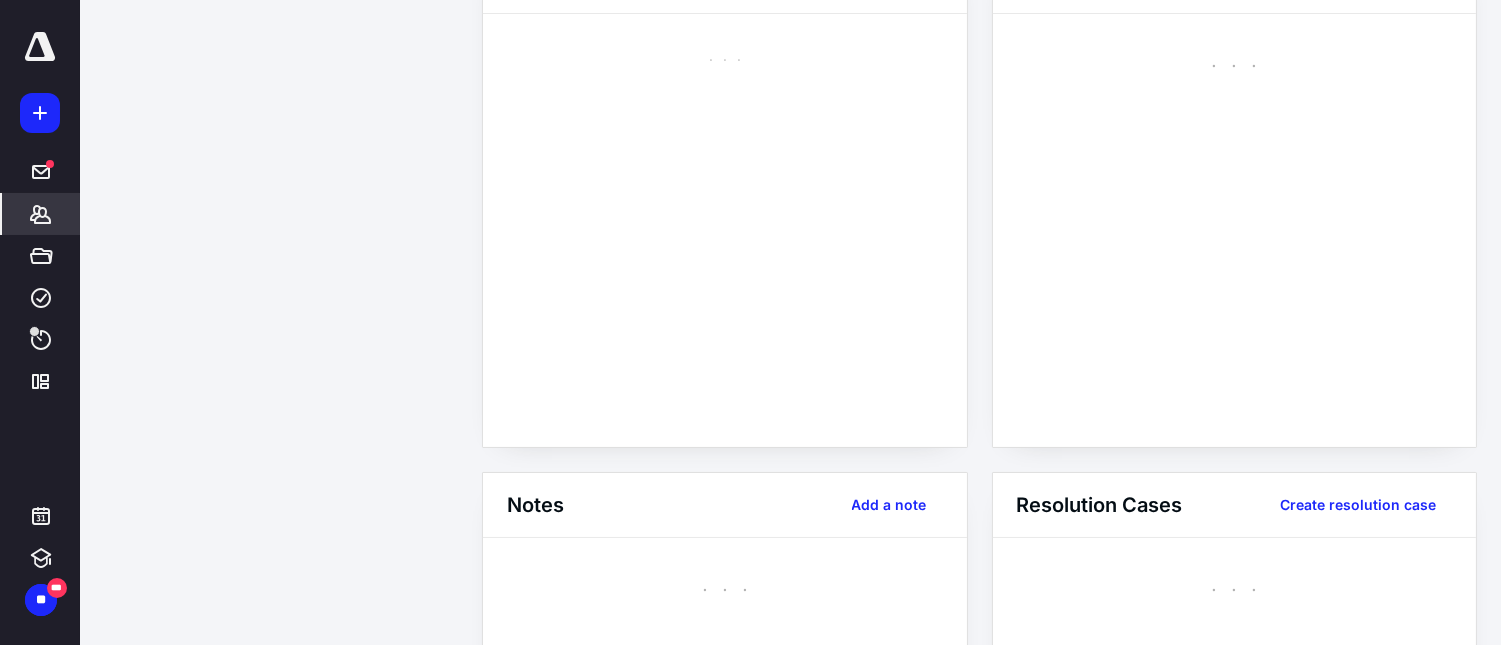 scroll, scrollTop: 0, scrollLeft: 0, axis: both 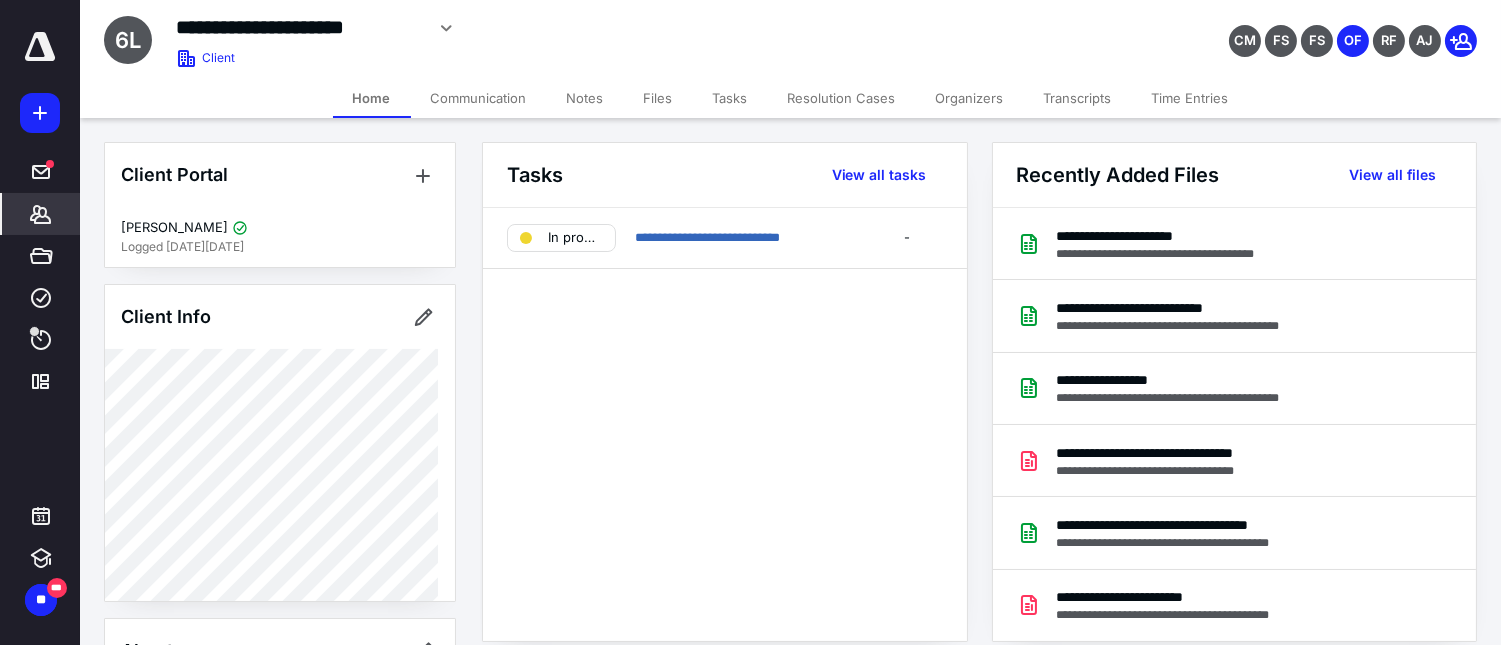 click on "Time Entries" at bounding box center (1190, 98) 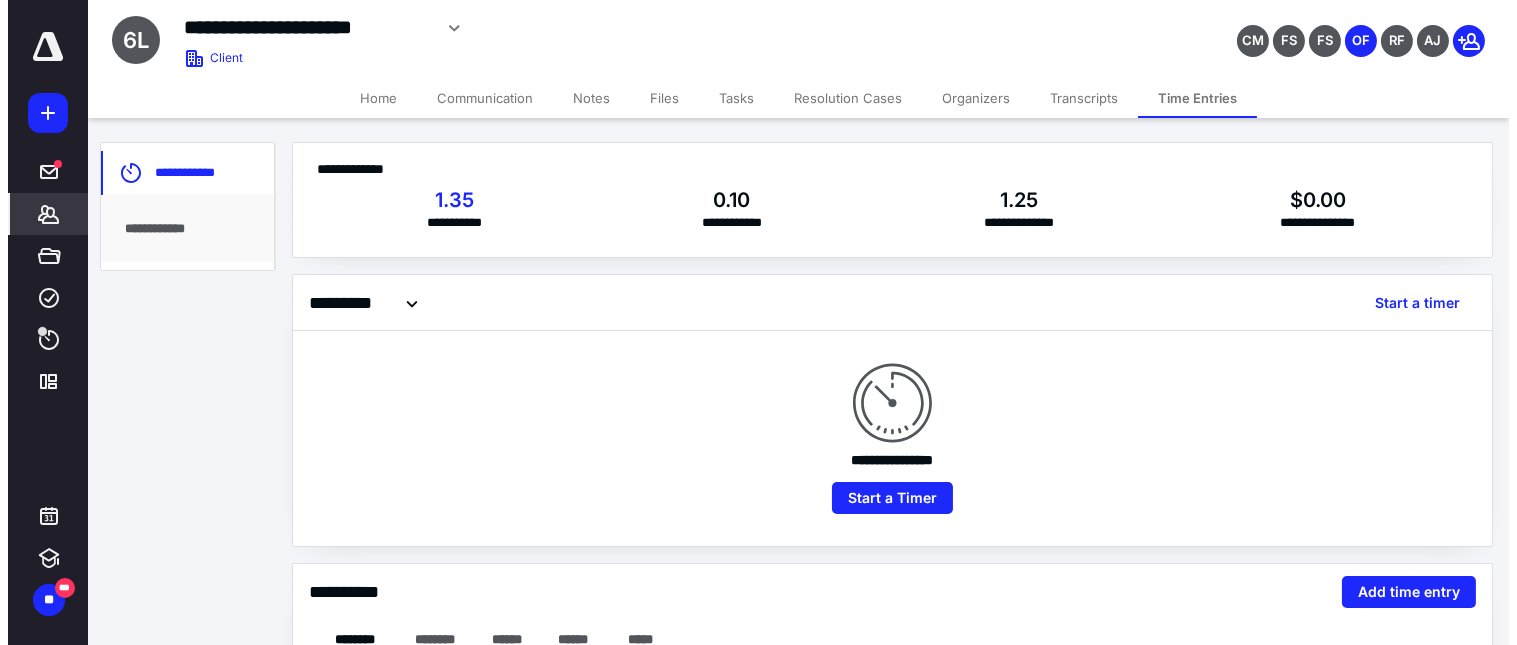 scroll, scrollTop: 222, scrollLeft: 0, axis: vertical 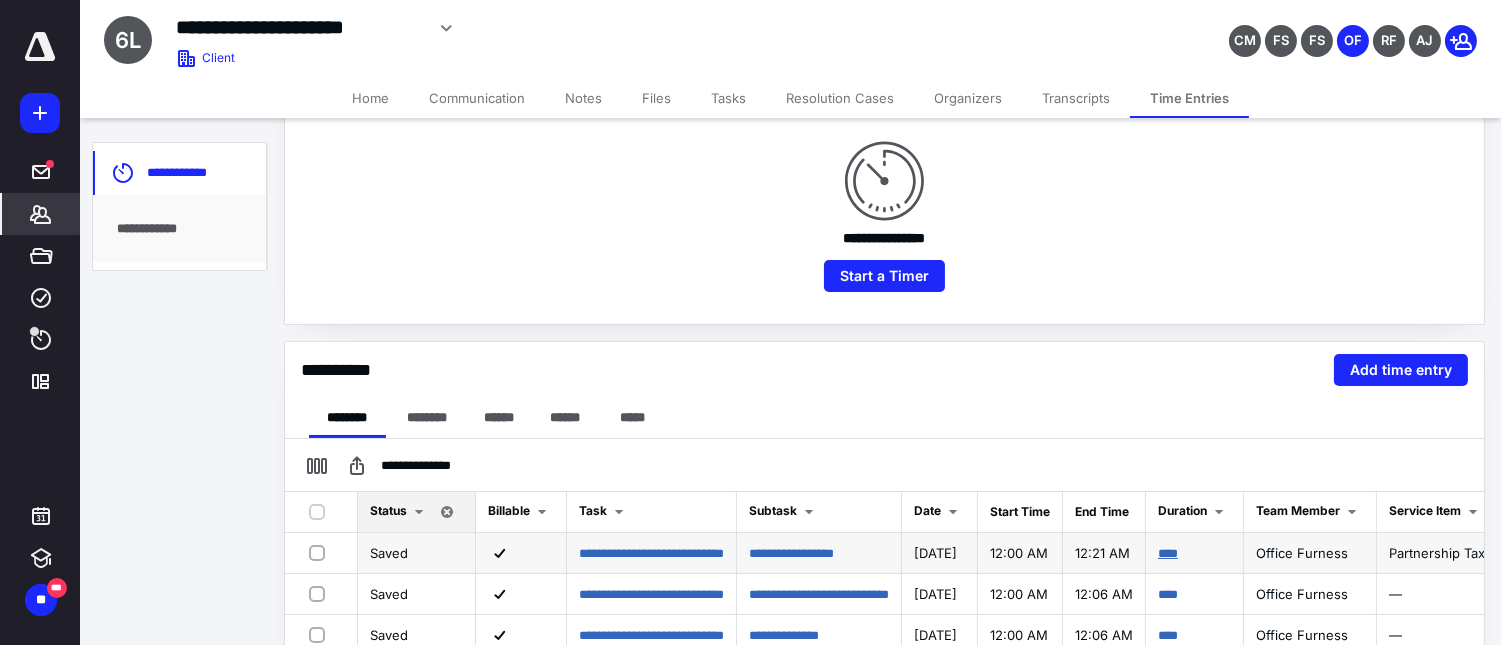 click on "****" at bounding box center [1168, 553] 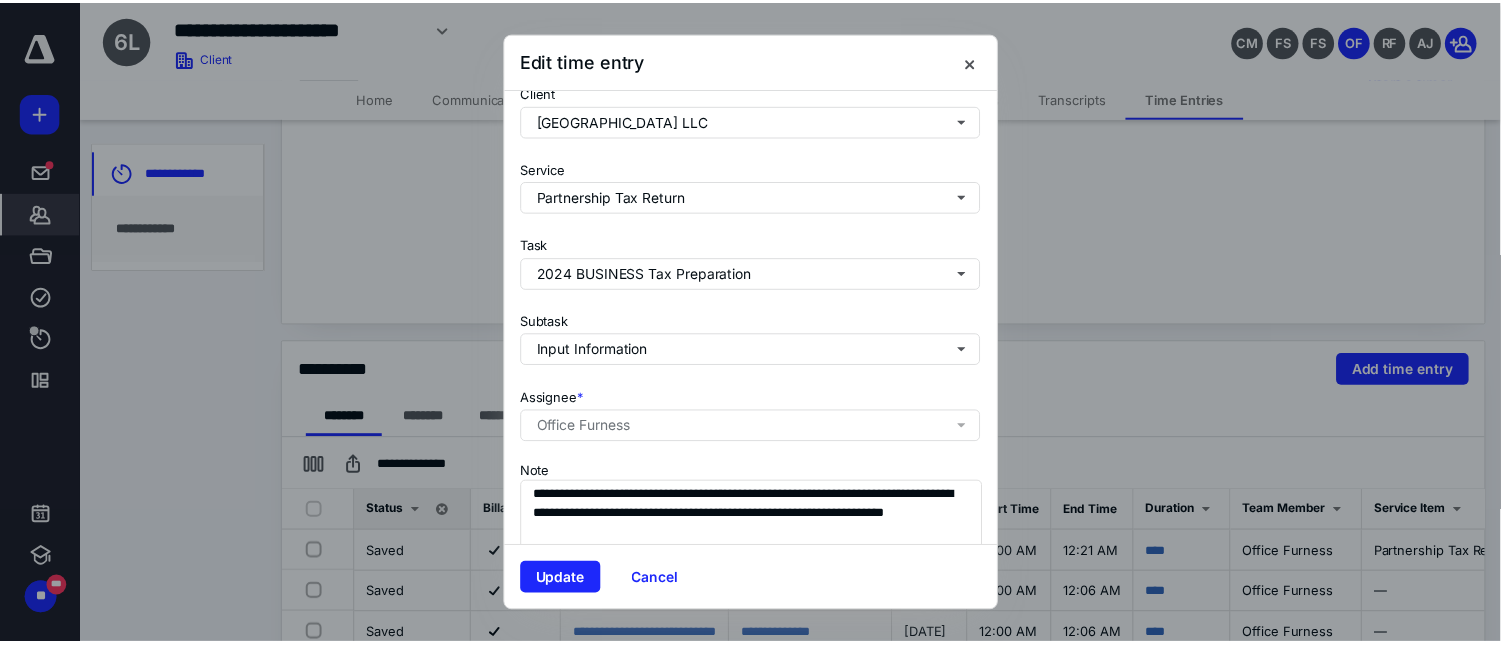scroll, scrollTop: 288, scrollLeft: 0, axis: vertical 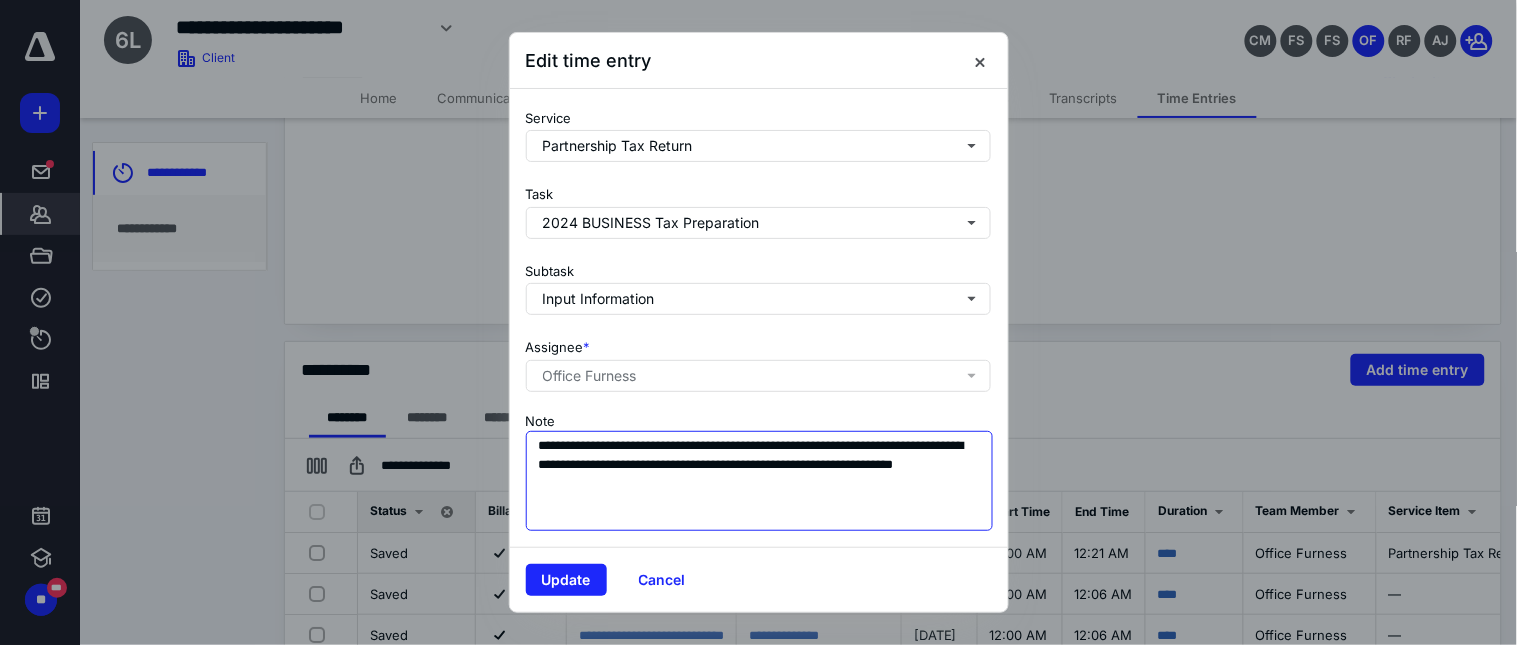 click on "**********" at bounding box center [760, 481] 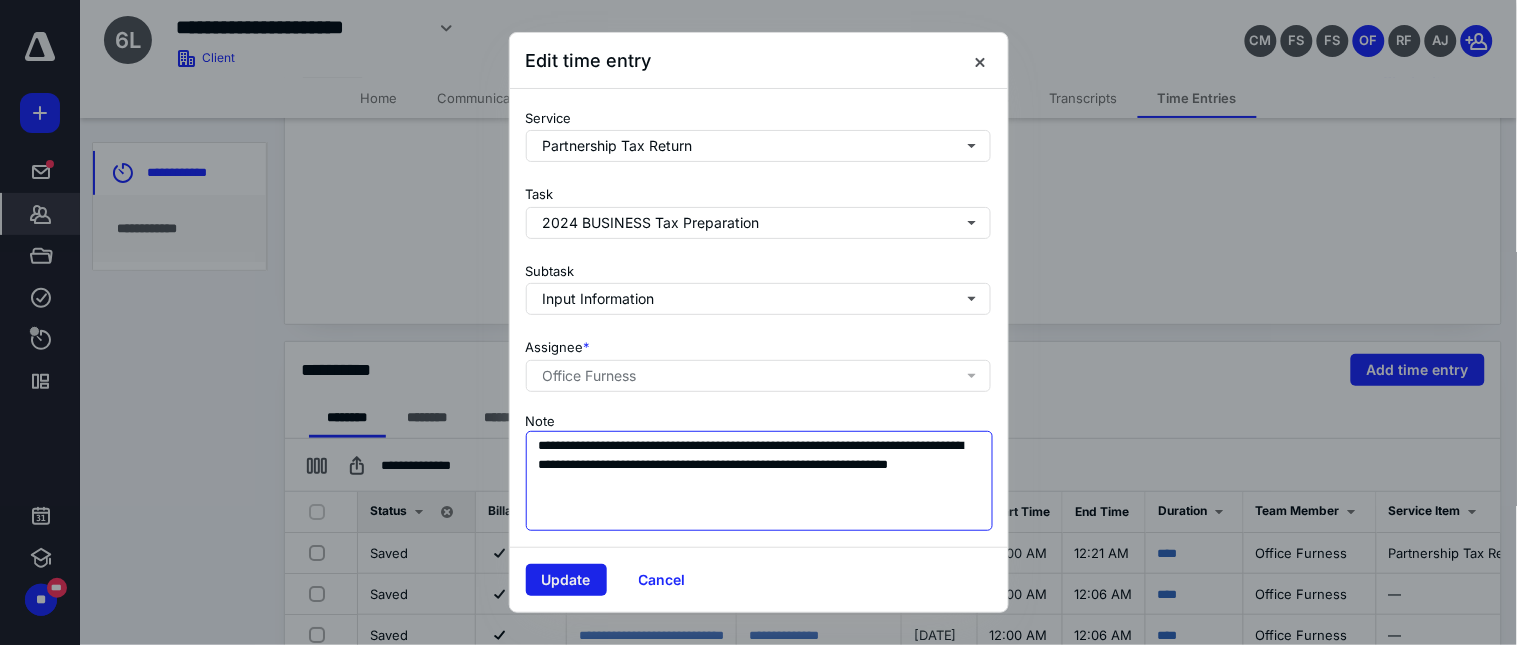 type on "**********" 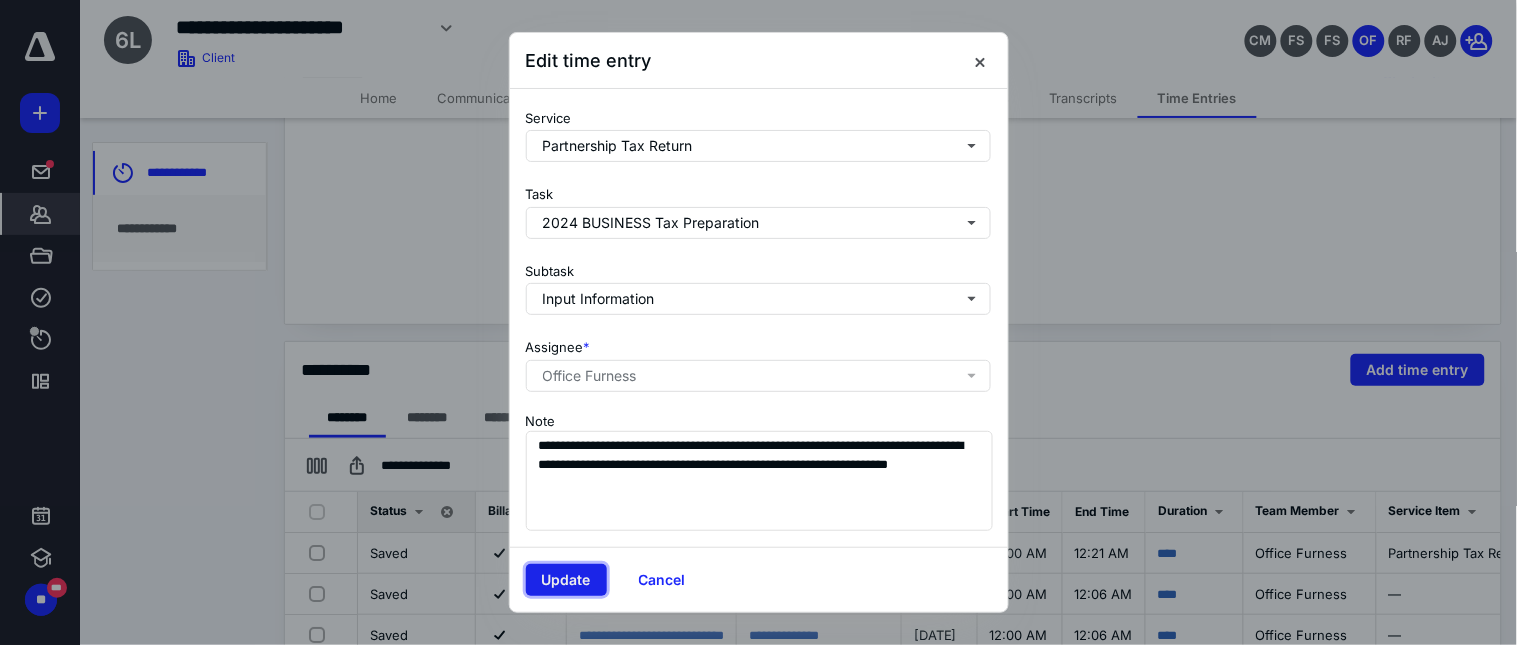 click on "Update" at bounding box center (566, 580) 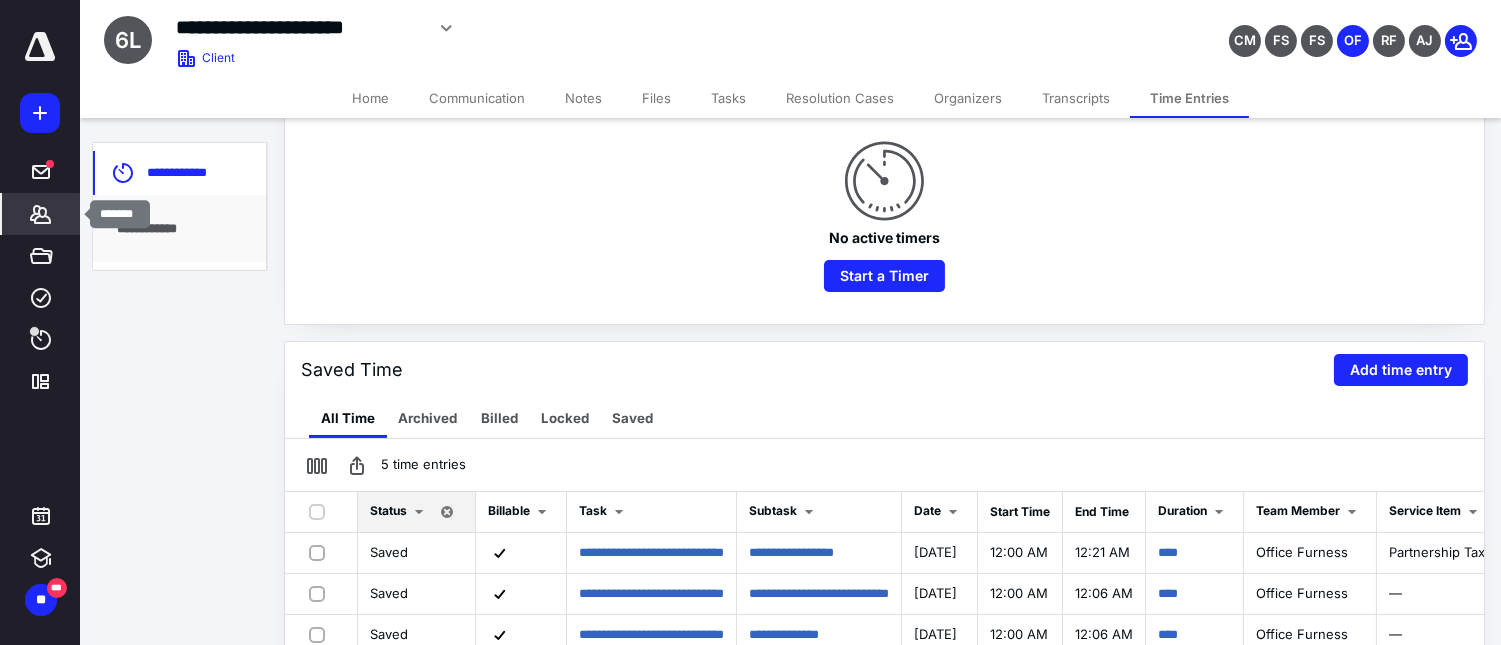 click 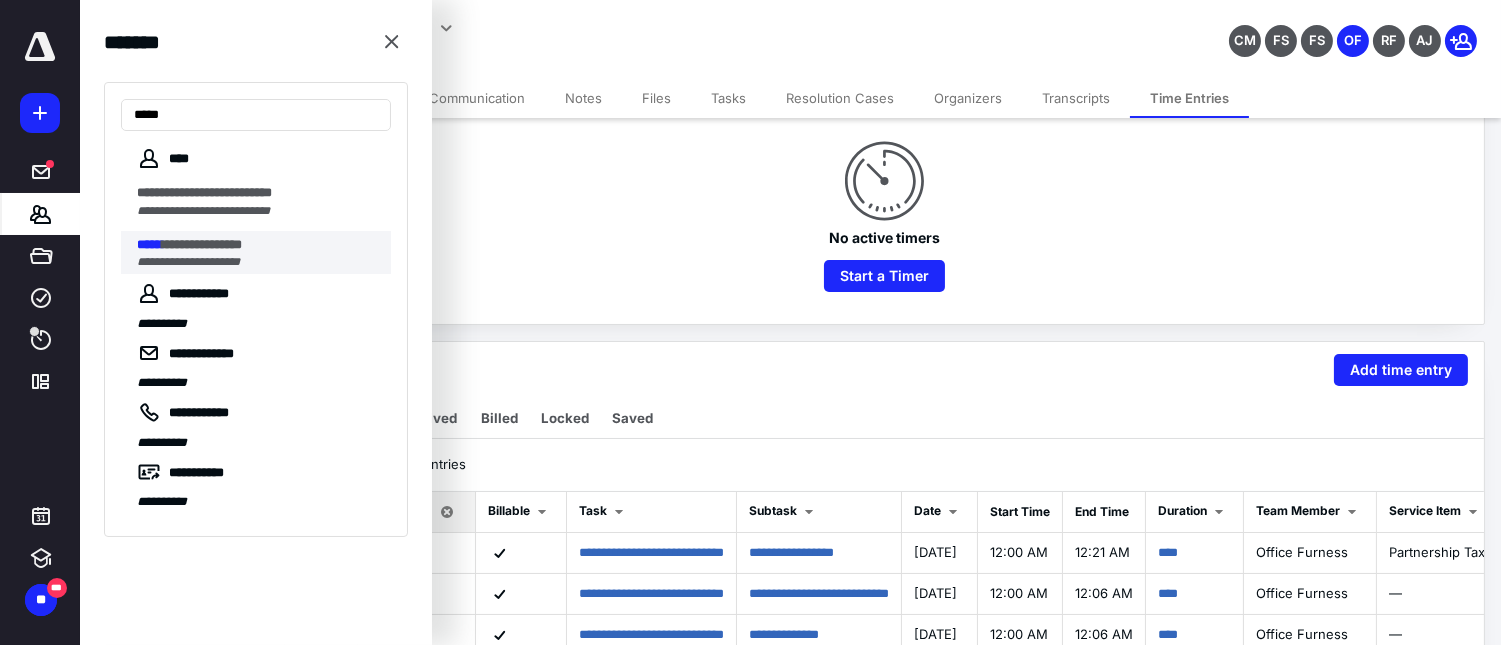 type on "*****" 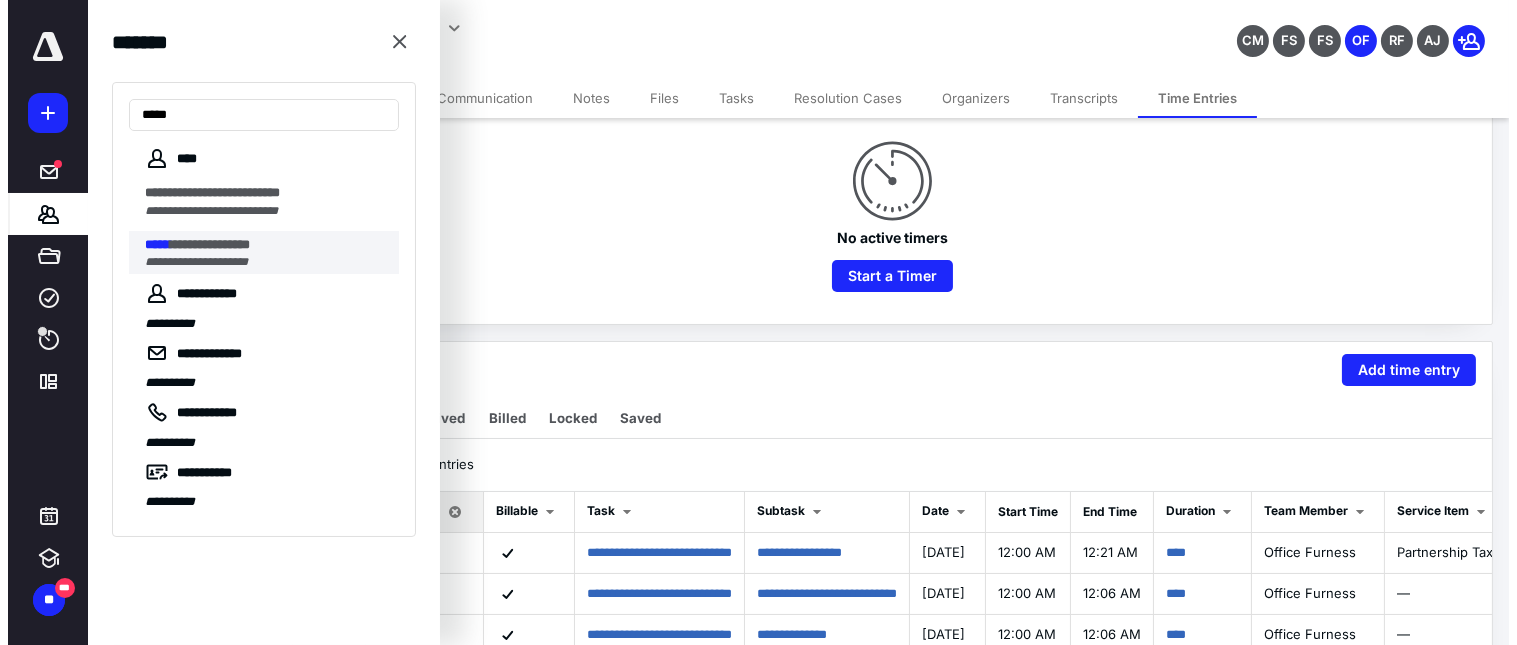 scroll, scrollTop: 0, scrollLeft: 0, axis: both 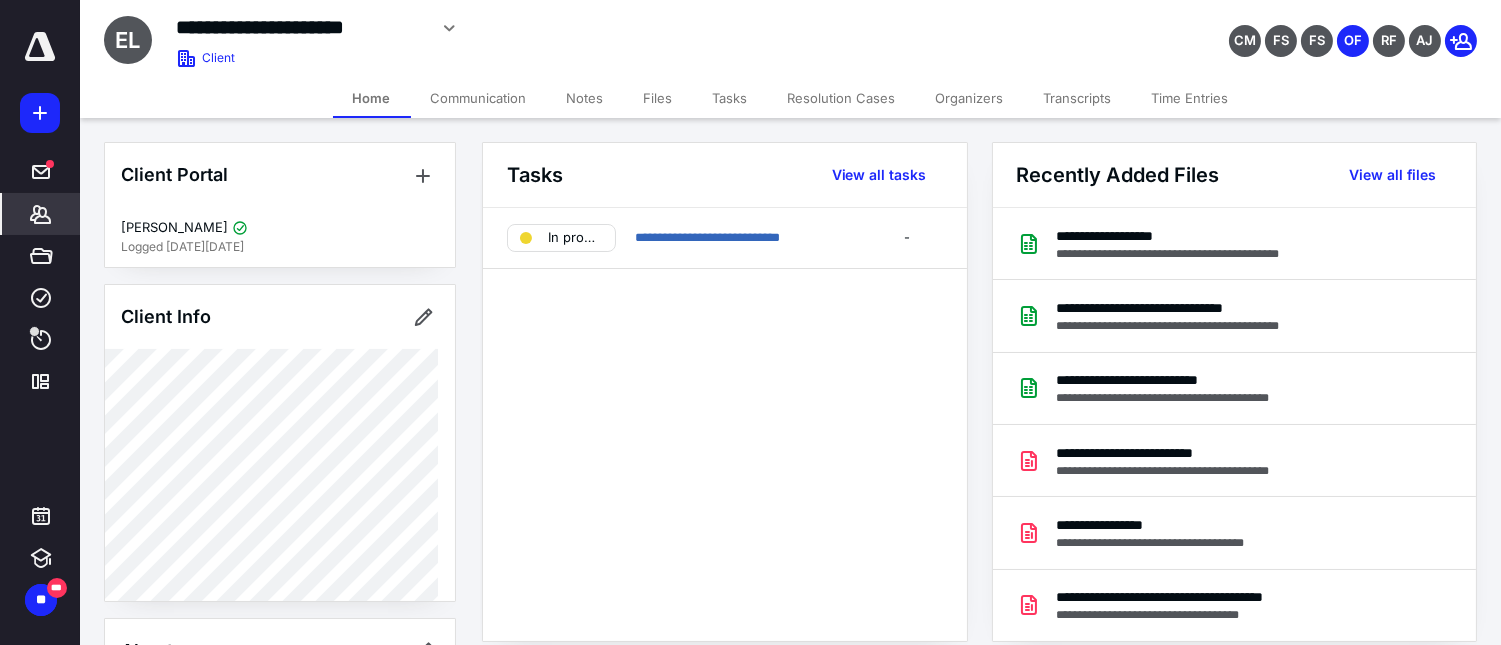 click on "Files" at bounding box center [658, 98] 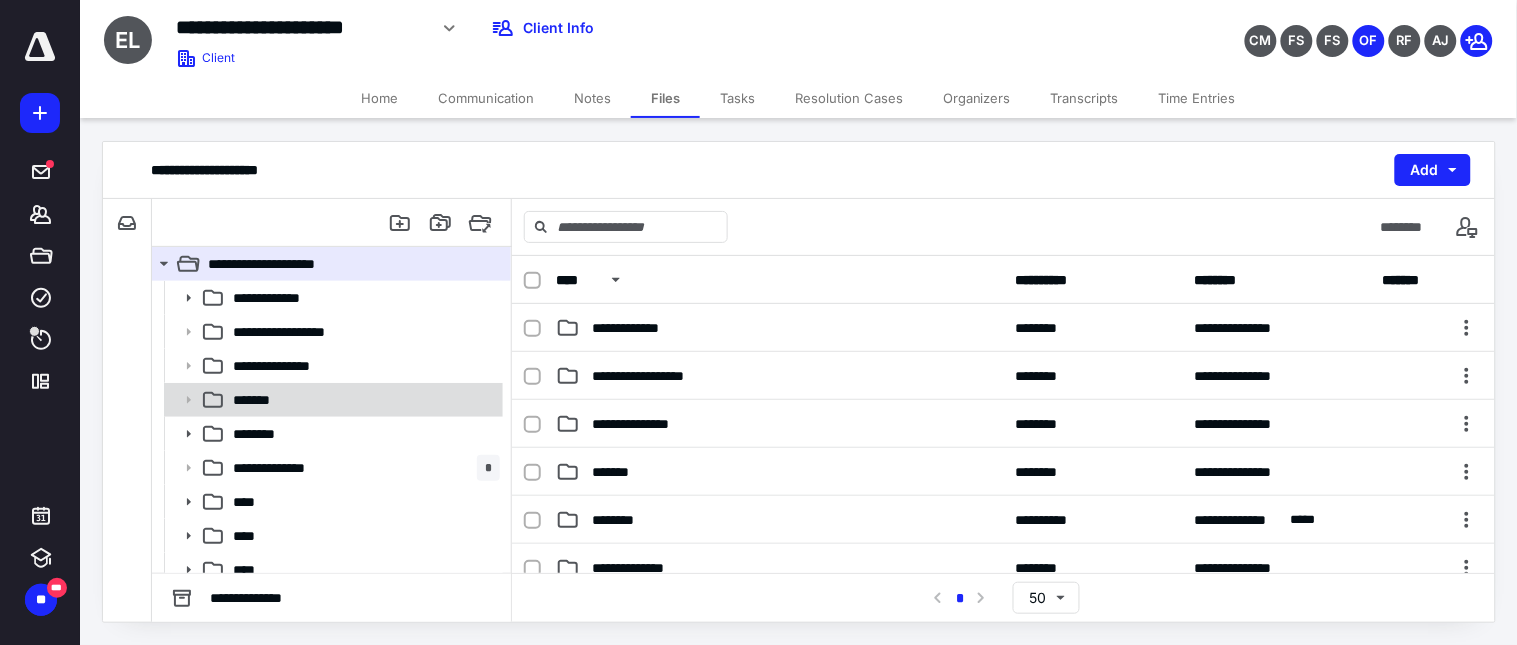 scroll, scrollTop: 82, scrollLeft: 0, axis: vertical 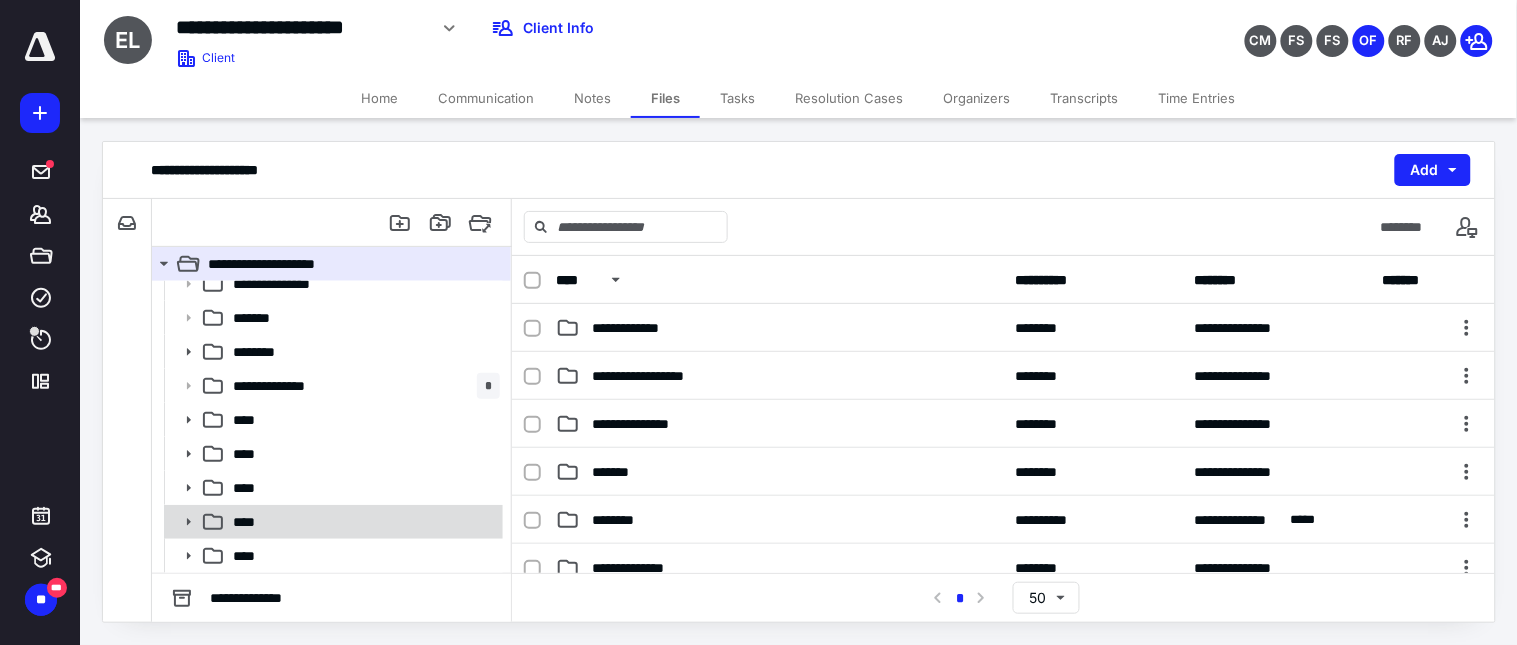 click on "****" at bounding box center [362, 522] 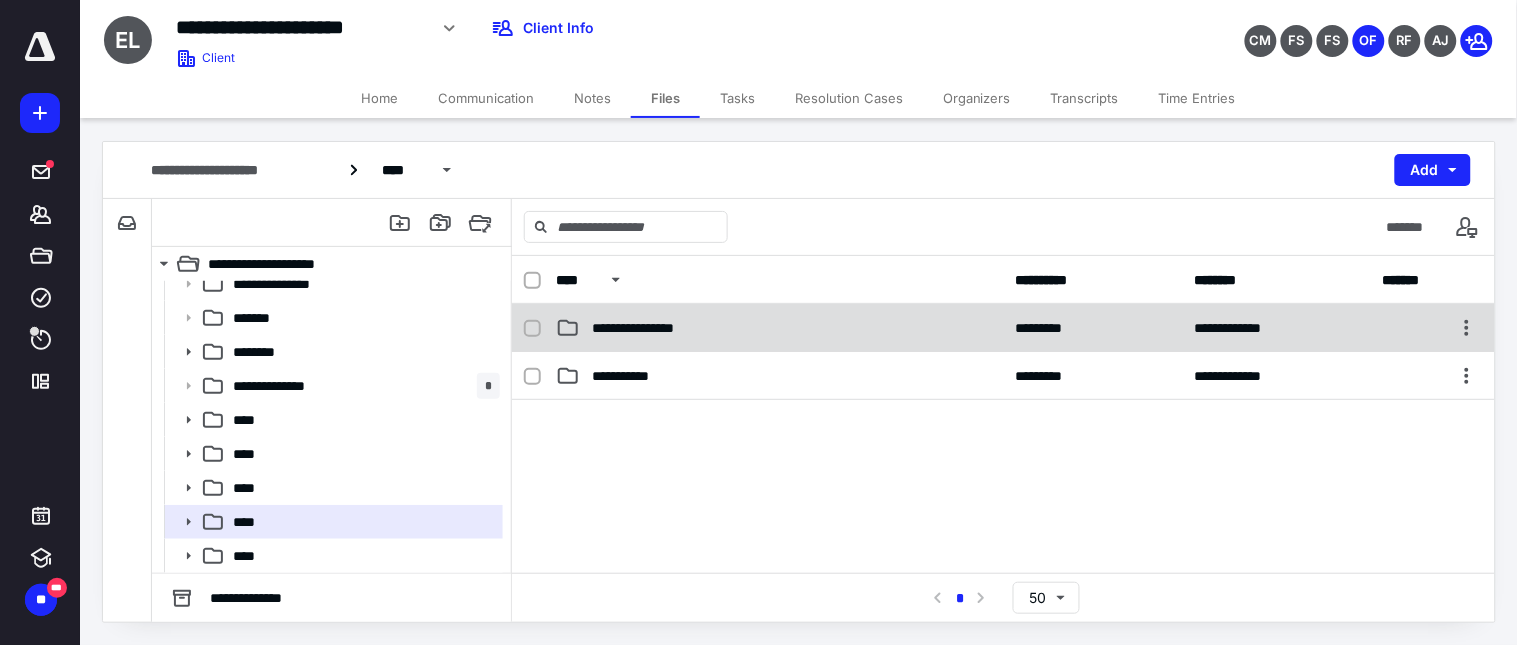 click on "**********" at bounding box center [668, 328] 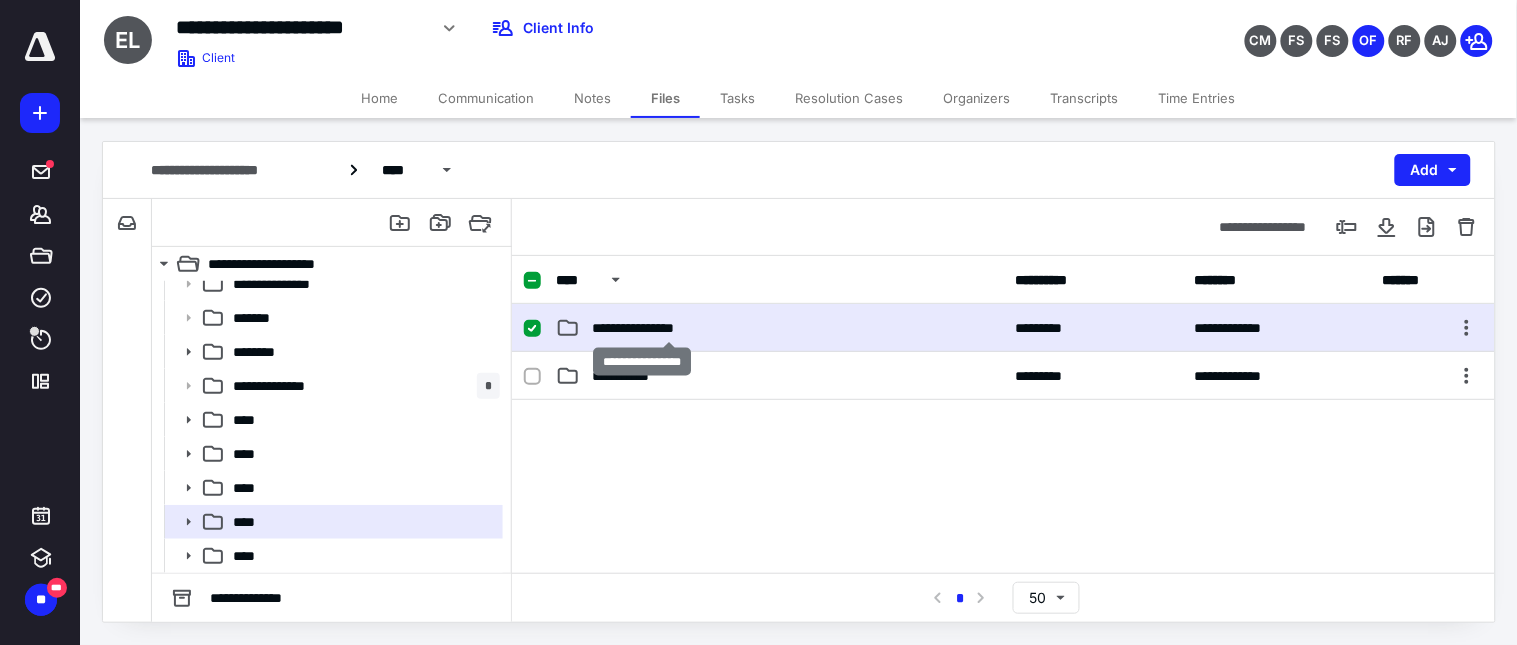 click on "**********" at bounding box center [668, 328] 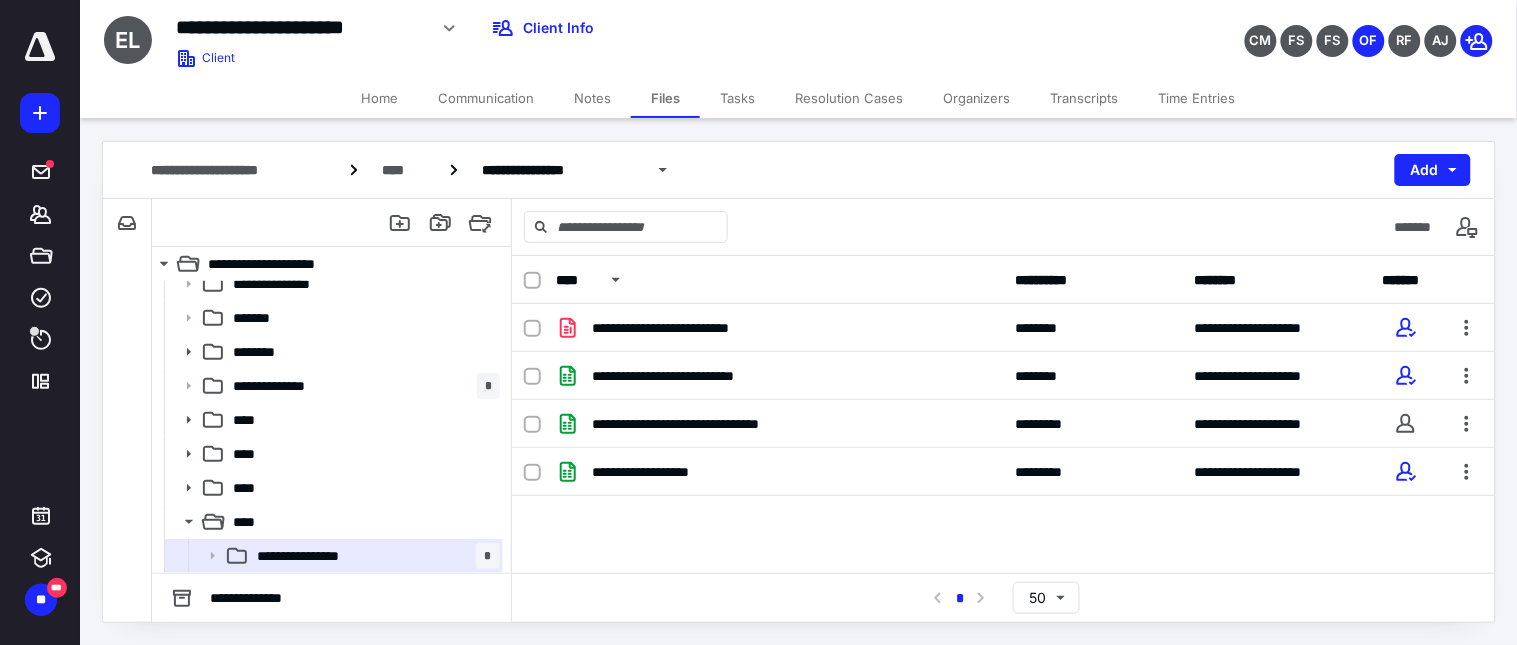 click 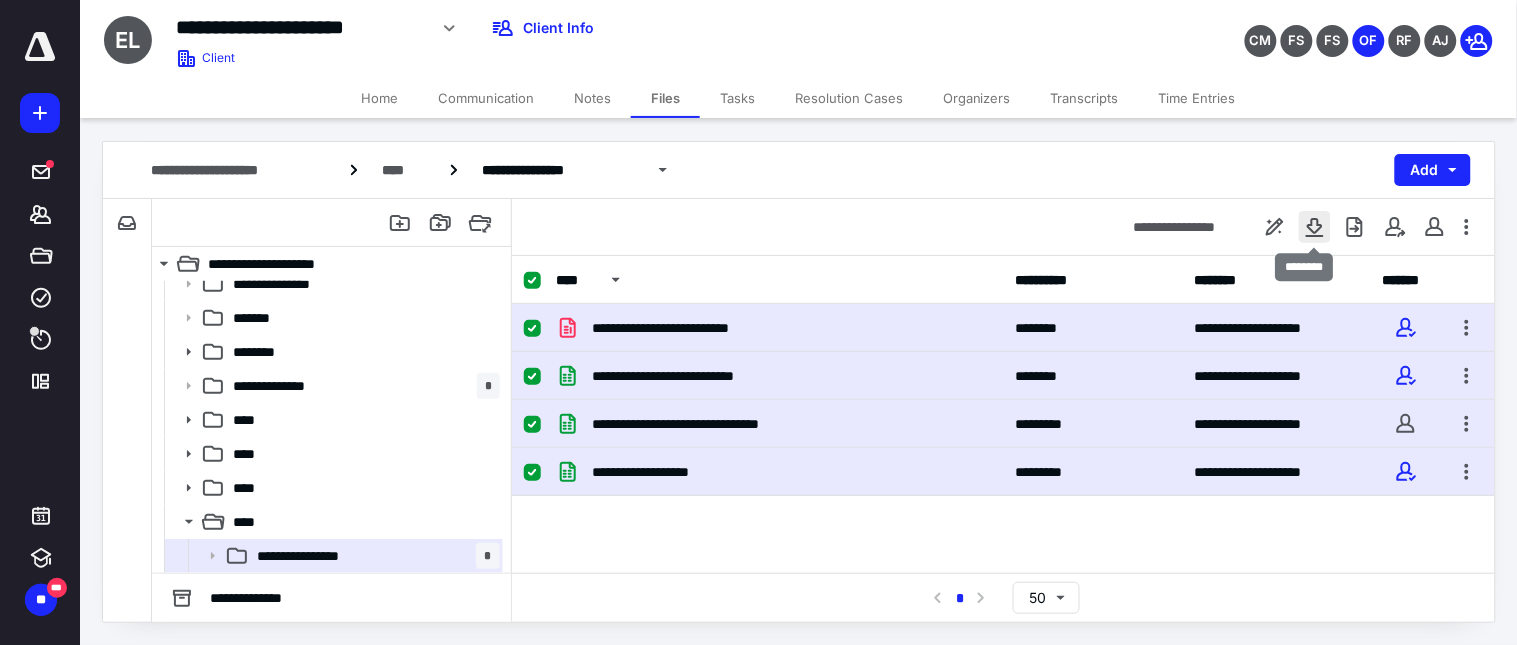 click at bounding box center [1315, 227] 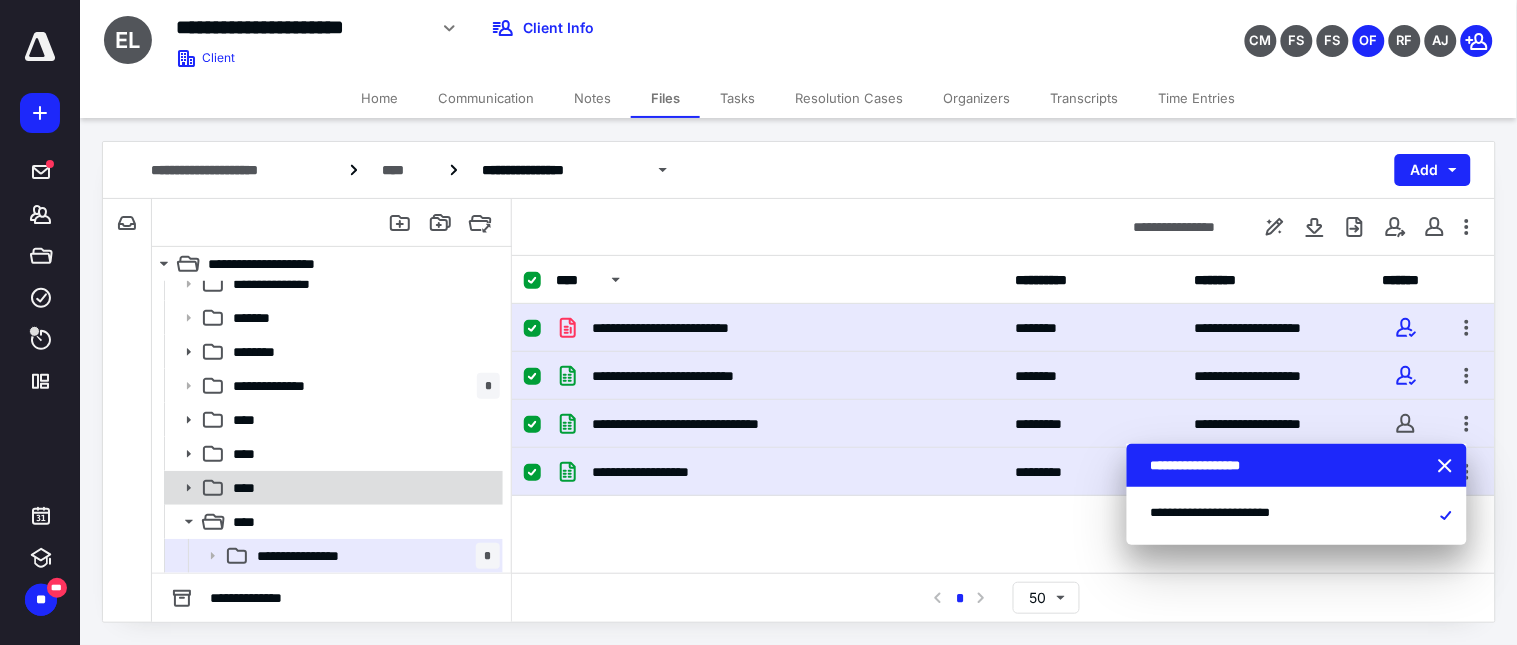 click on "****" at bounding box center (362, 488) 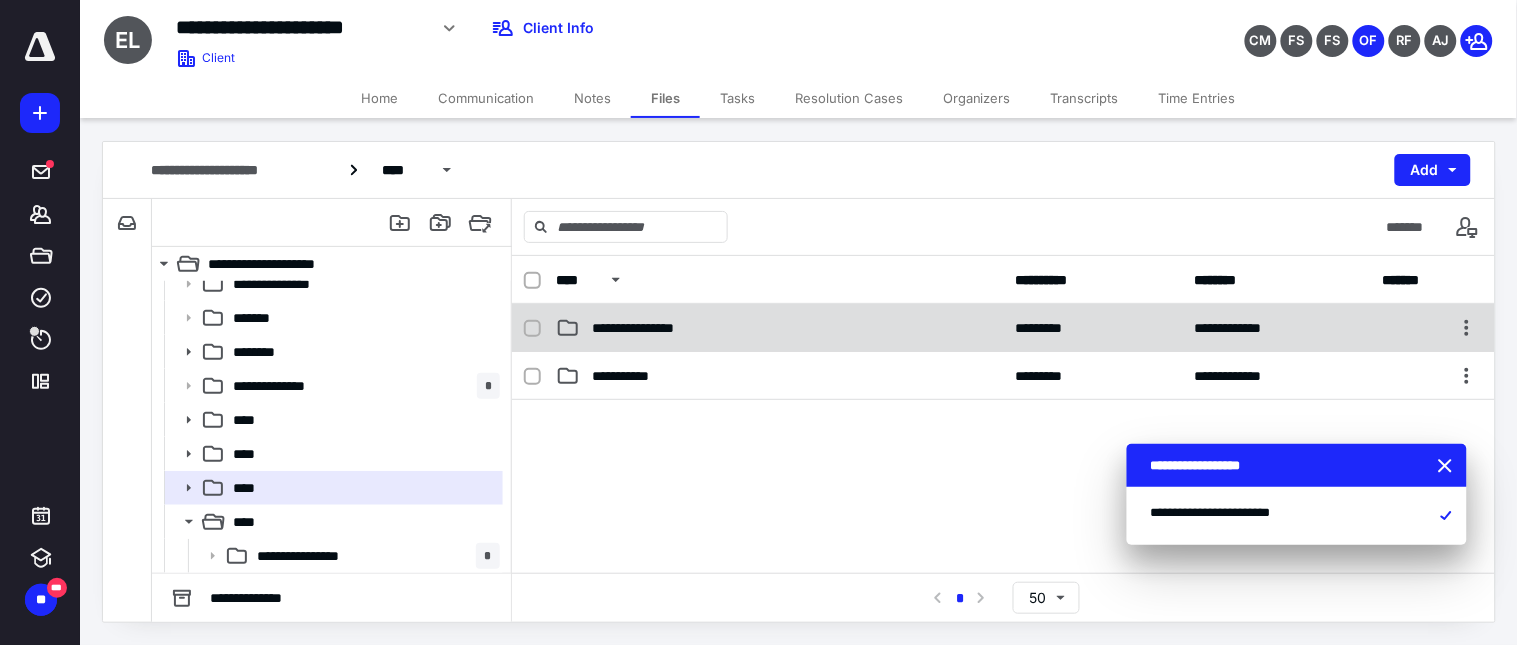click on "**********" at bounding box center [668, 328] 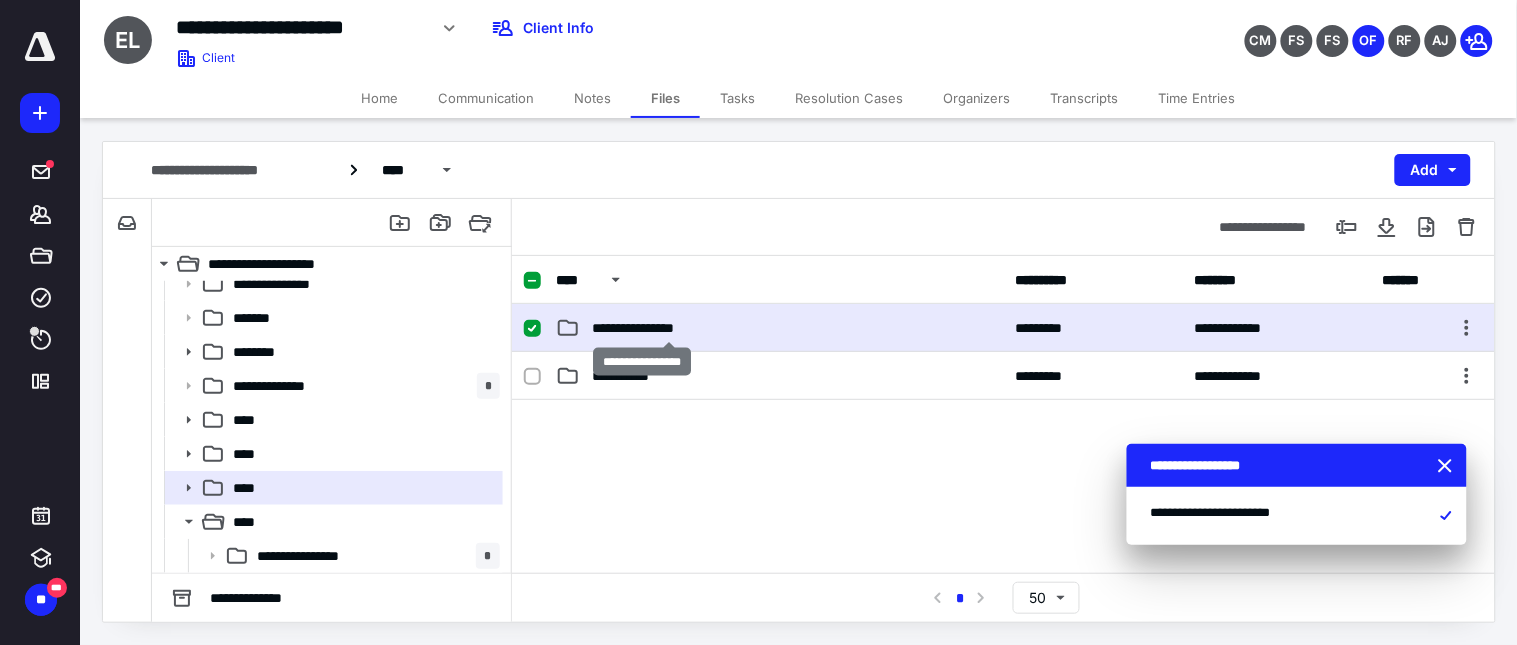 click on "**********" at bounding box center [668, 328] 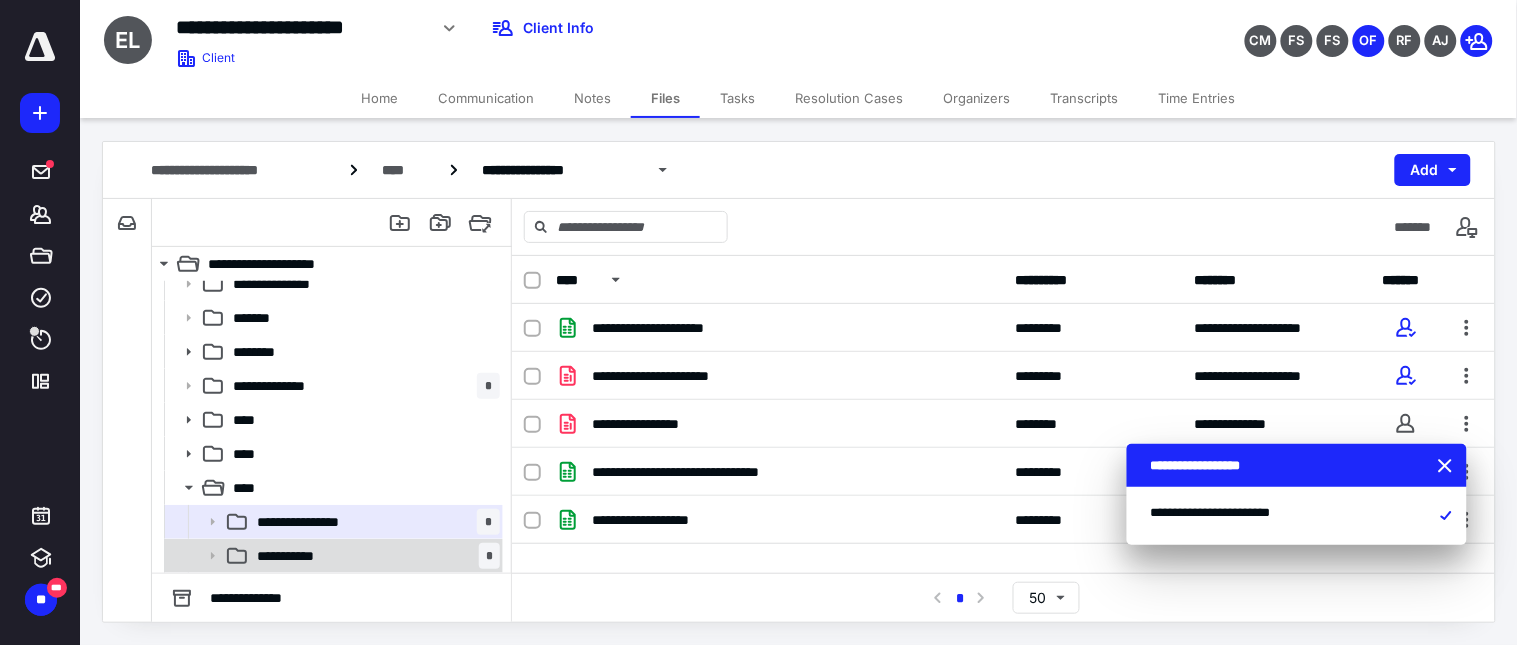 scroll, scrollTop: 217, scrollLeft: 0, axis: vertical 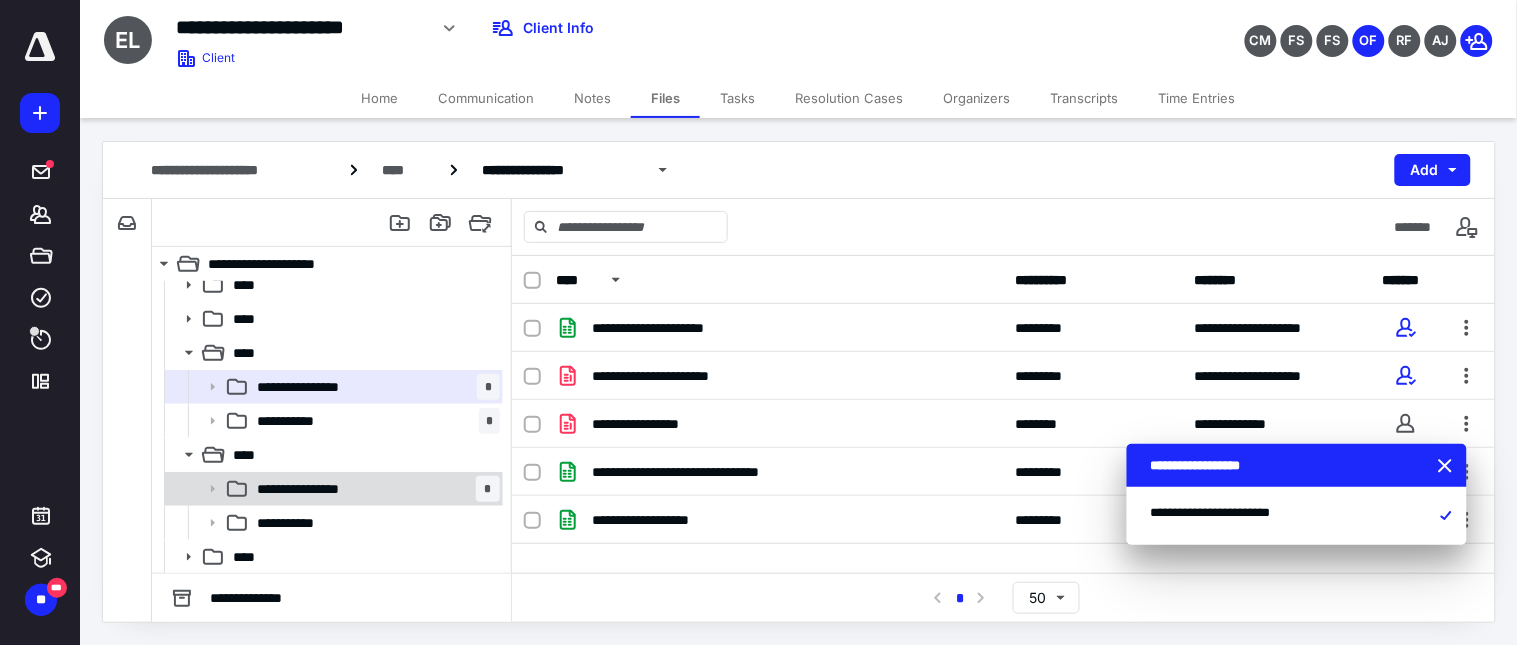 click on "**********" at bounding box center [333, 489] 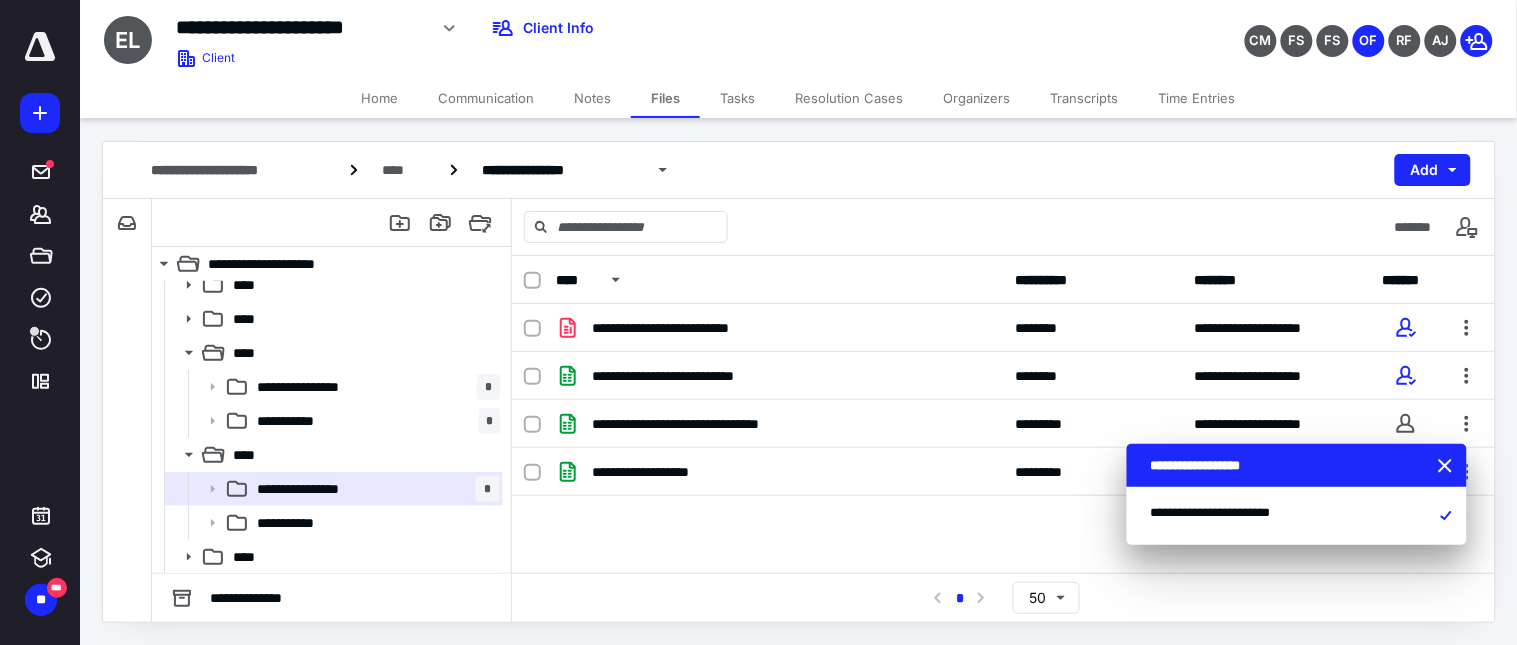 click on "**********" at bounding box center [1003, 454] 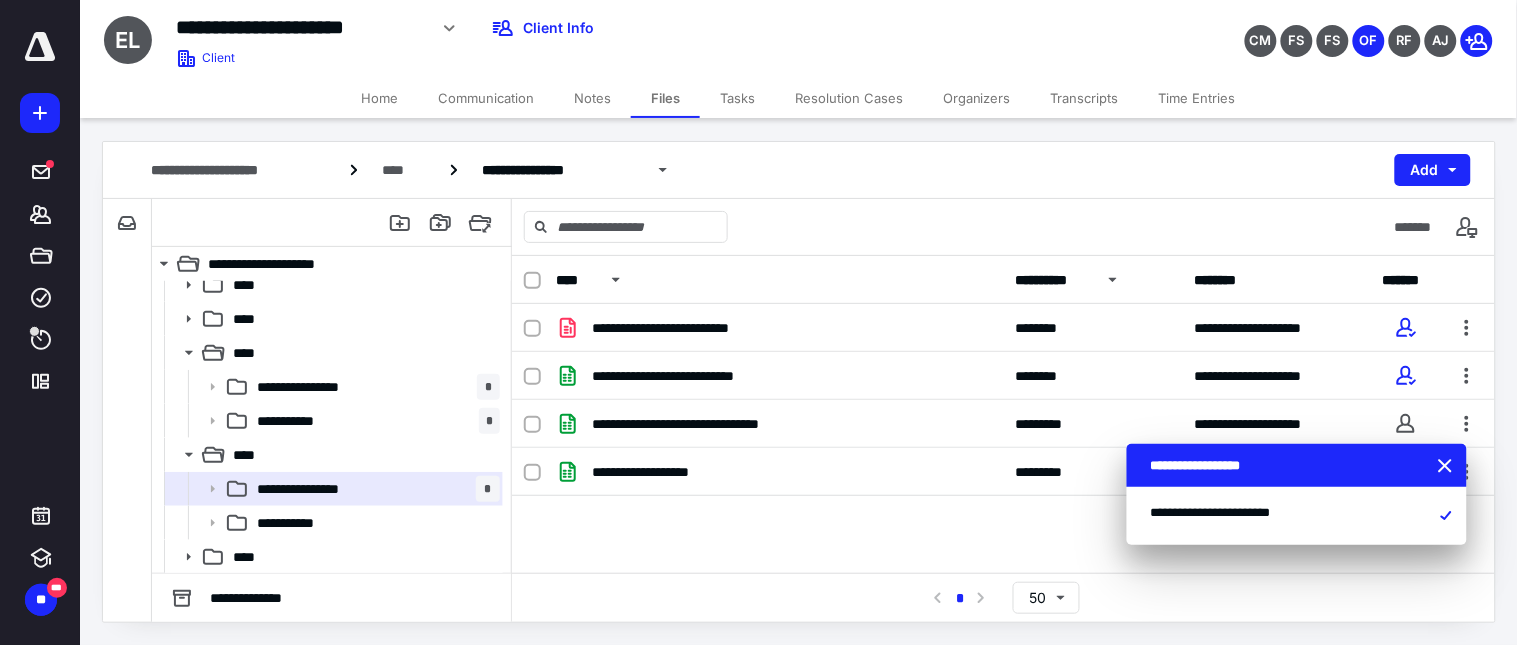 click on "**********" at bounding box center (1092, 280) 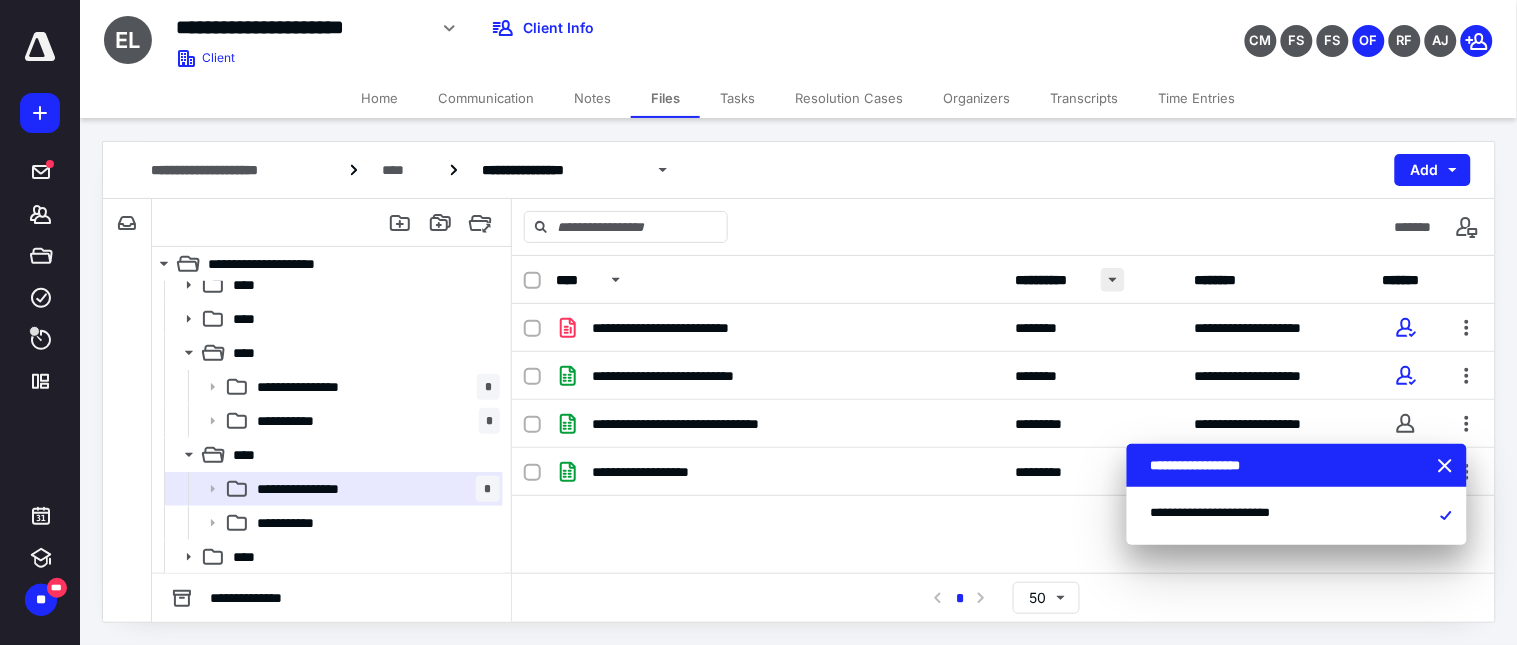 click at bounding box center (1113, 280) 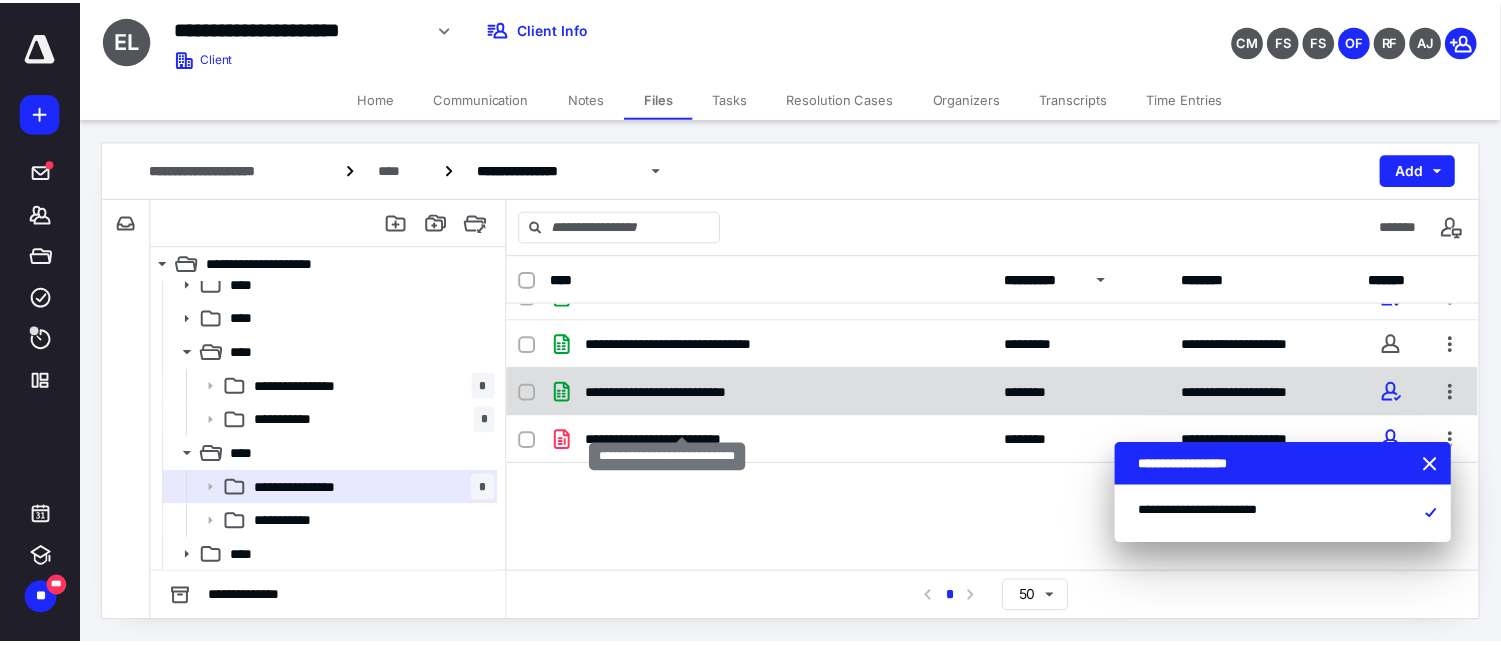 scroll, scrollTop: 0, scrollLeft: 0, axis: both 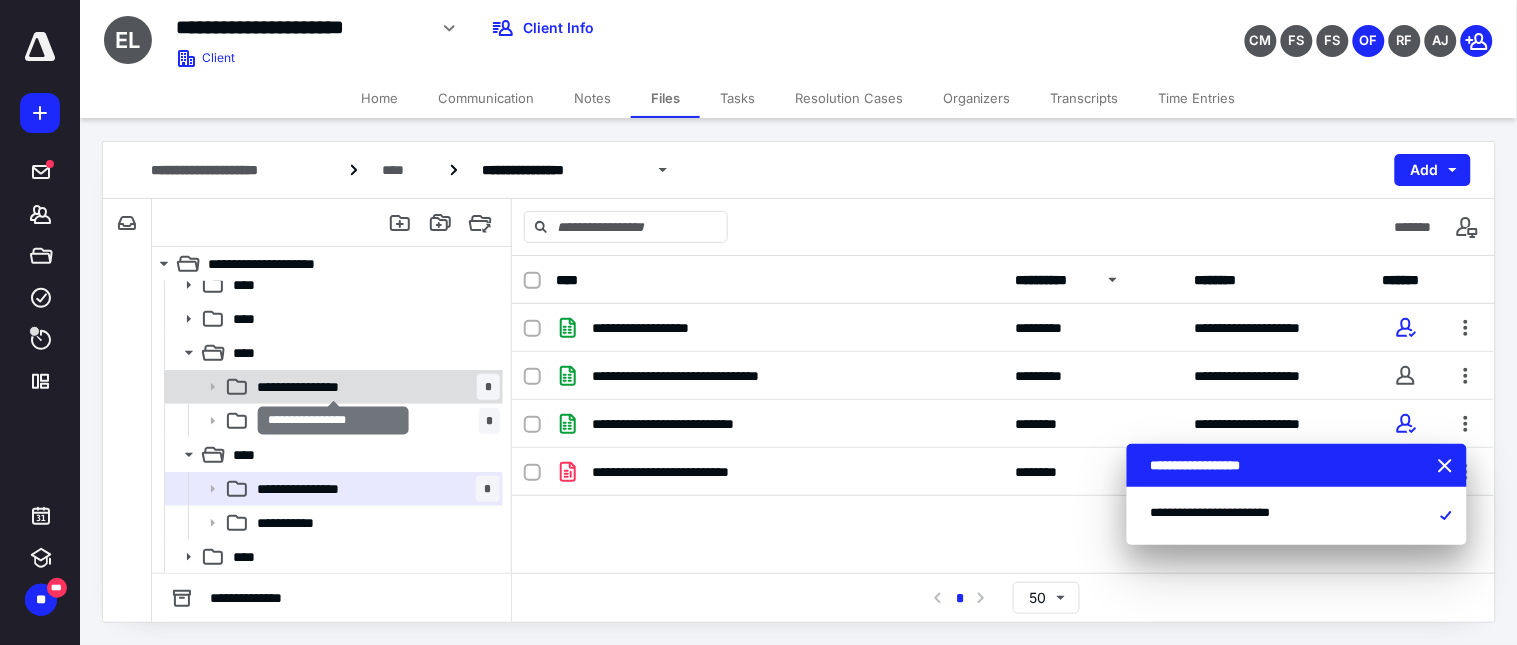 click on "**********" at bounding box center [333, 387] 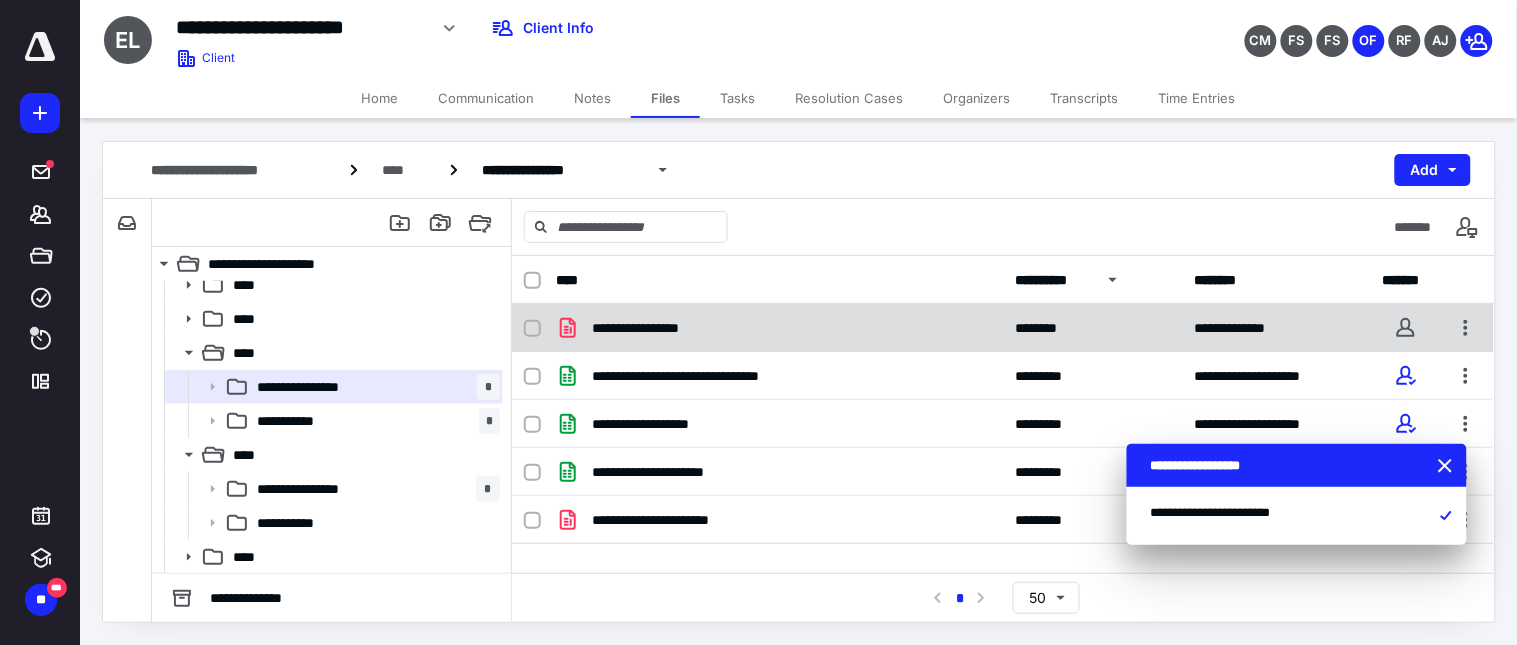 click 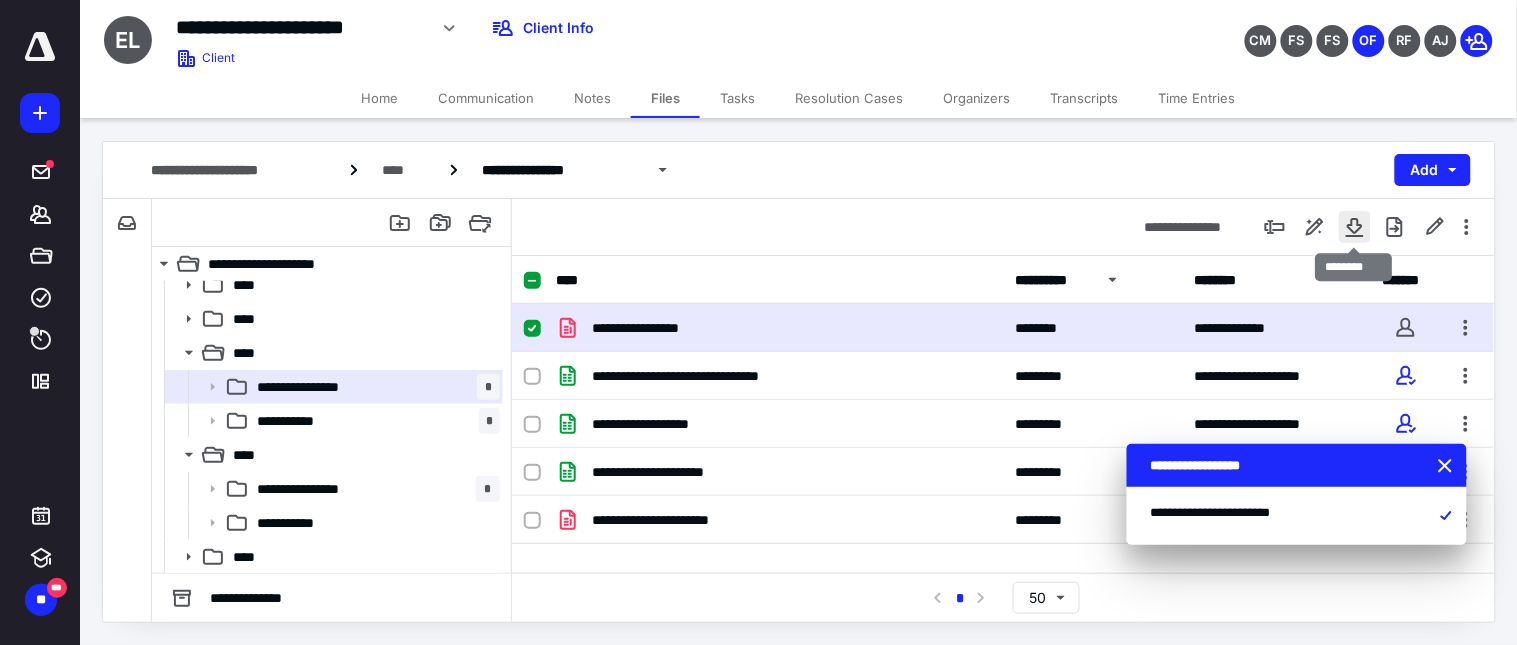 click at bounding box center (1355, 227) 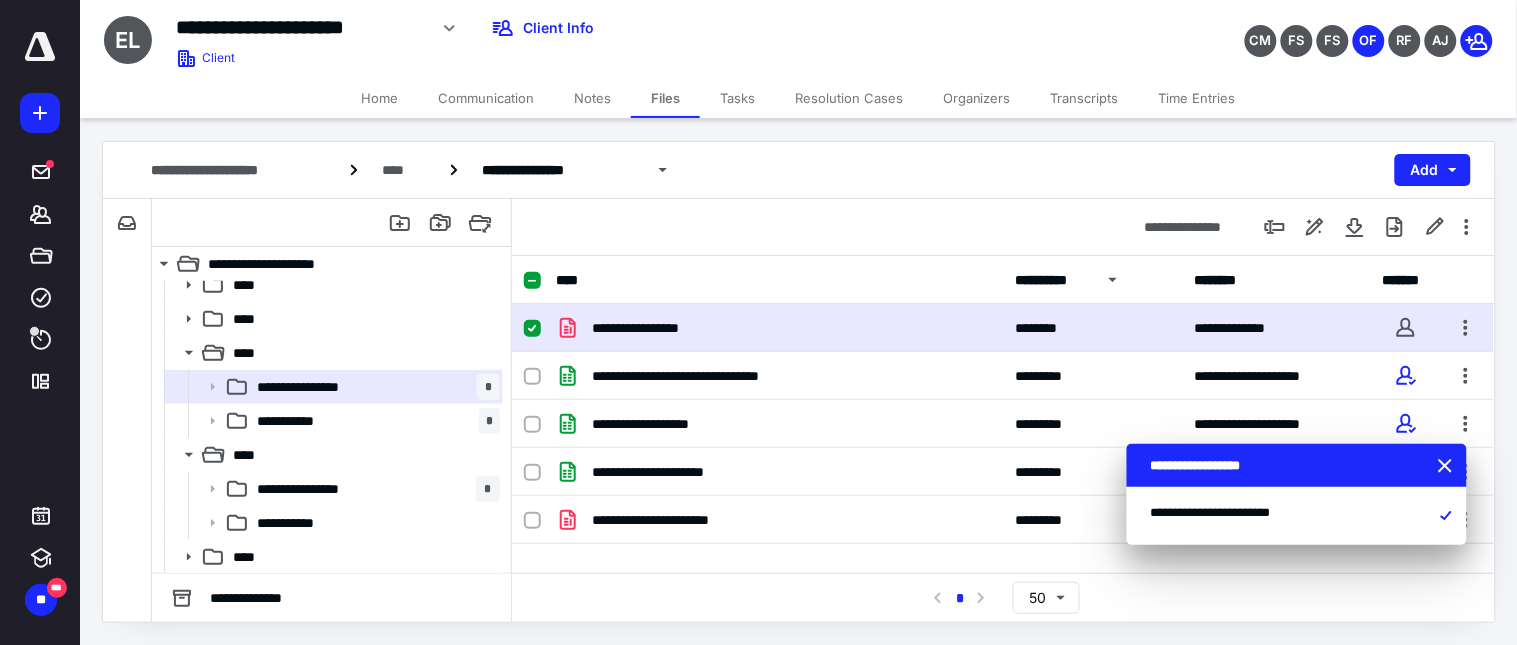 click on "Time Entries" at bounding box center (1197, 98) 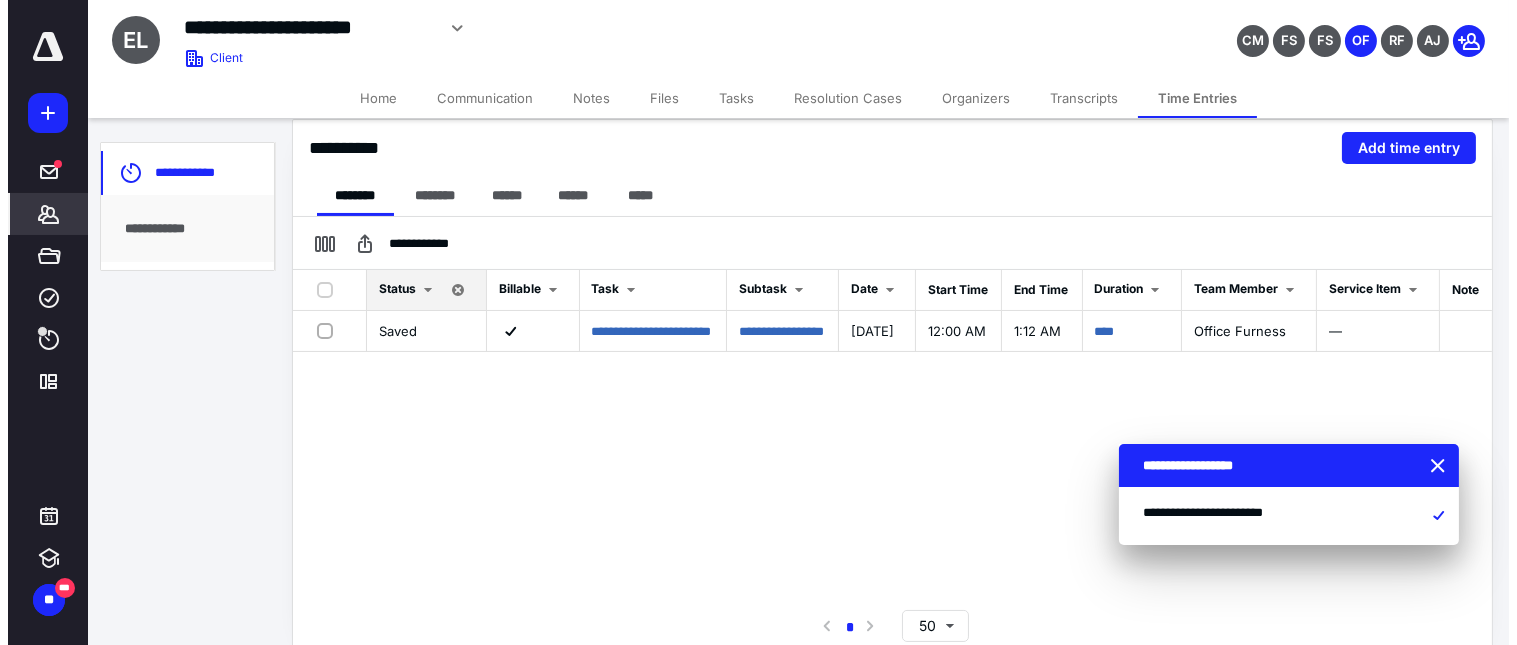 scroll, scrollTop: 446, scrollLeft: 0, axis: vertical 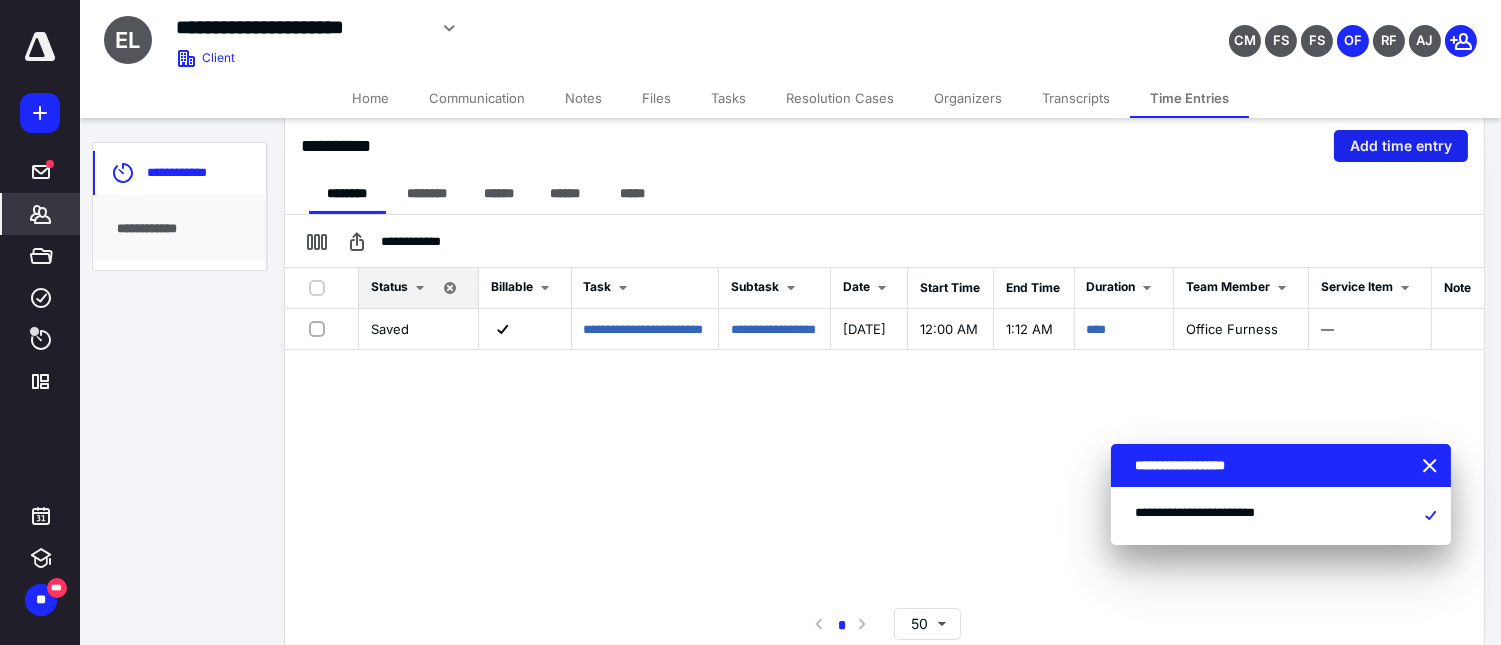 click on "Add time entry" at bounding box center [1401, 146] 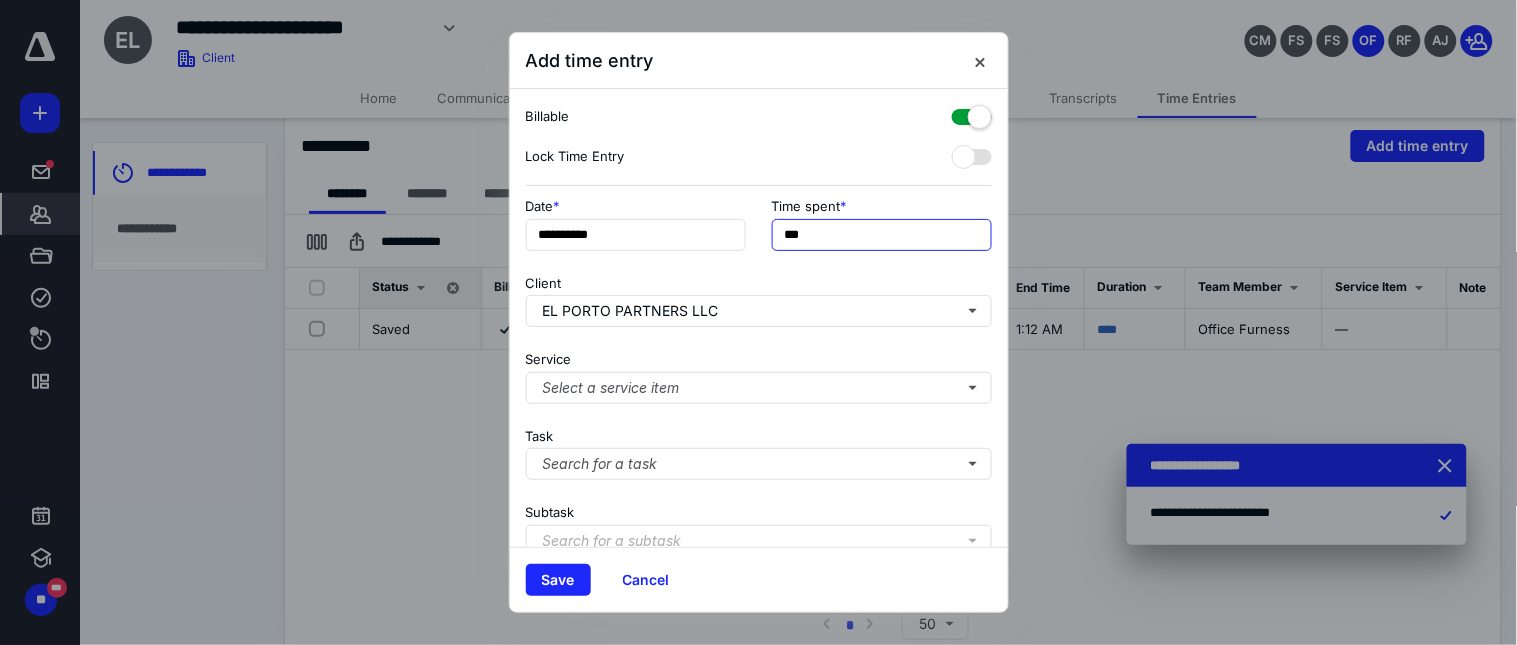 drag, startPoint x: 801, startPoint y: 230, endPoint x: 462, endPoint y: 222, distance: 339.0944 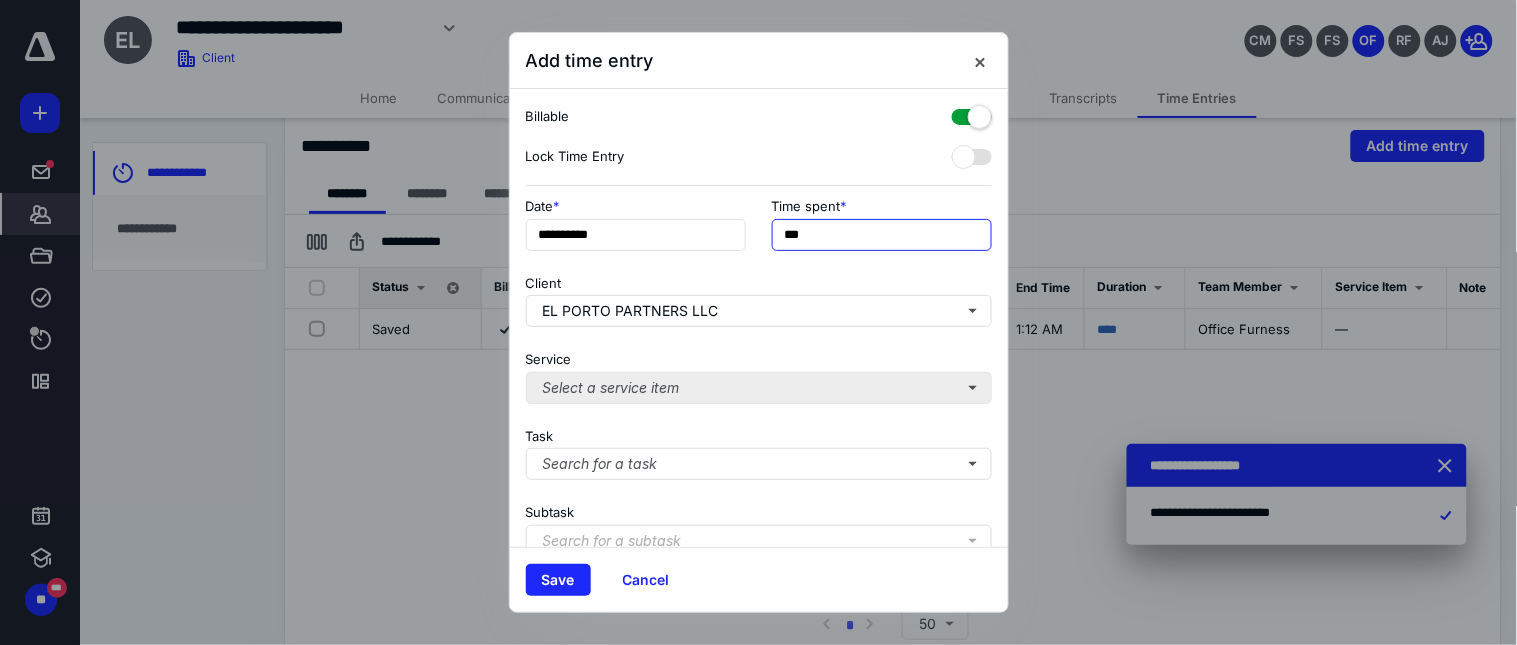 type on "***" 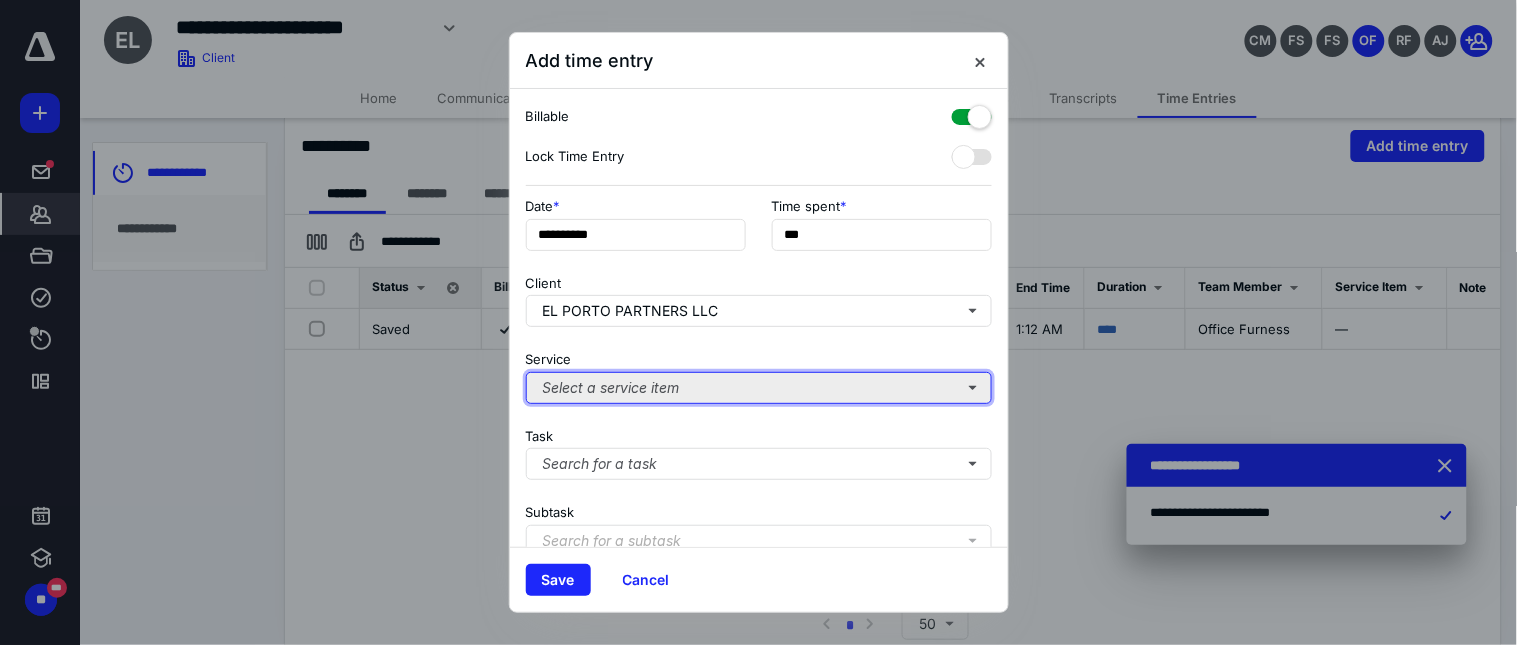 click on "Select a service item" at bounding box center [759, 388] 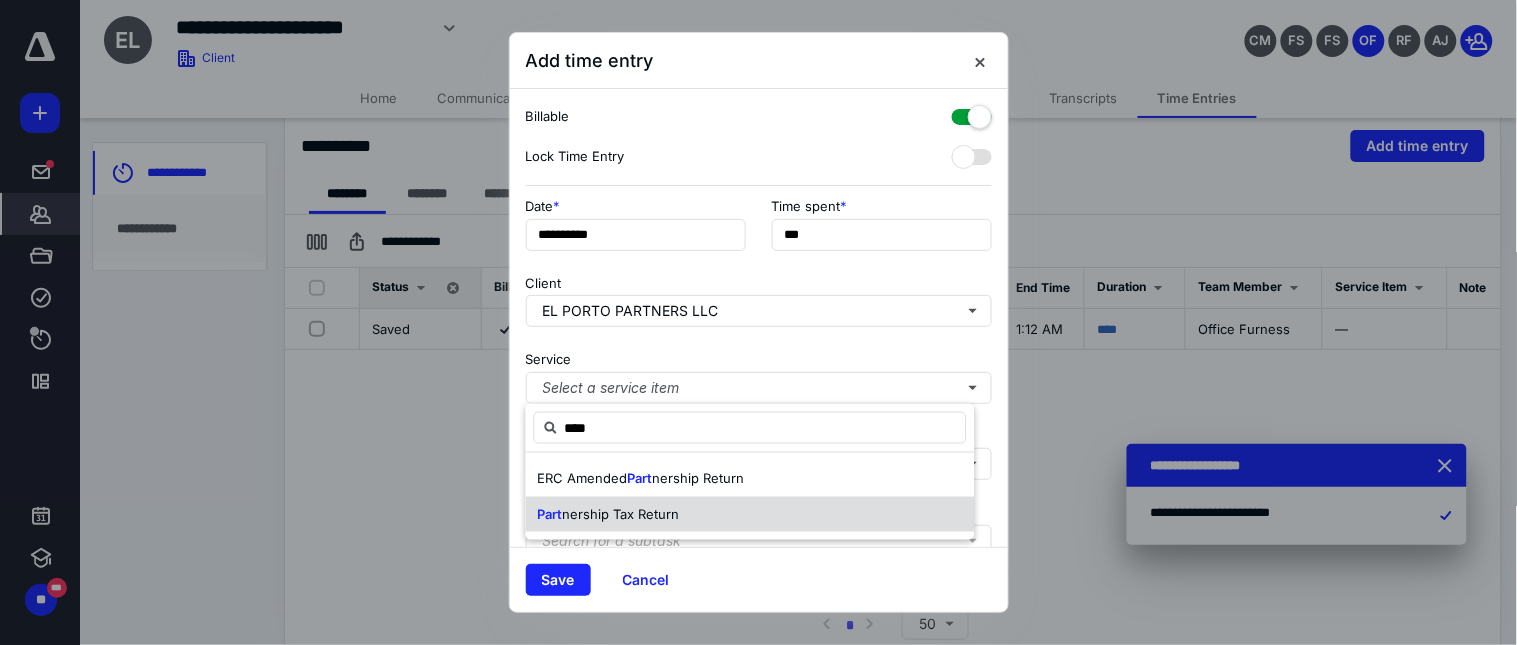 click on "nership Tax Return" at bounding box center [621, 514] 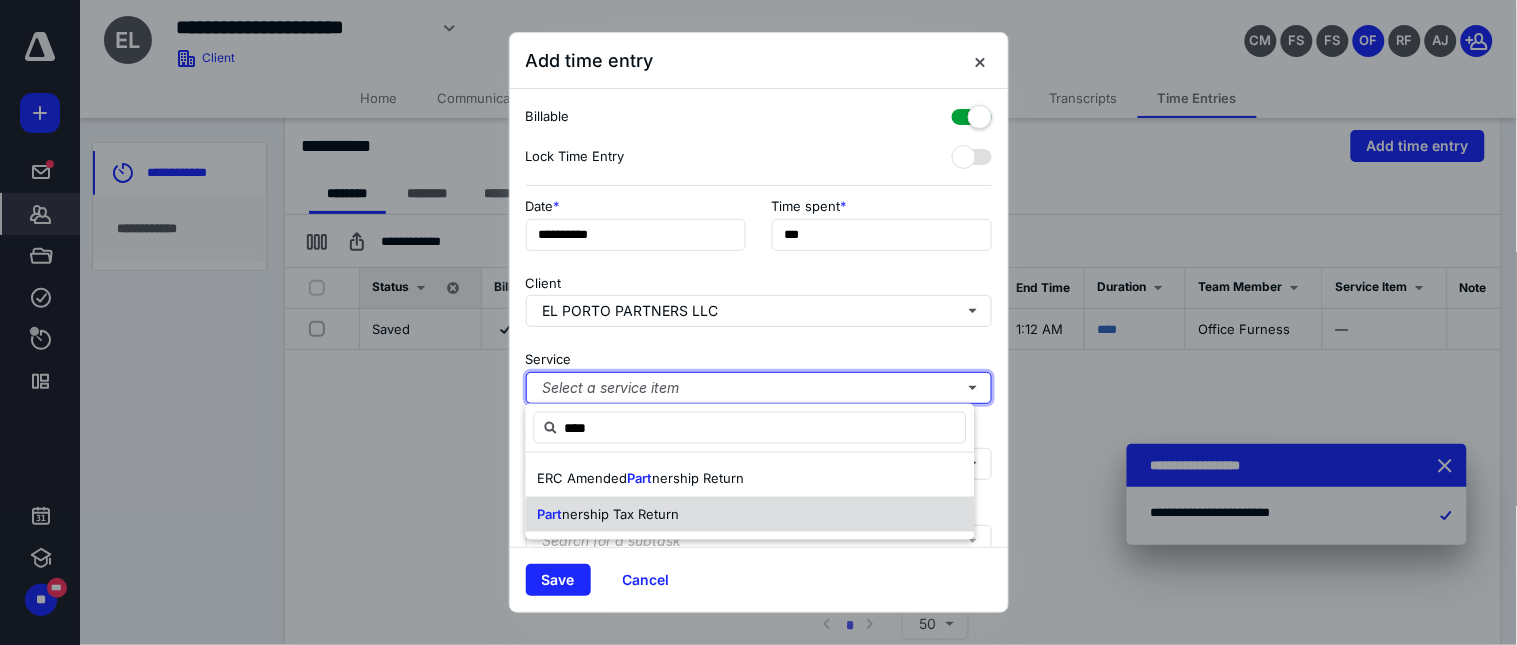 type 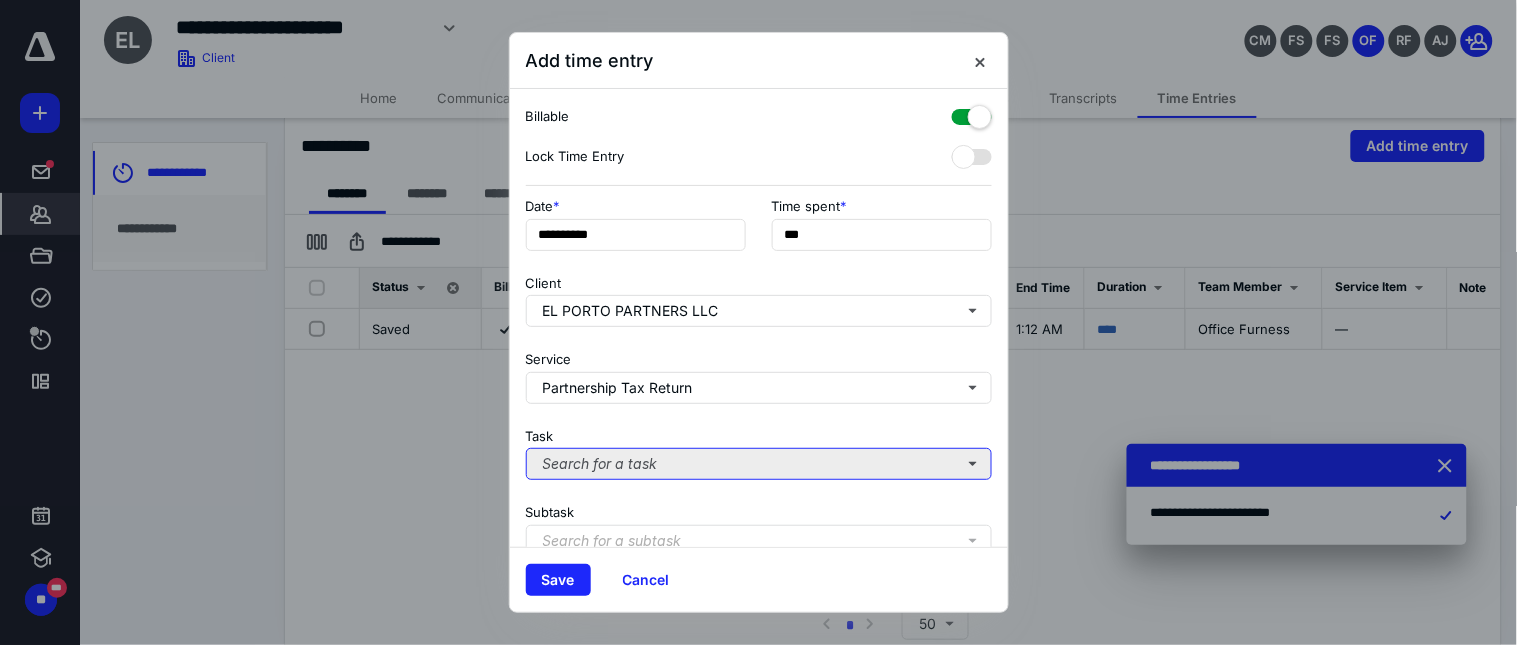 click on "Search for a task" at bounding box center [759, 464] 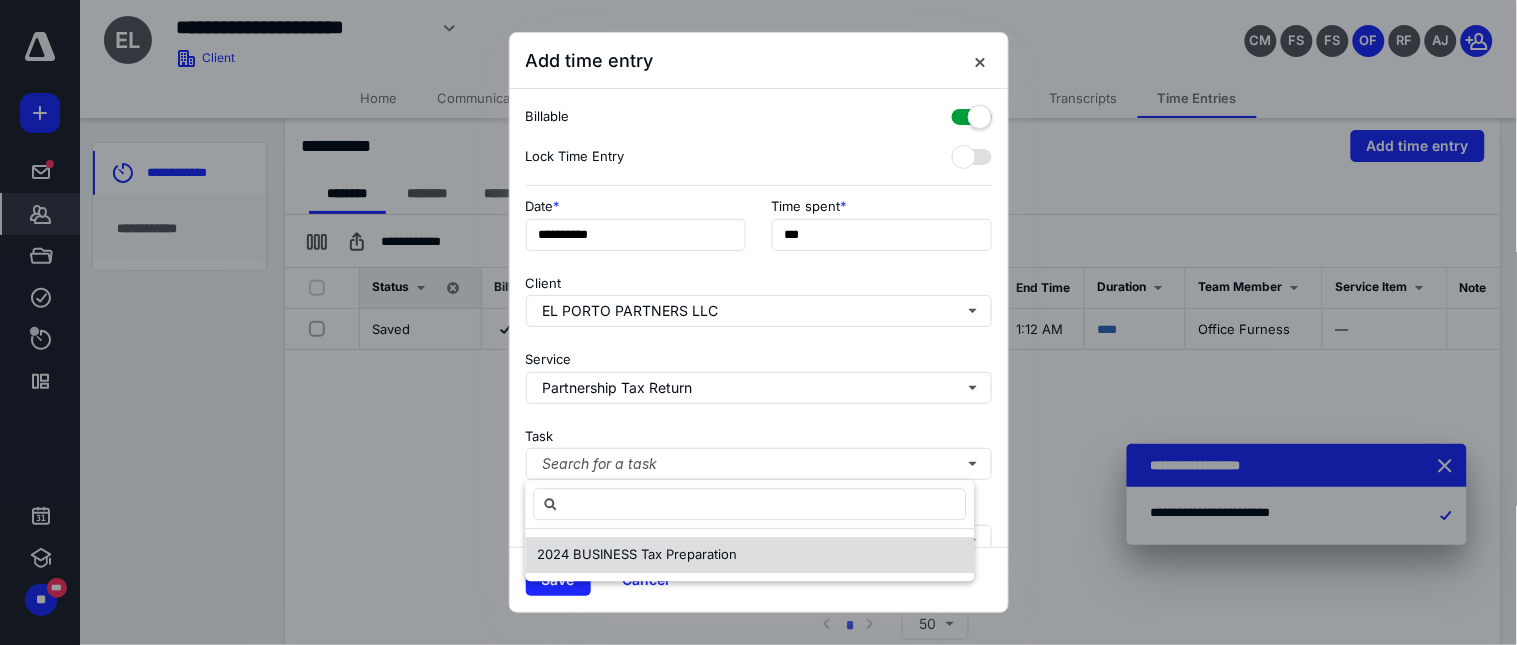 scroll, scrollTop: 111, scrollLeft: 0, axis: vertical 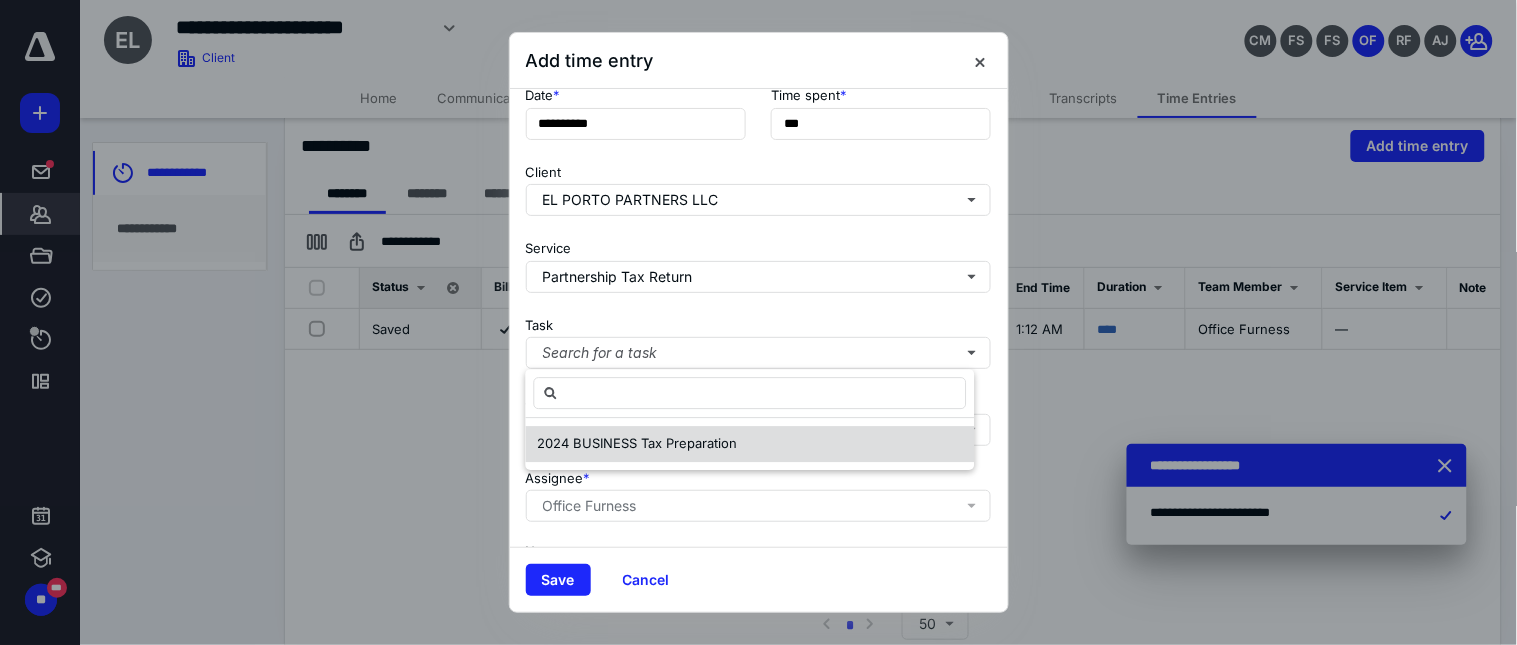click on "2024 BUSINESS Tax Preparation" at bounding box center (638, 444) 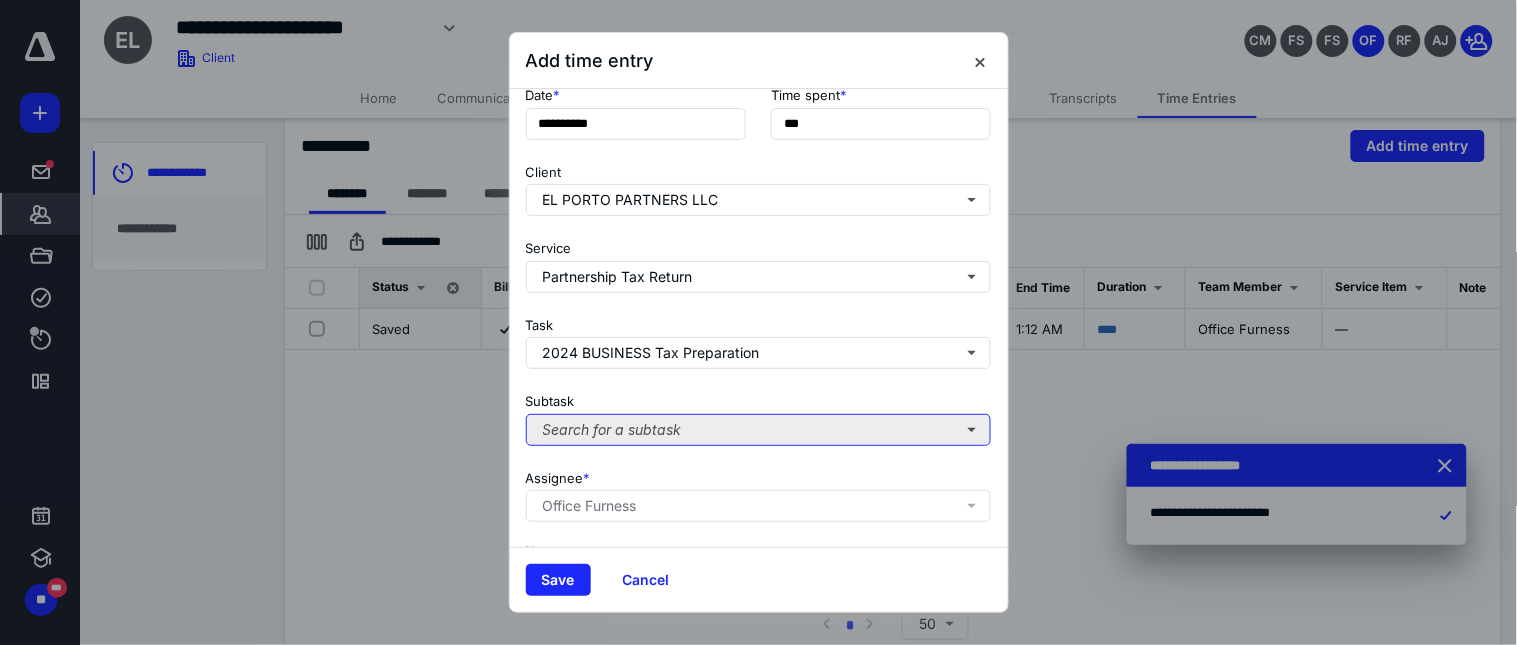 click on "Search for a subtask" at bounding box center [759, 430] 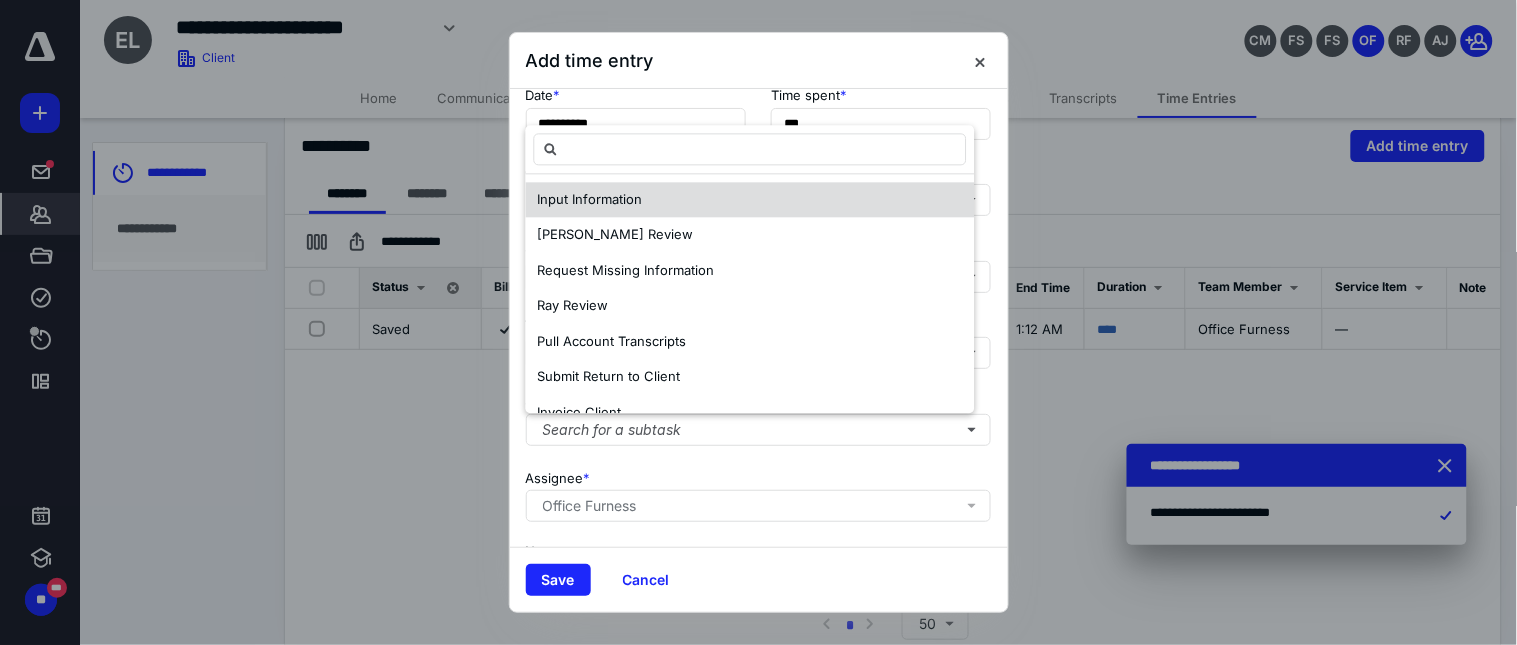 click on "Input Information" at bounding box center (590, 199) 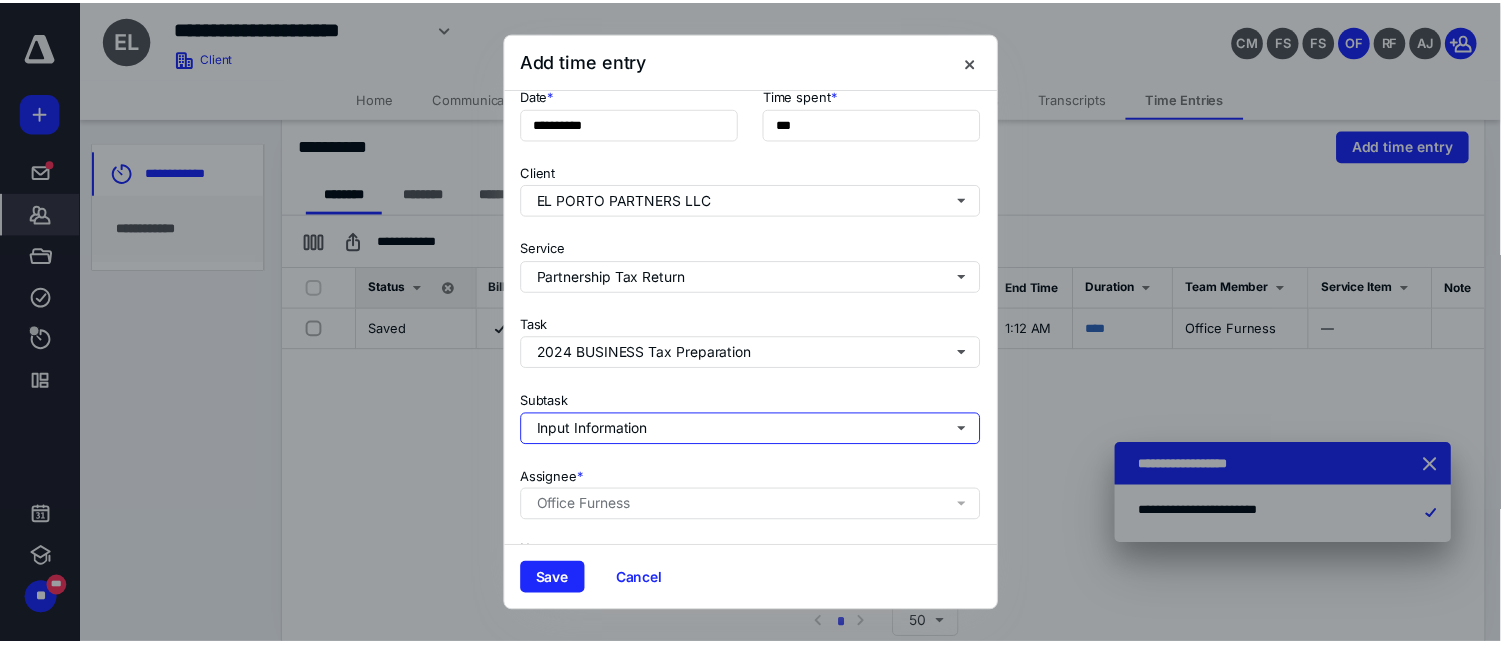 scroll, scrollTop: 256, scrollLeft: 0, axis: vertical 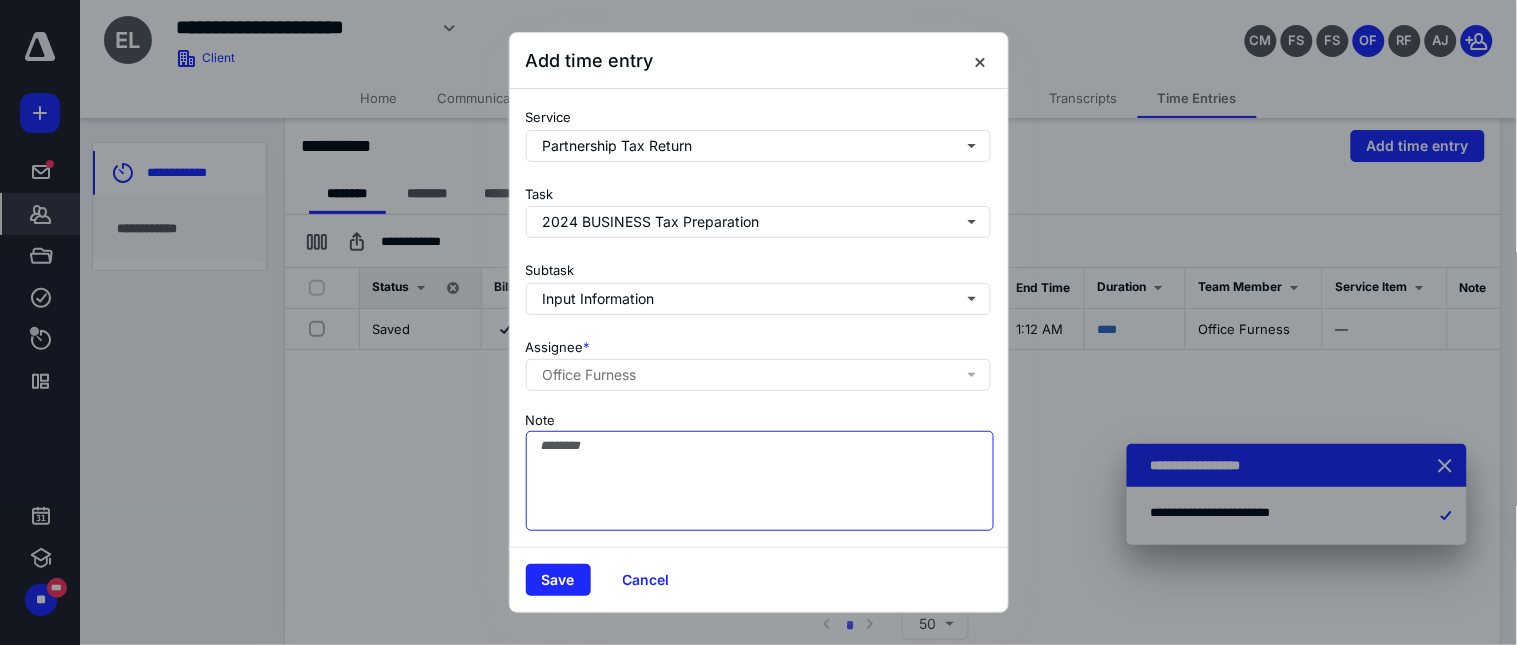 click on "Note" at bounding box center (760, 481) 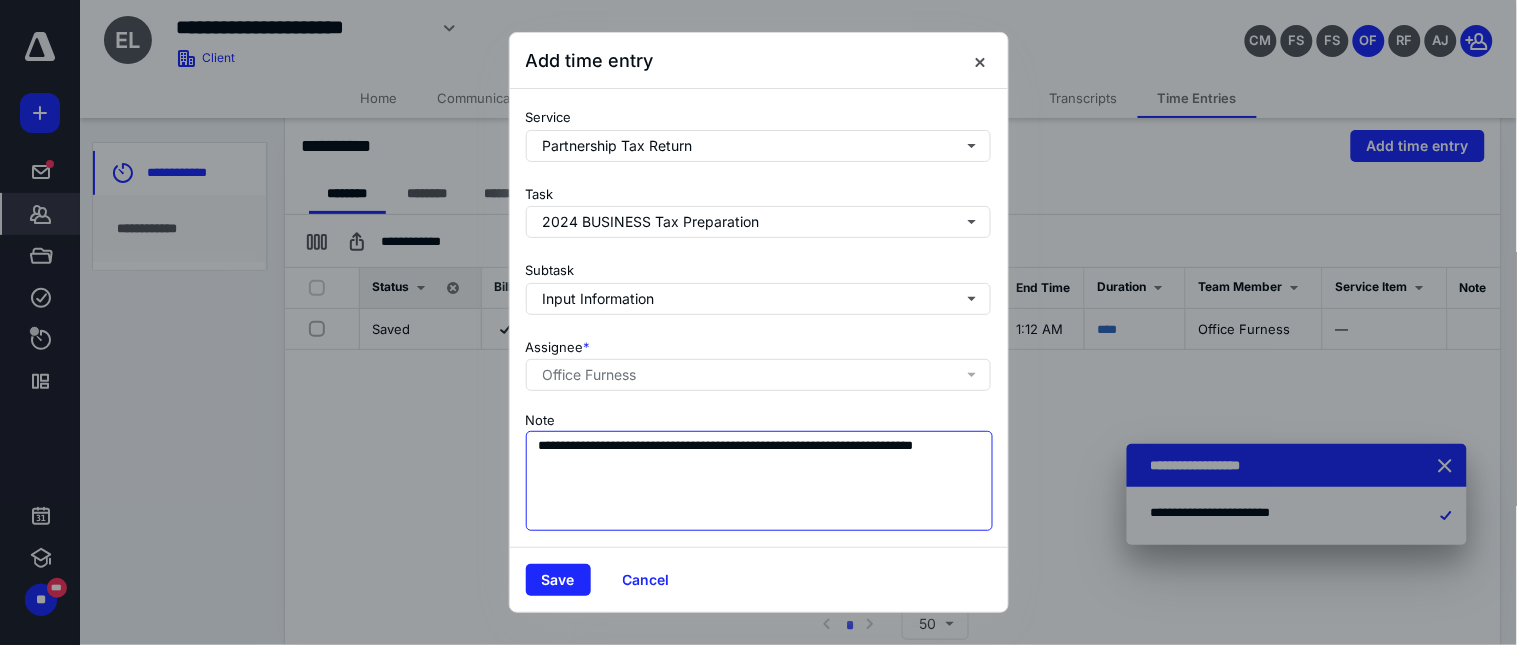 click on "**********" at bounding box center [760, 481] 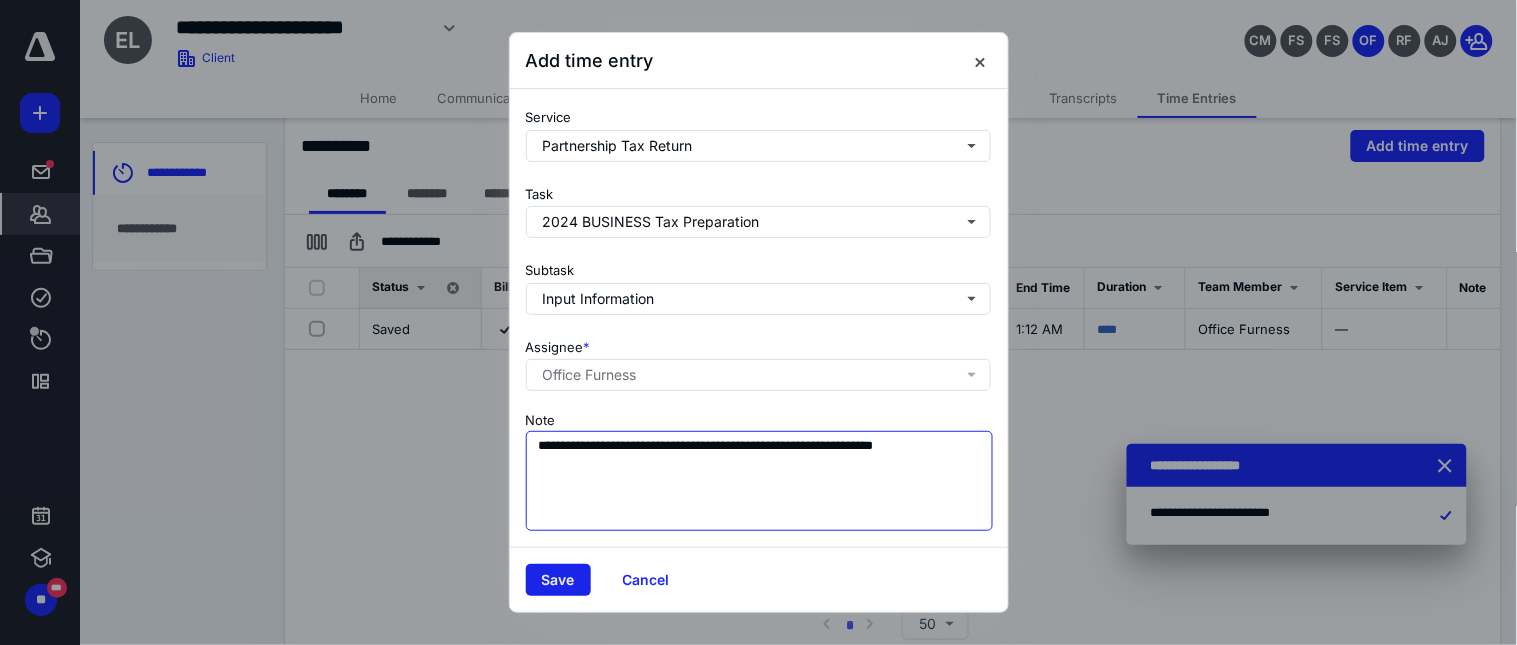 type on "**********" 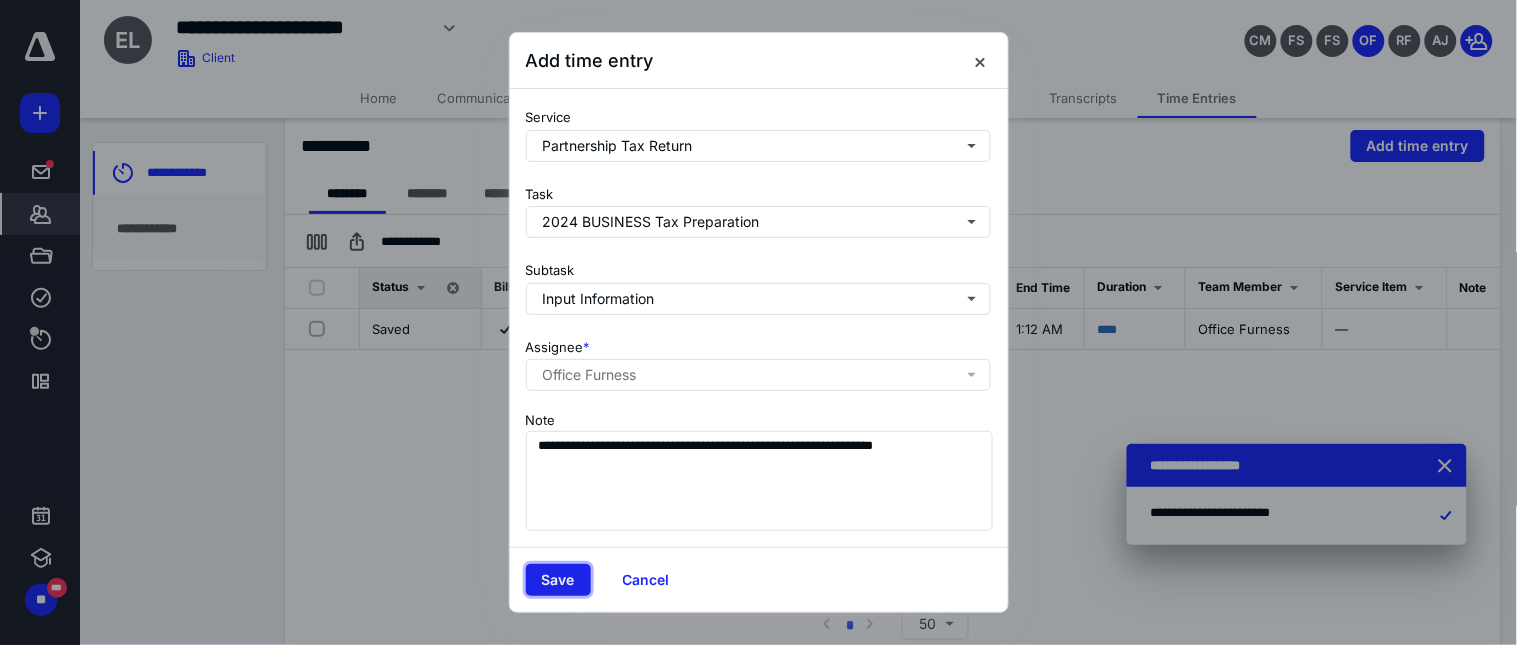 click on "Save" at bounding box center (558, 580) 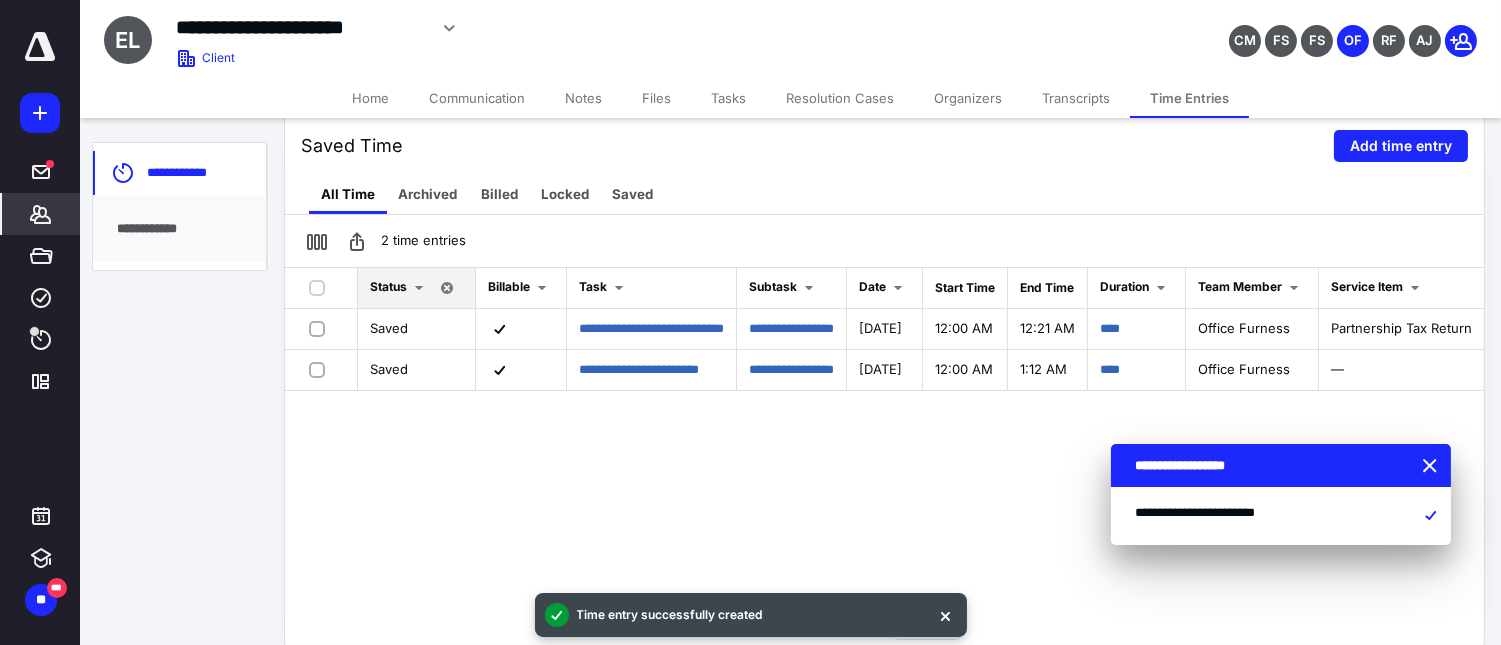 click on "Home" at bounding box center [370, 98] 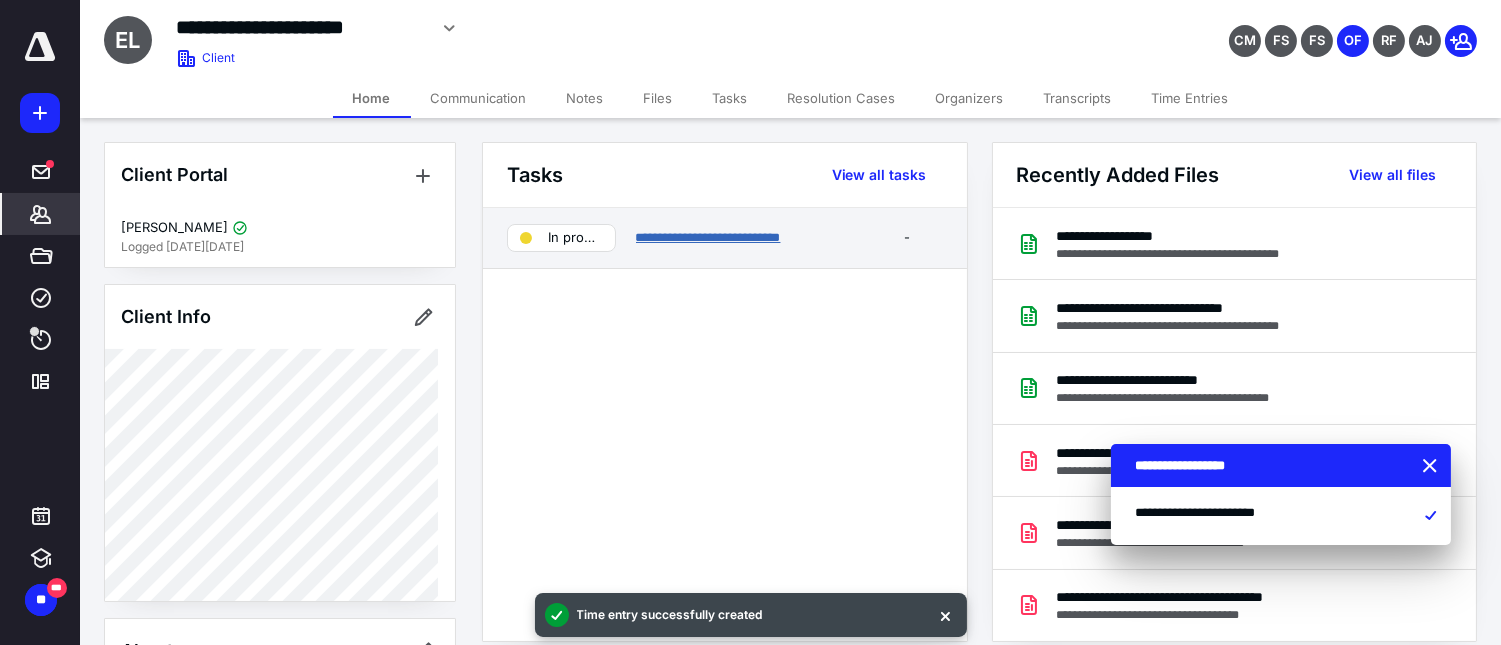 click on "**********" at bounding box center [708, 237] 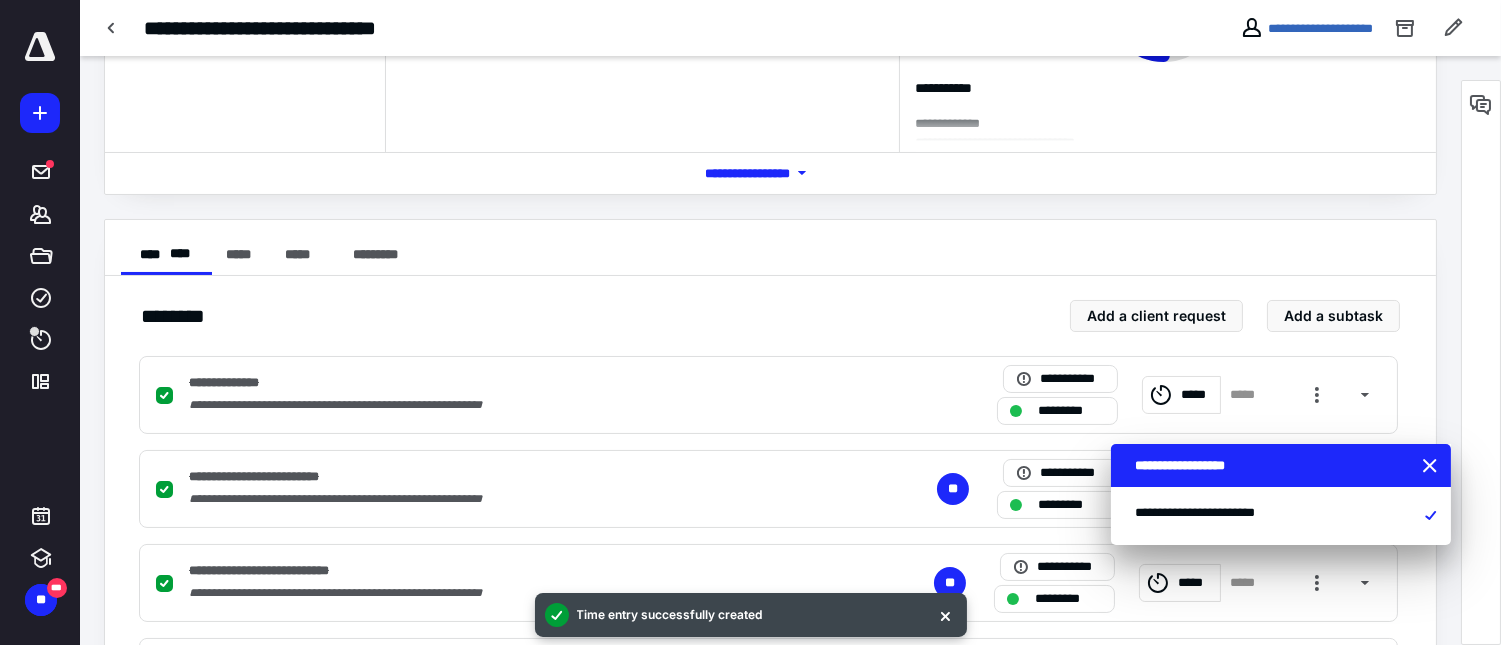scroll, scrollTop: 444, scrollLeft: 0, axis: vertical 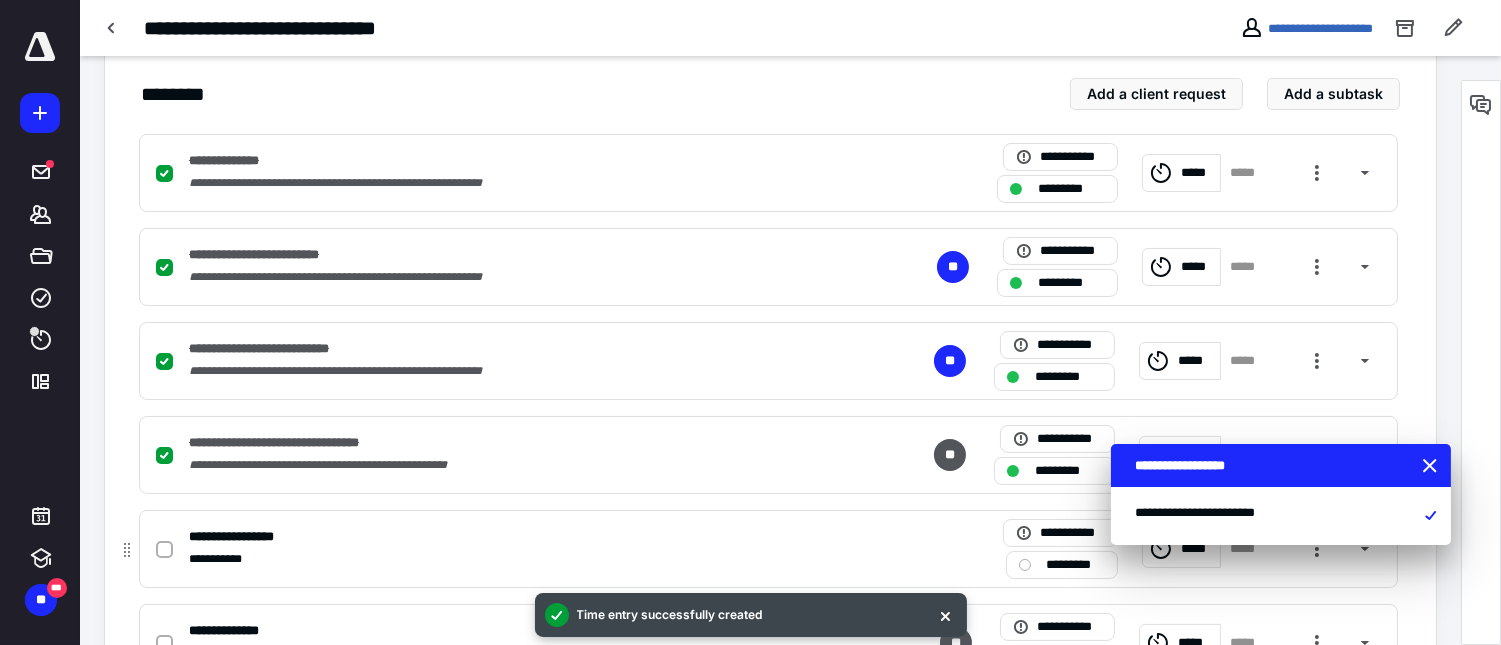 click at bounding box center (164, 550) 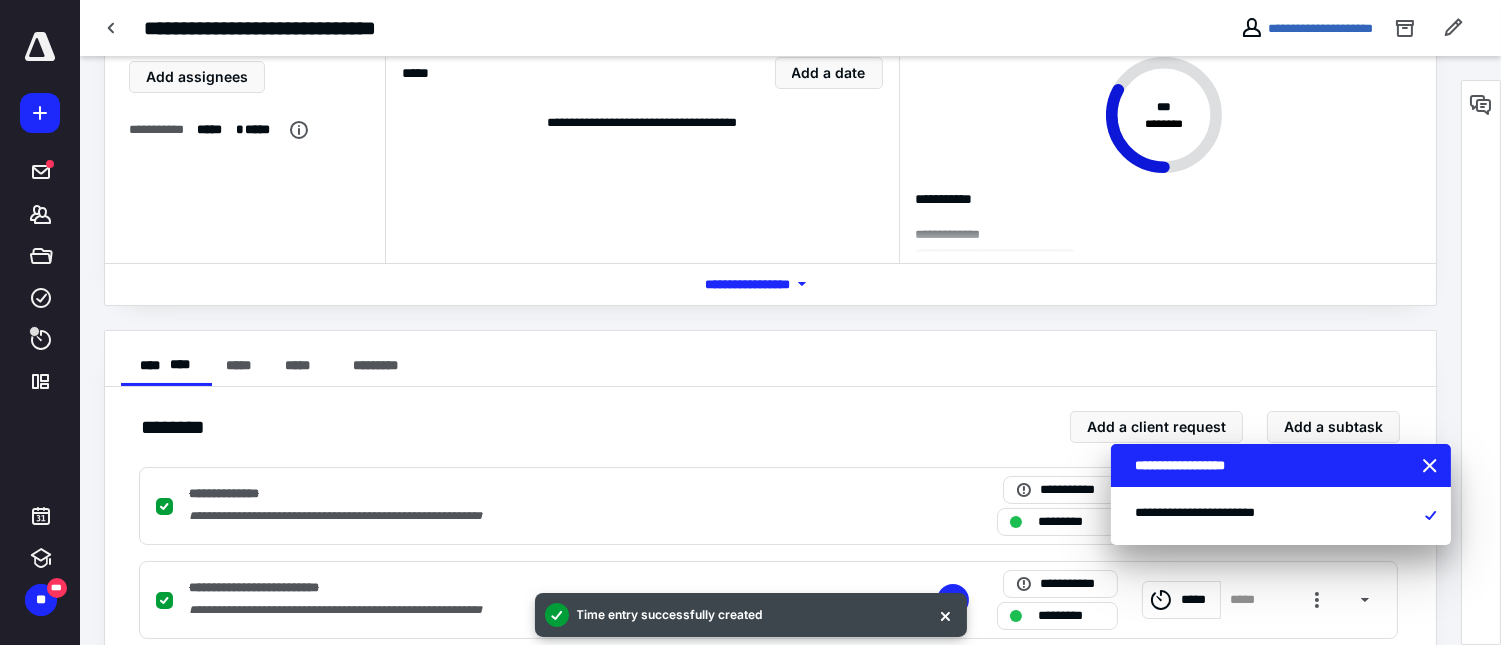 scroll, scrollTop: 0, scrollLeft: 0, axis: both 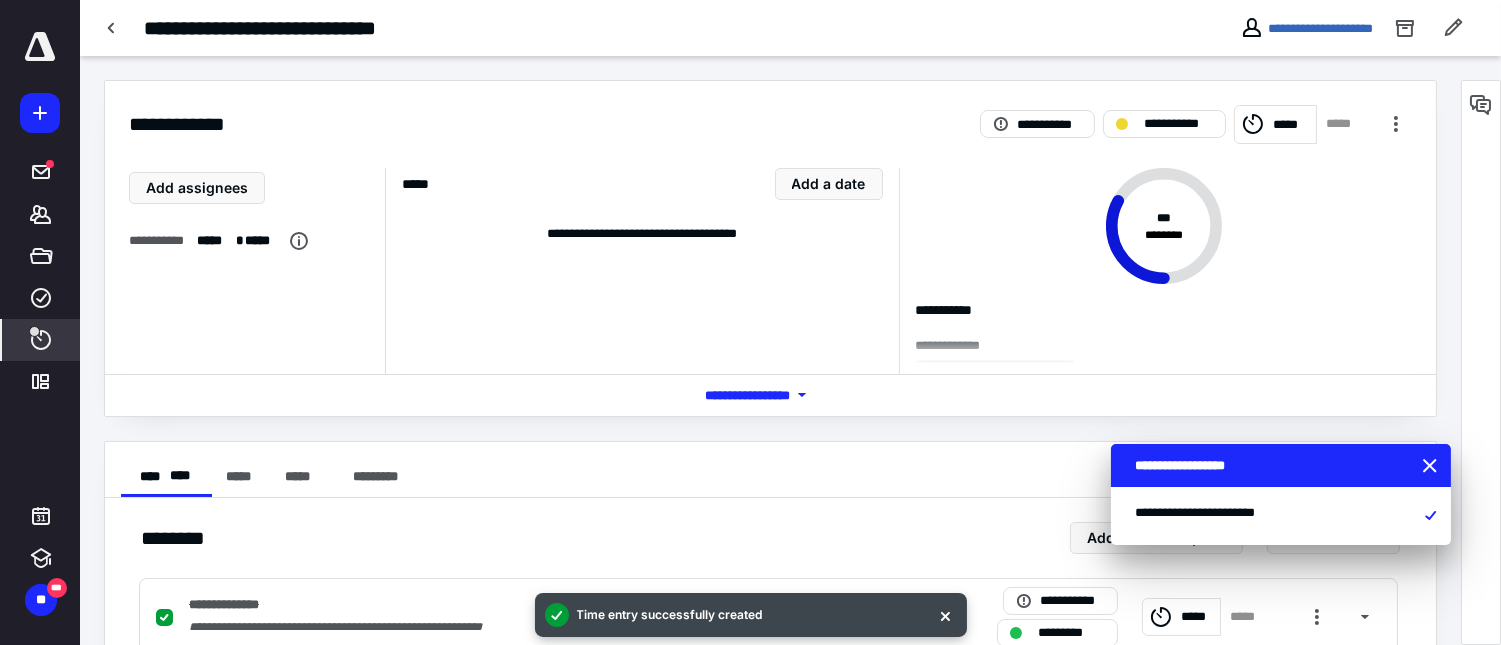 click 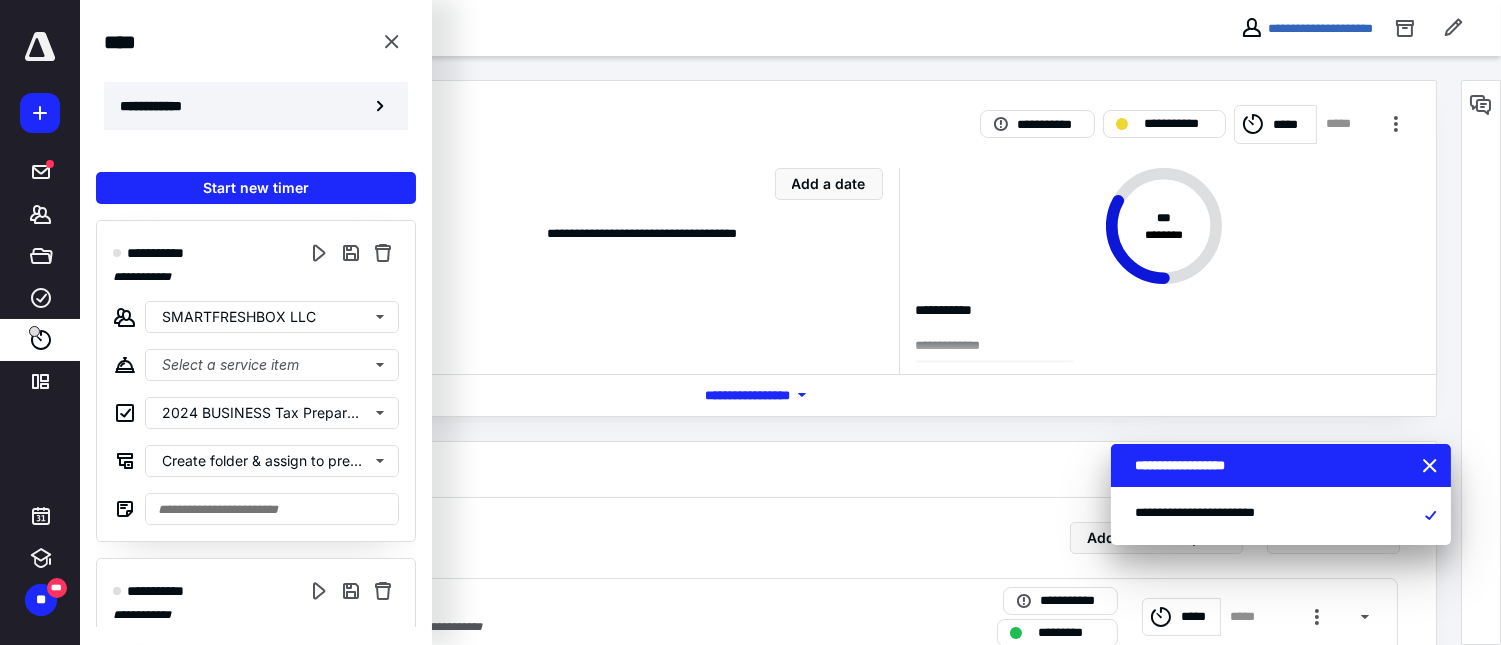 click on "**********" at bounding box center [256, 106] 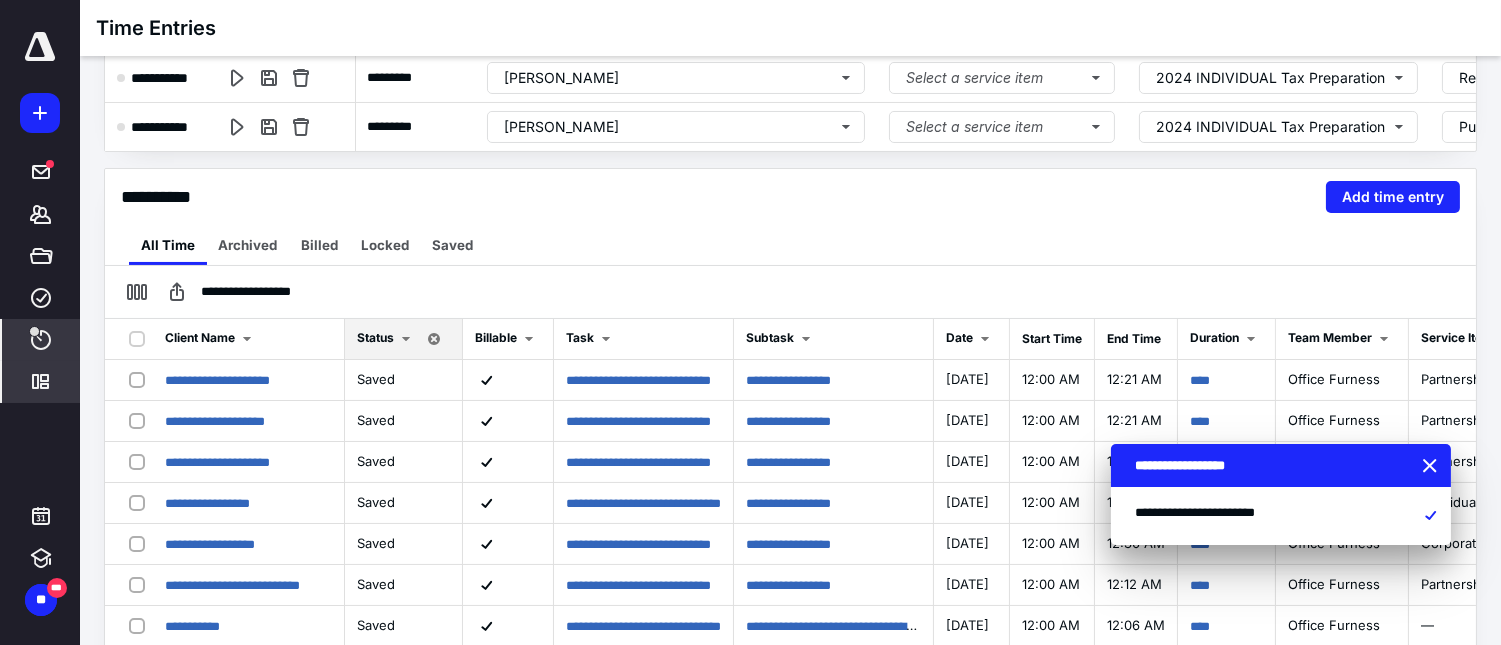 scroll, scrollTop: 286, scrollLeft: 0, axis: vertical 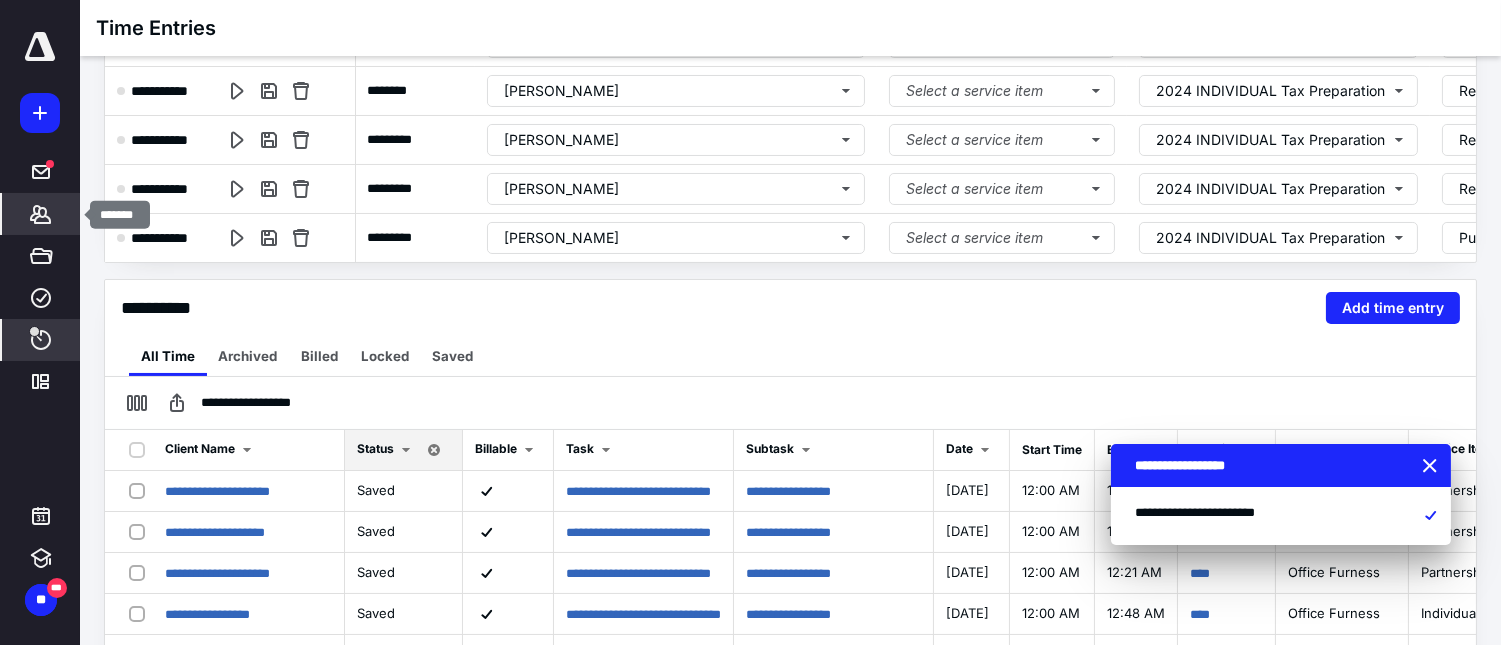 click 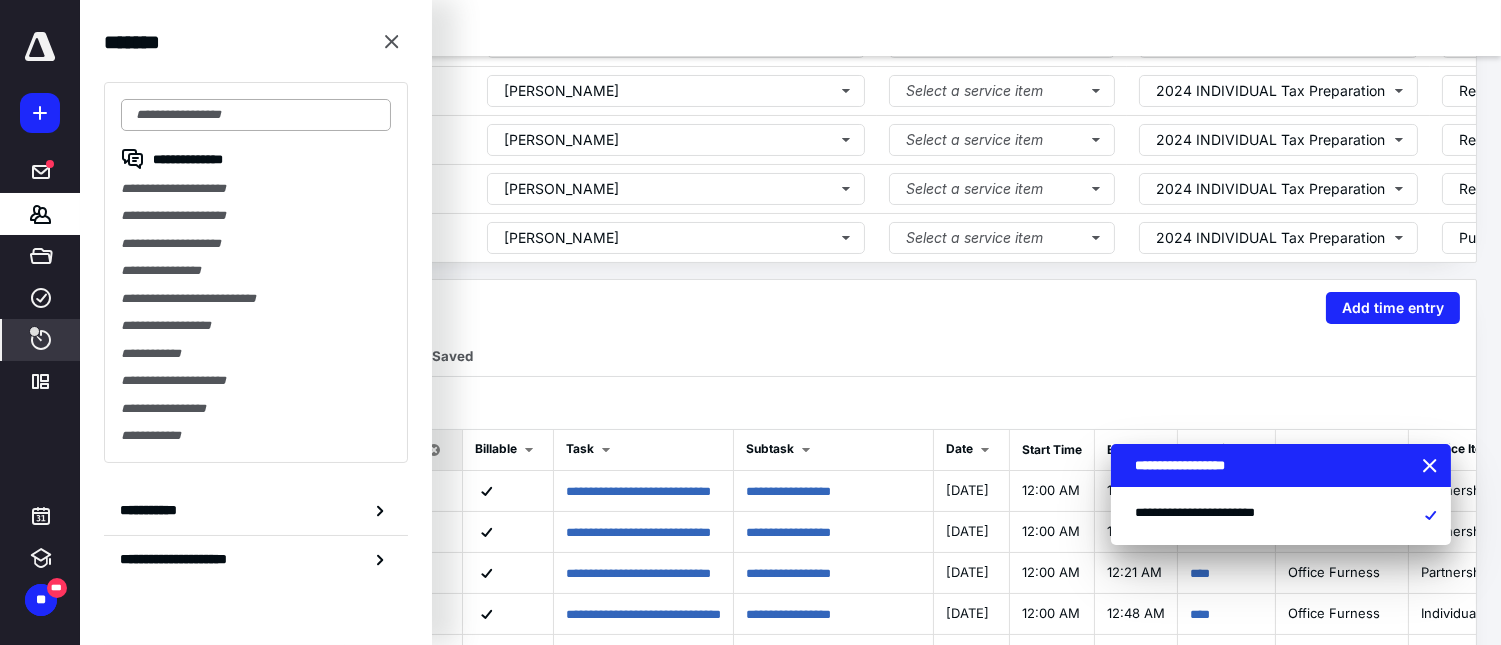 click at bounding box center (256, 115) 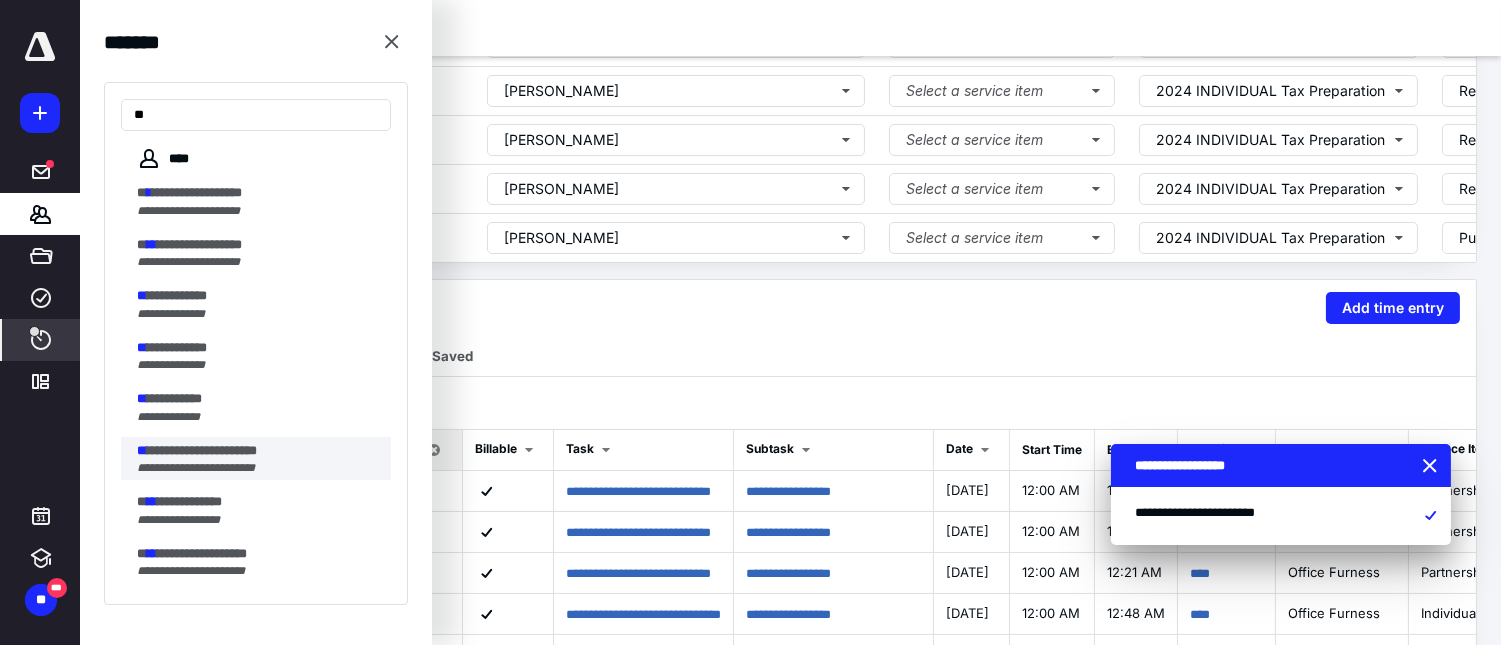type on "**" 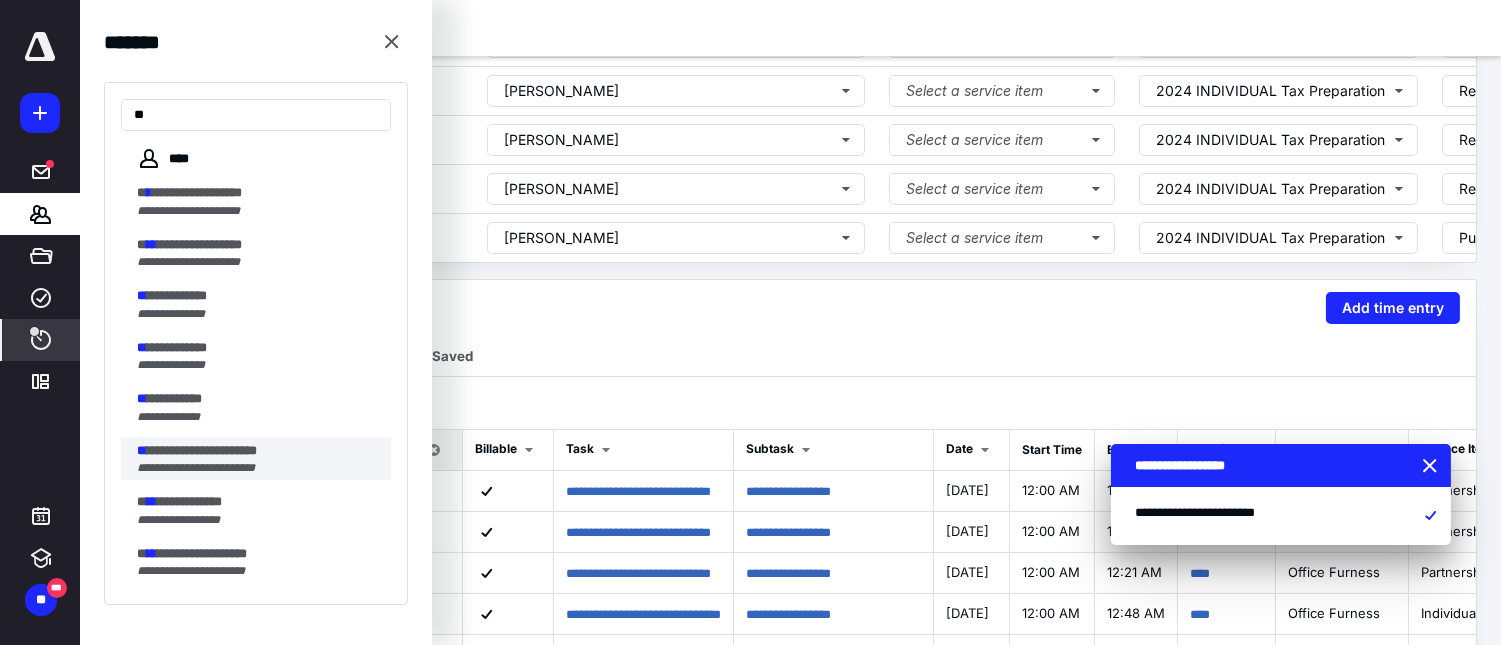 click on "**********" at bounding box center (196, 468) 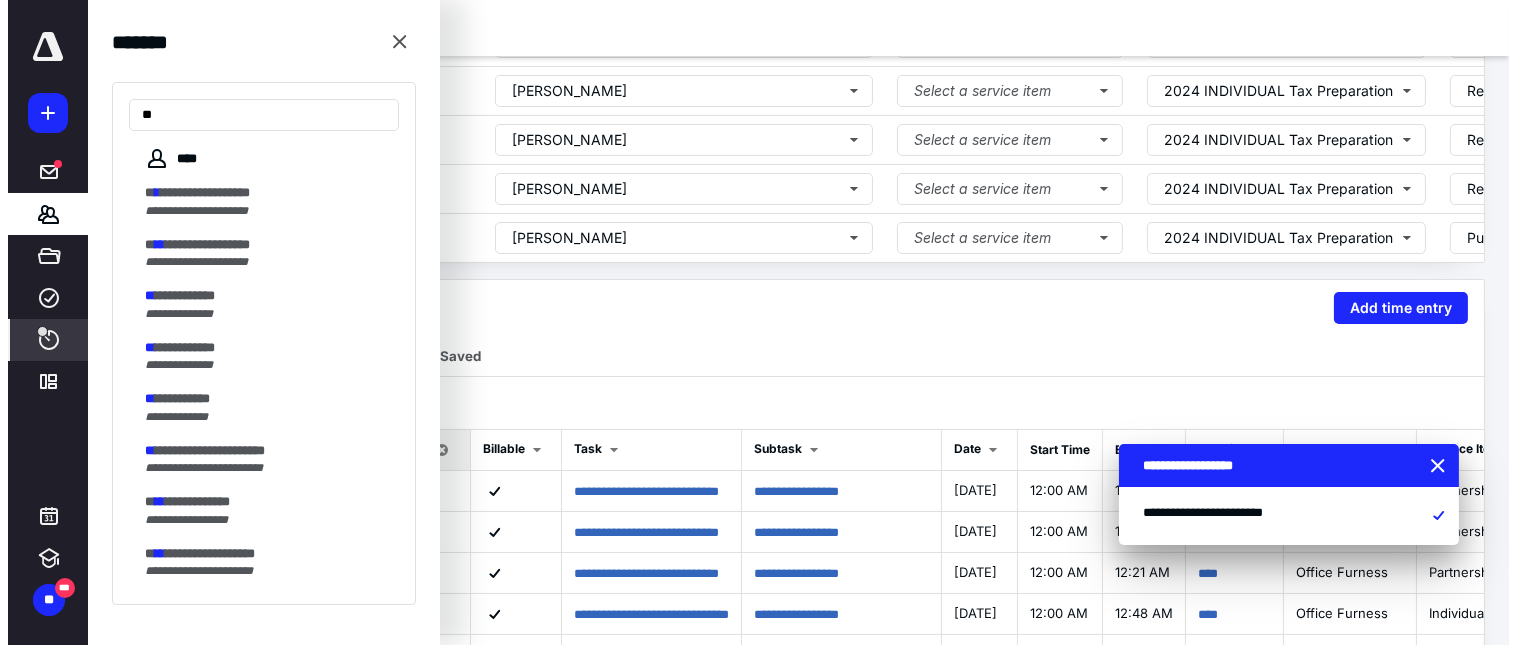 scroll, scrollTop: 0, scrollLeft: 0, axis: both 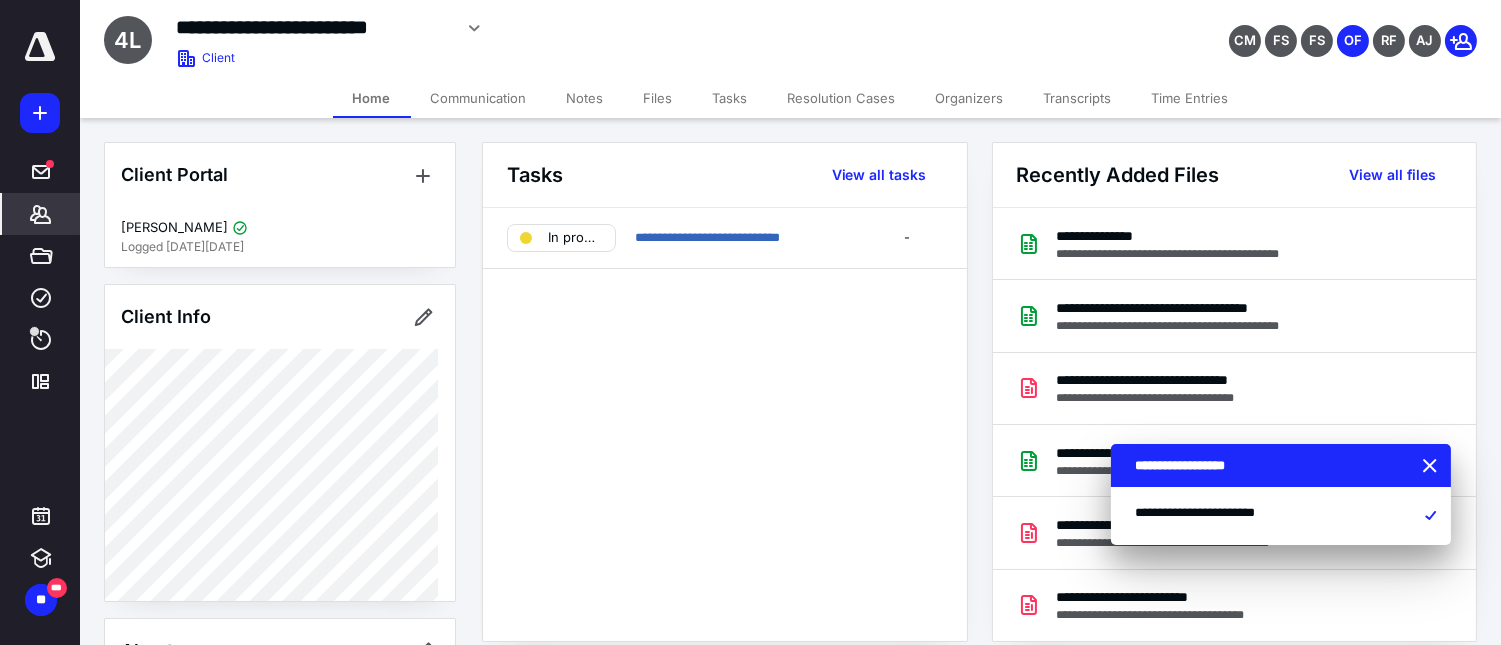 click on "Files" at bounding box center (658, 98) 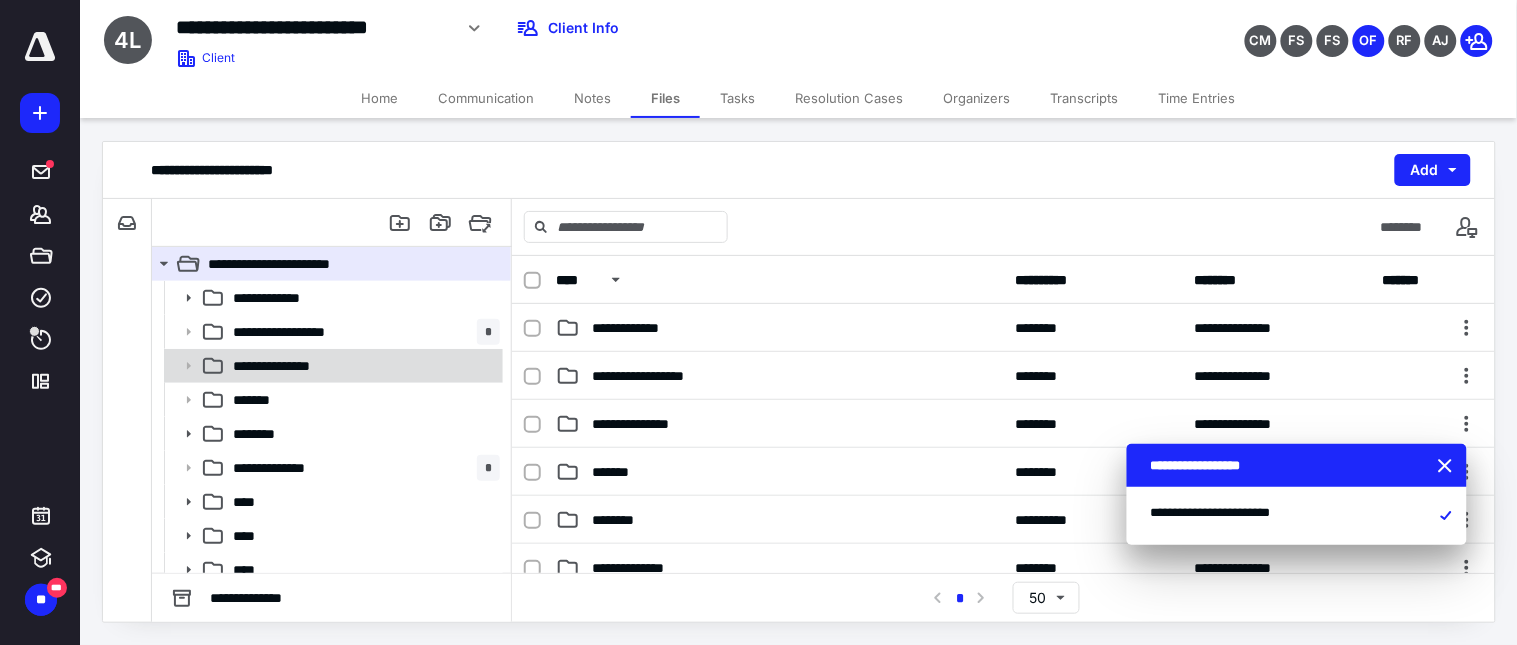 scroll, scrollTop: 82, scrollLeft: 0, axis: vertical 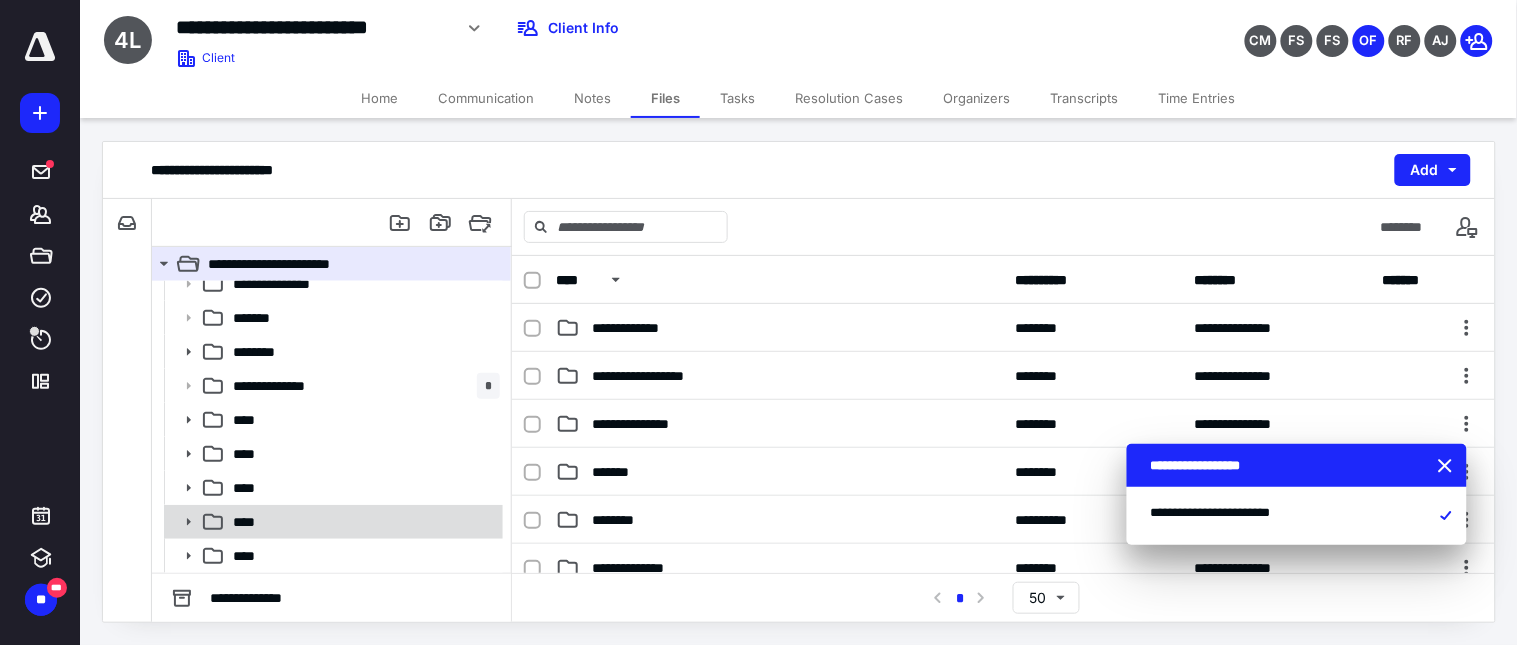 click on "****" at bounding box center [251, 522] 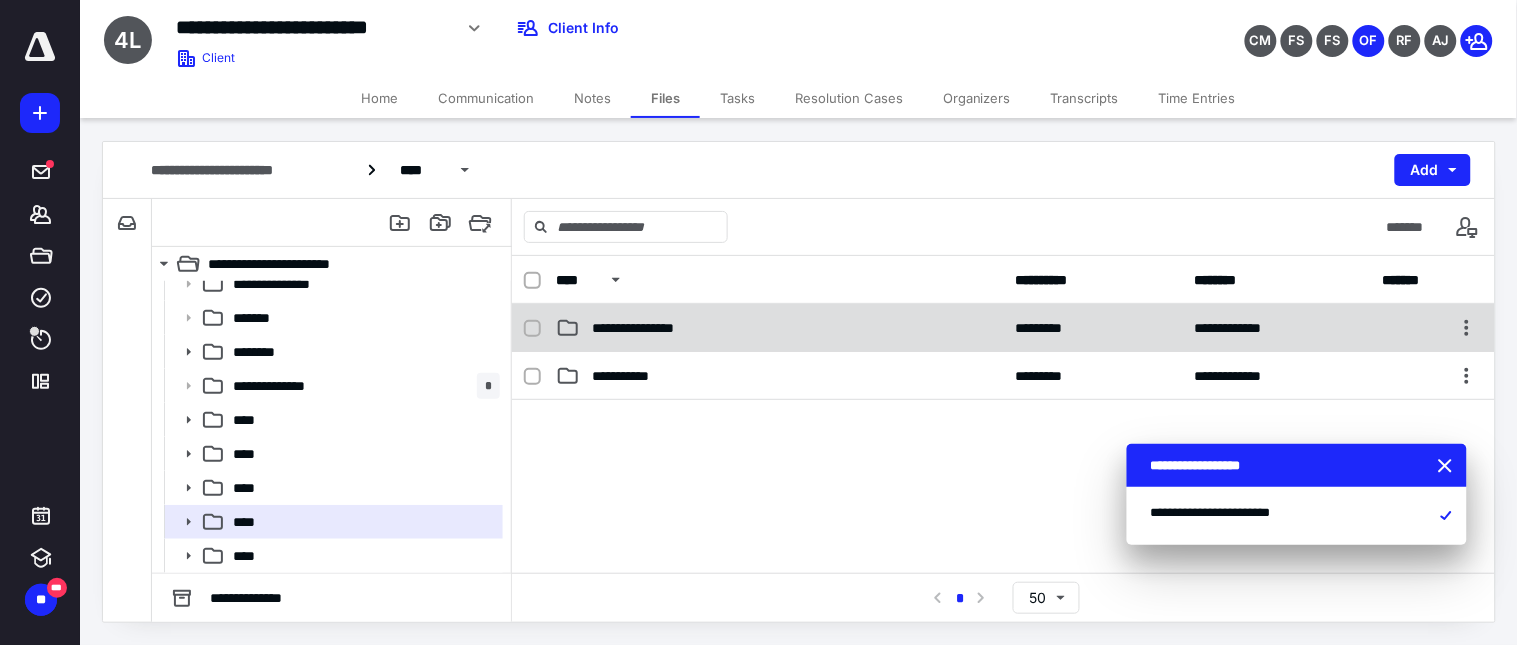 click on "**********" at bounding box center (779, 328) 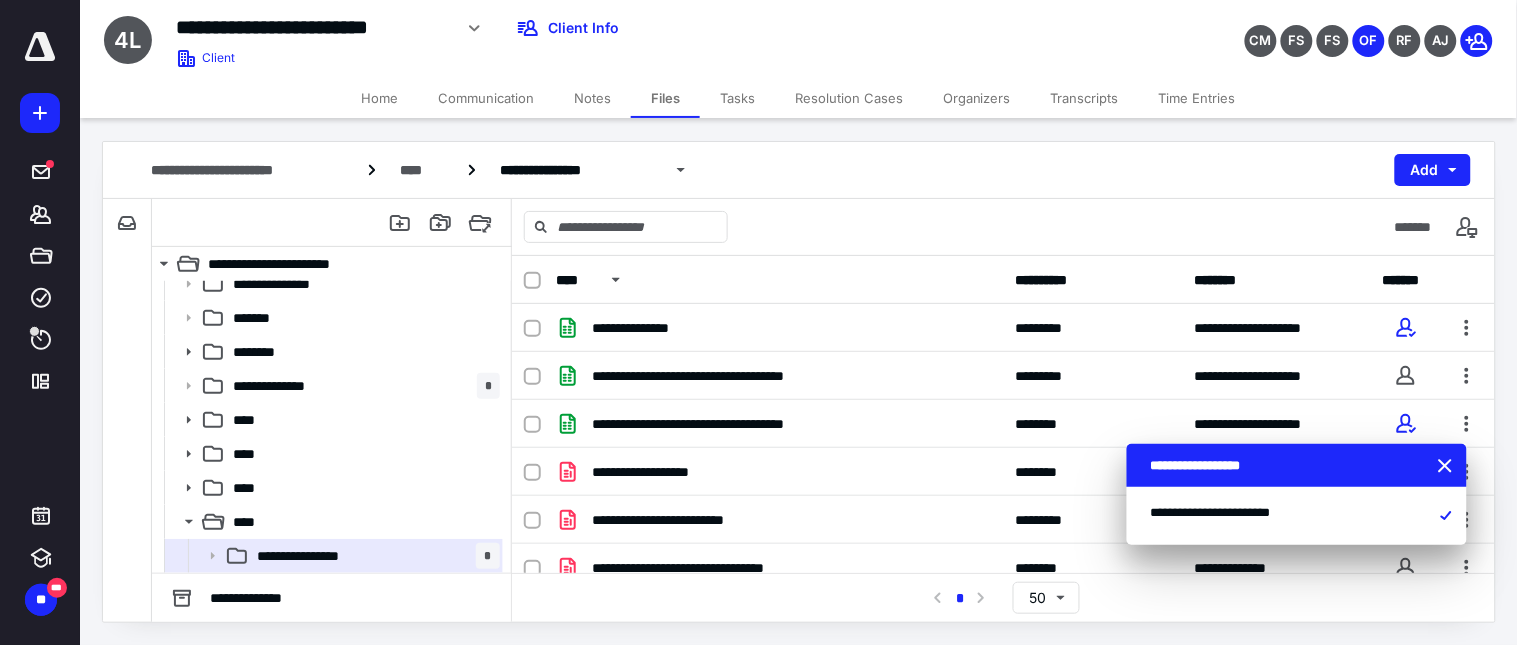 click 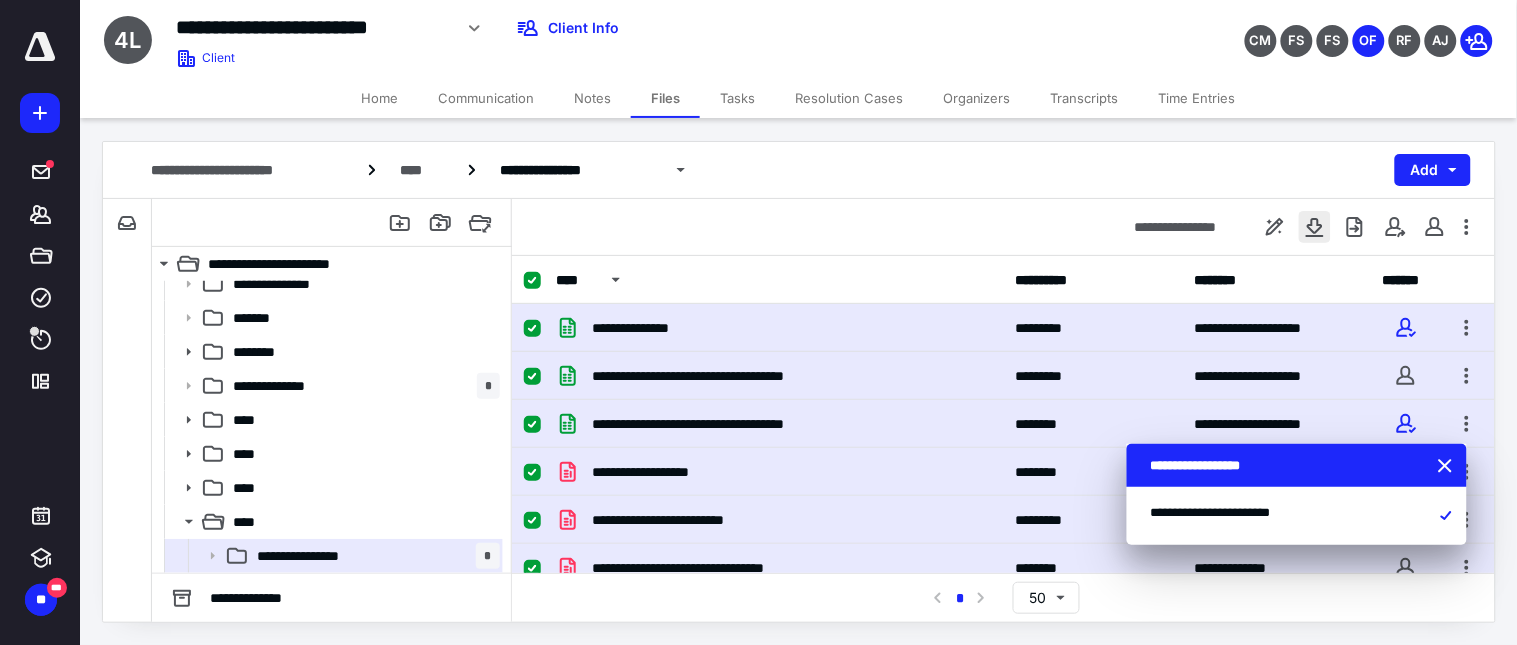 click at bounding box center (1315, 227) 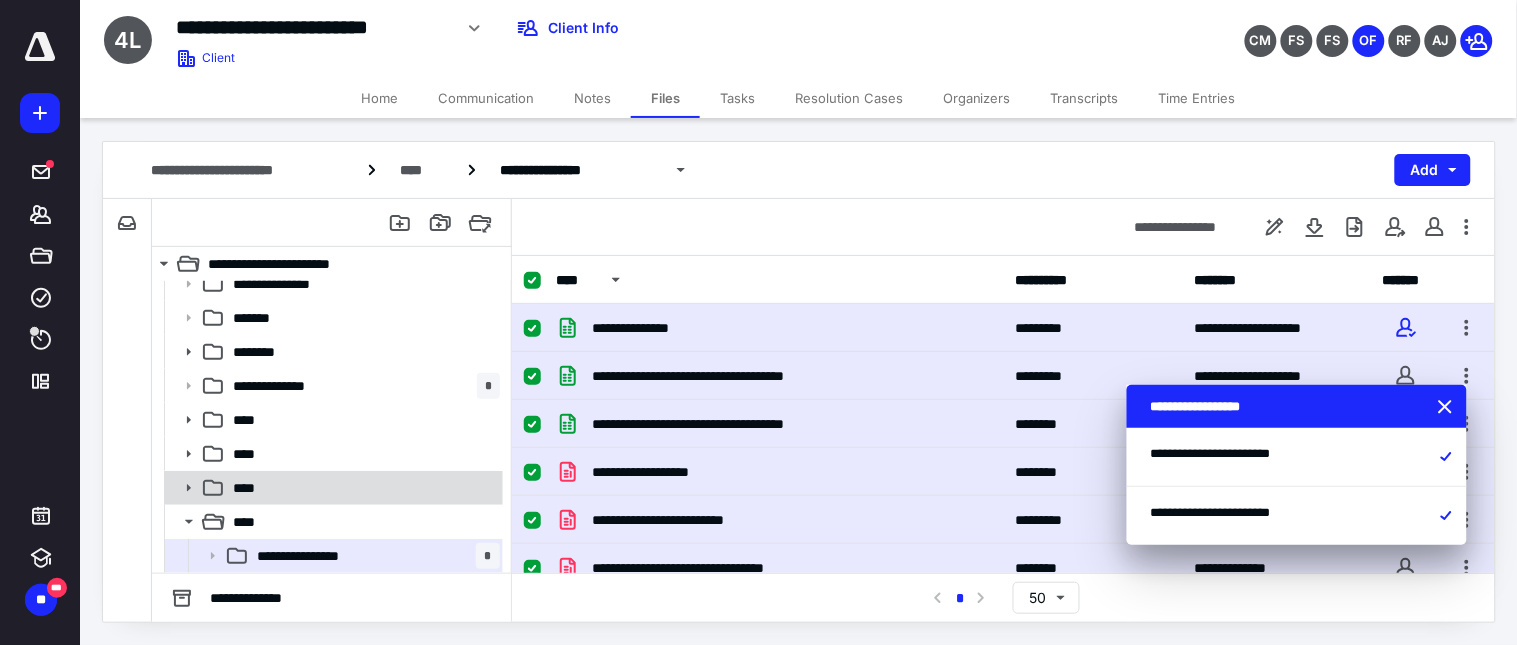 click on "****" at bounding box center [362, 488] 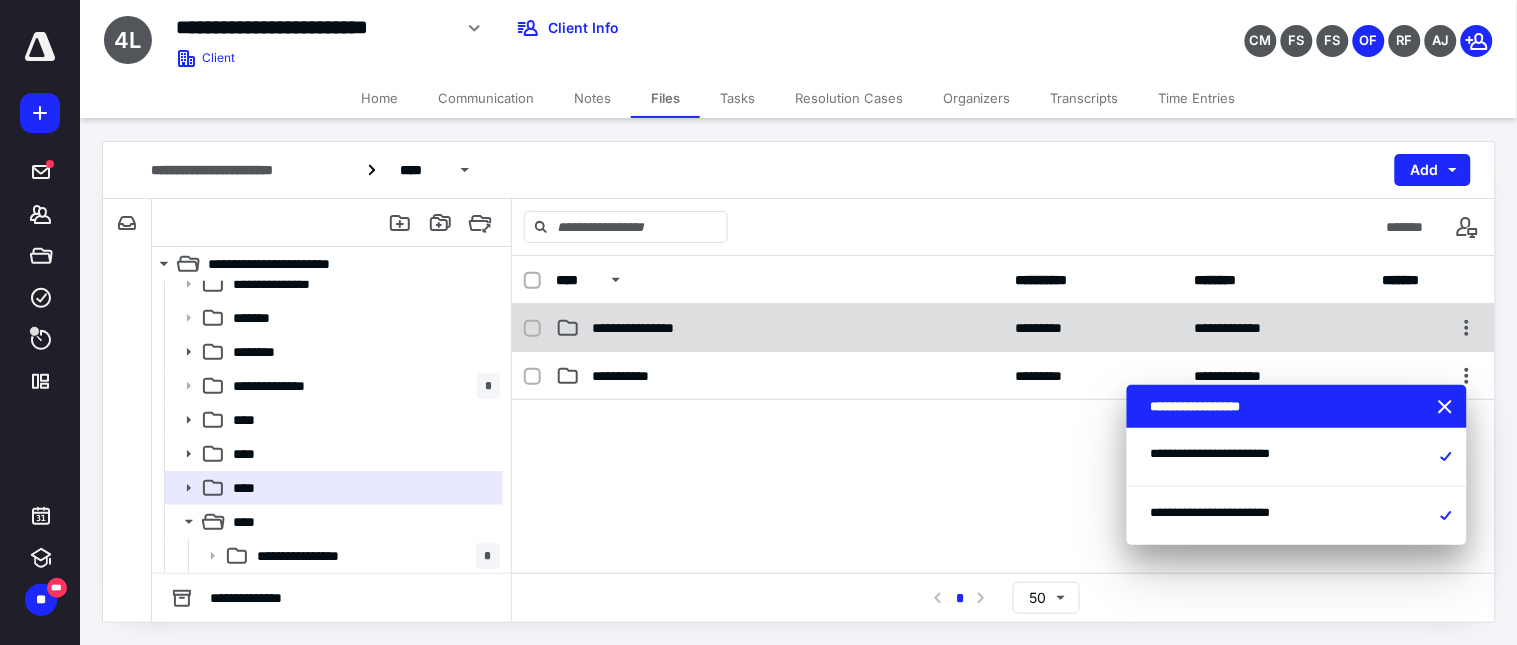 click on "**********" at bounding box center [668, 328] 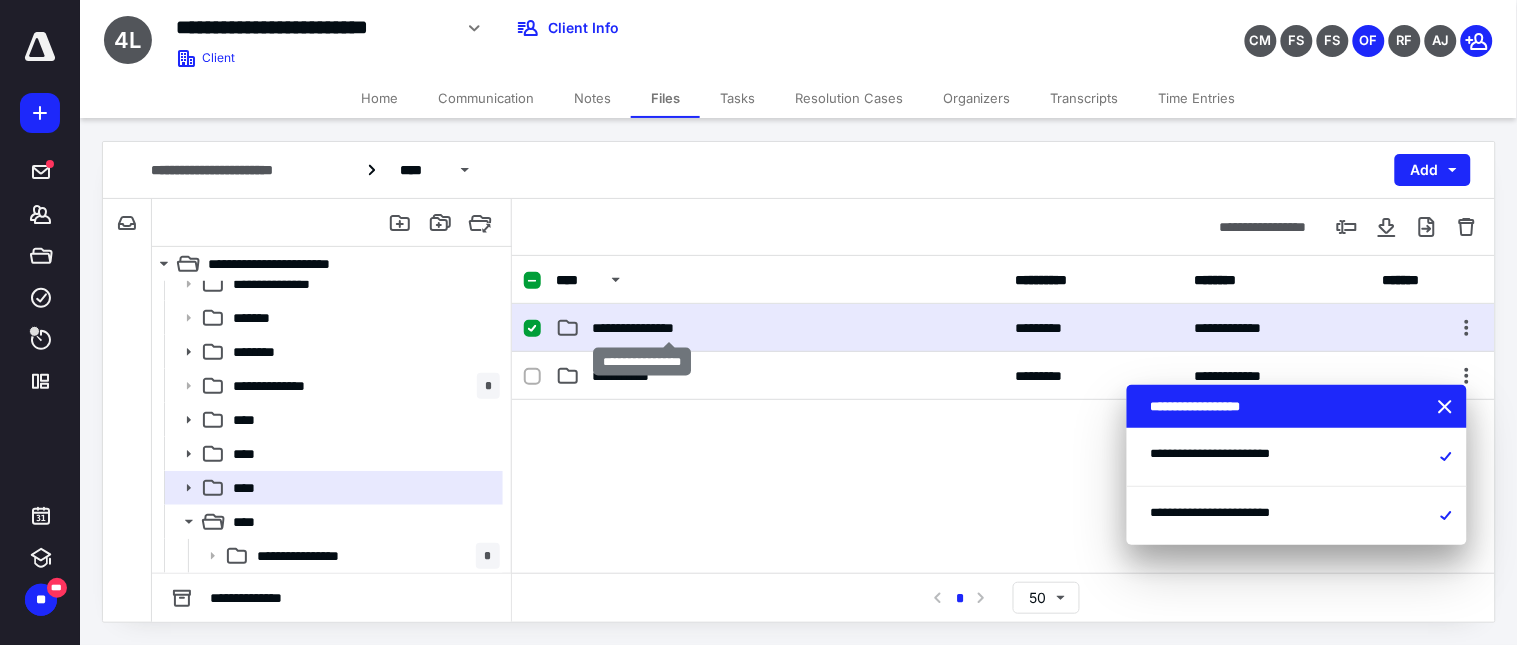 click on "**********" at bounding box center (668, 328) 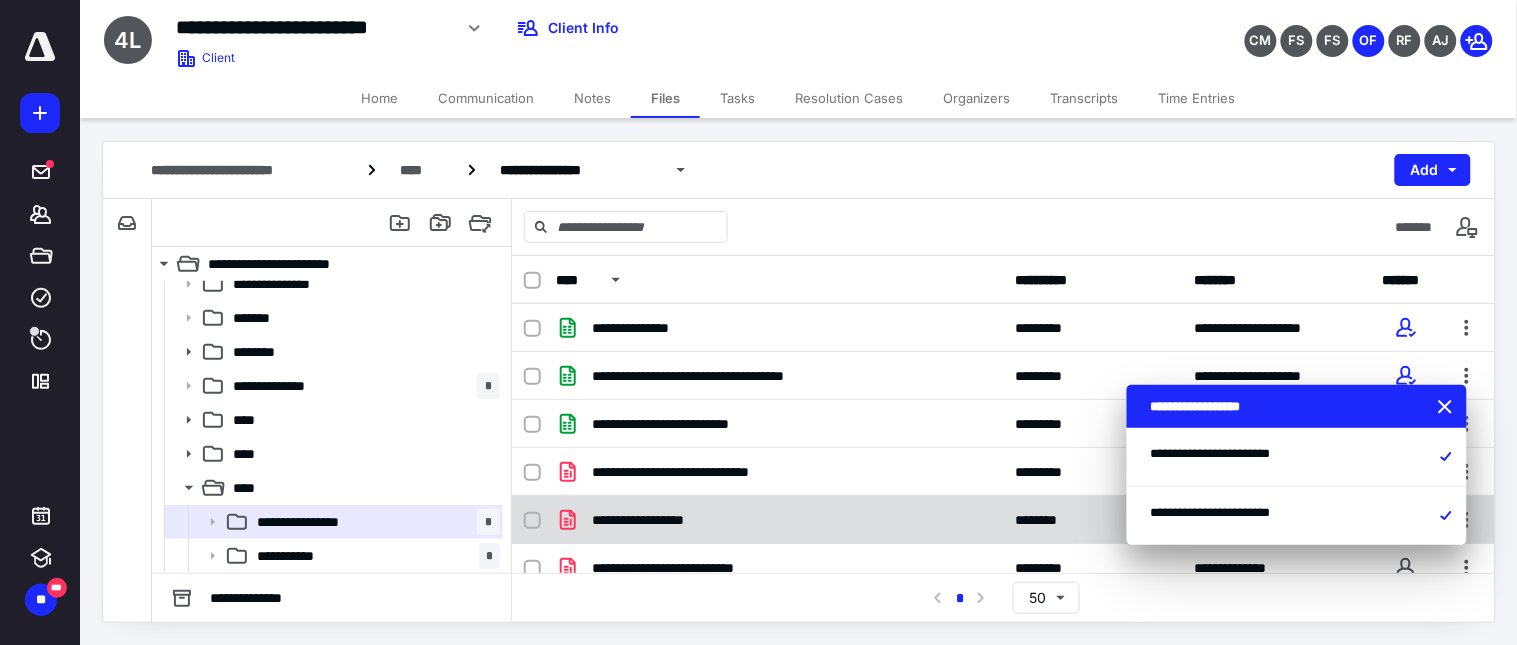 click 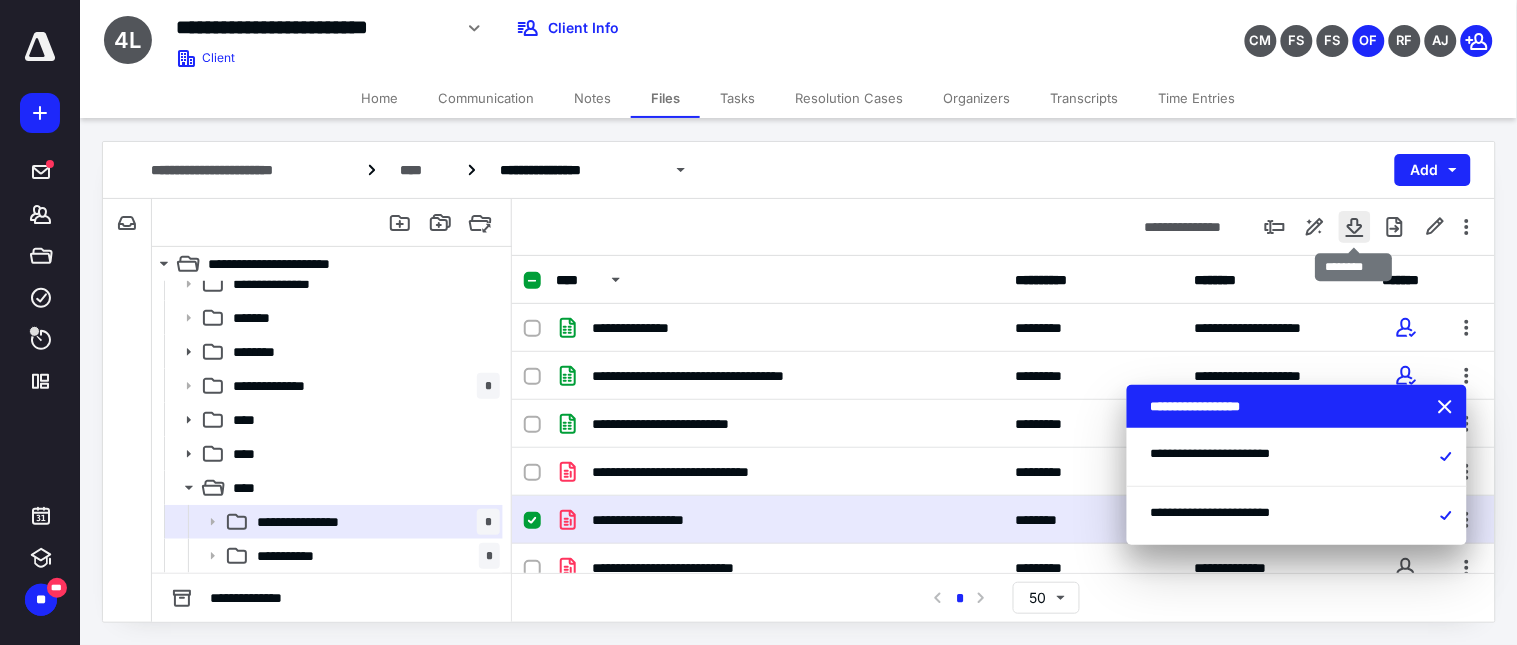 click at bounding box center (1355, 227) 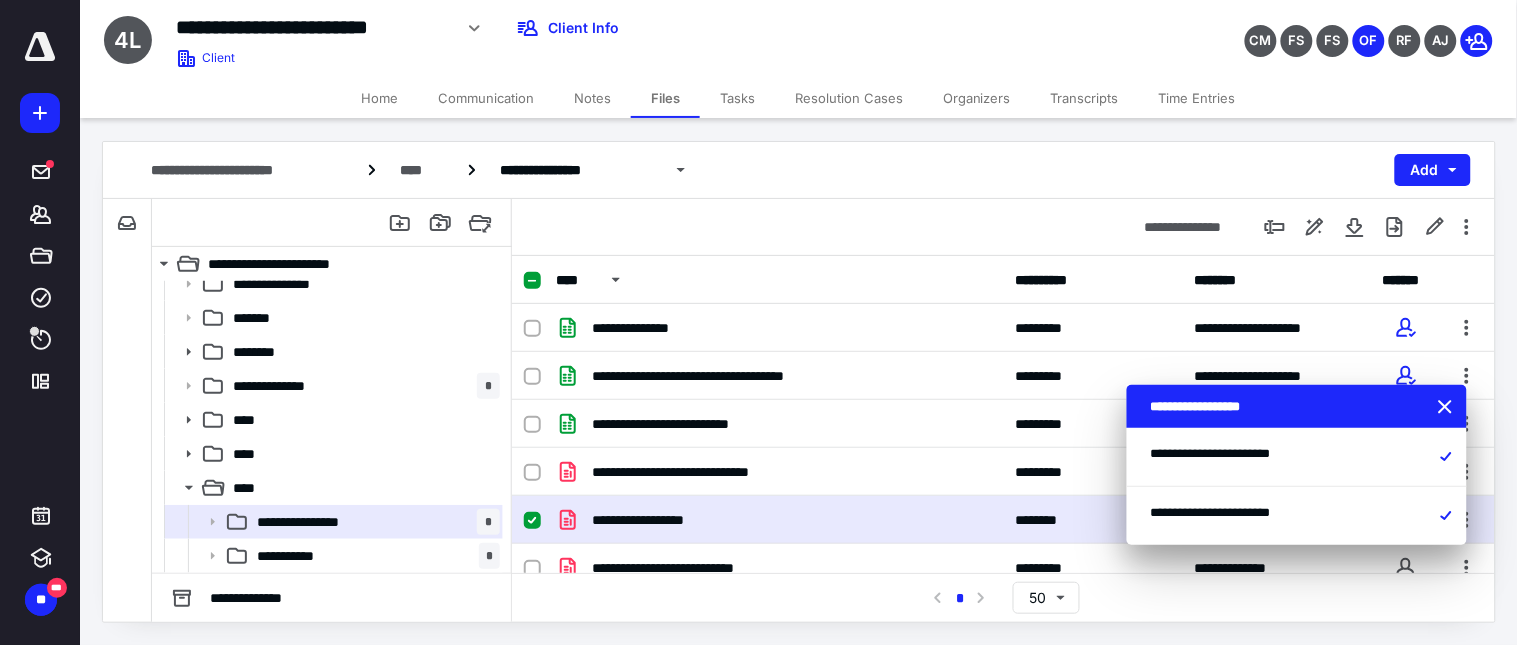 click on "**********" at bounding box center [564, 35] 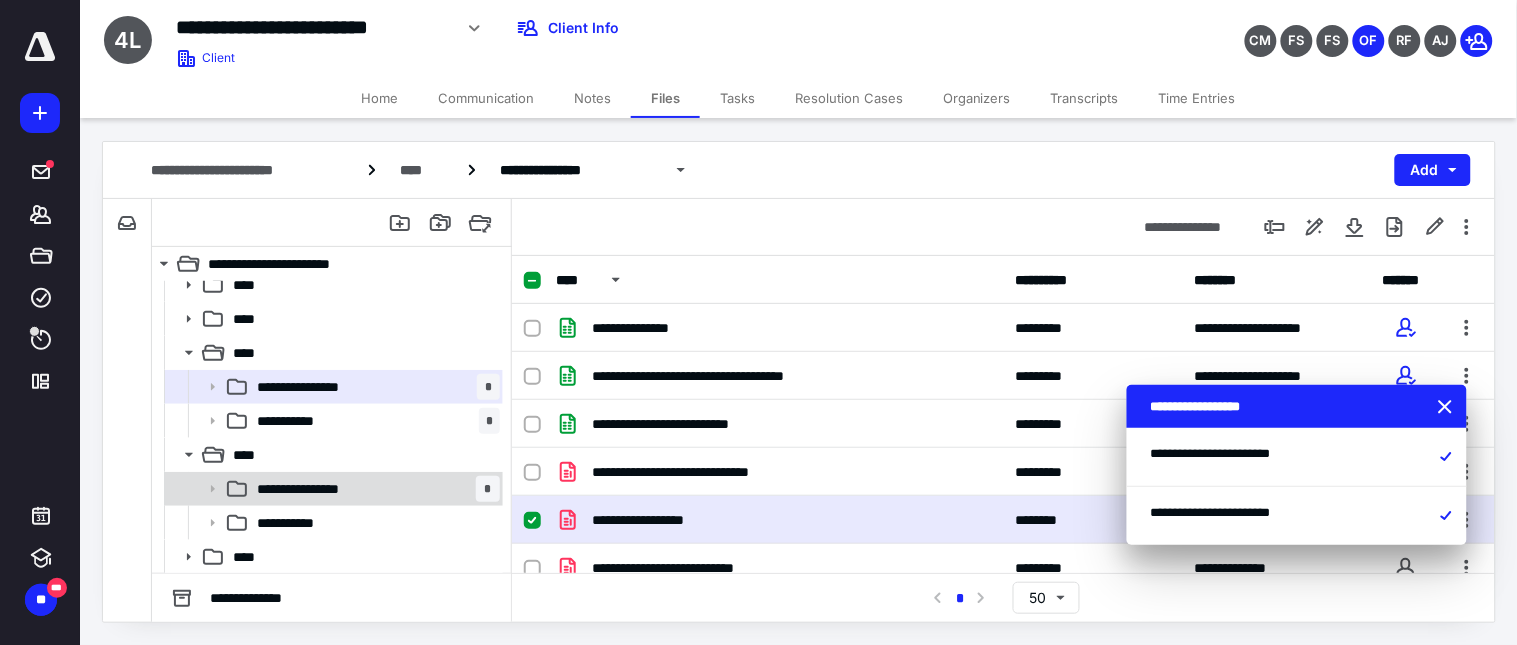 click on "**********" at bounding box center (374, 489) 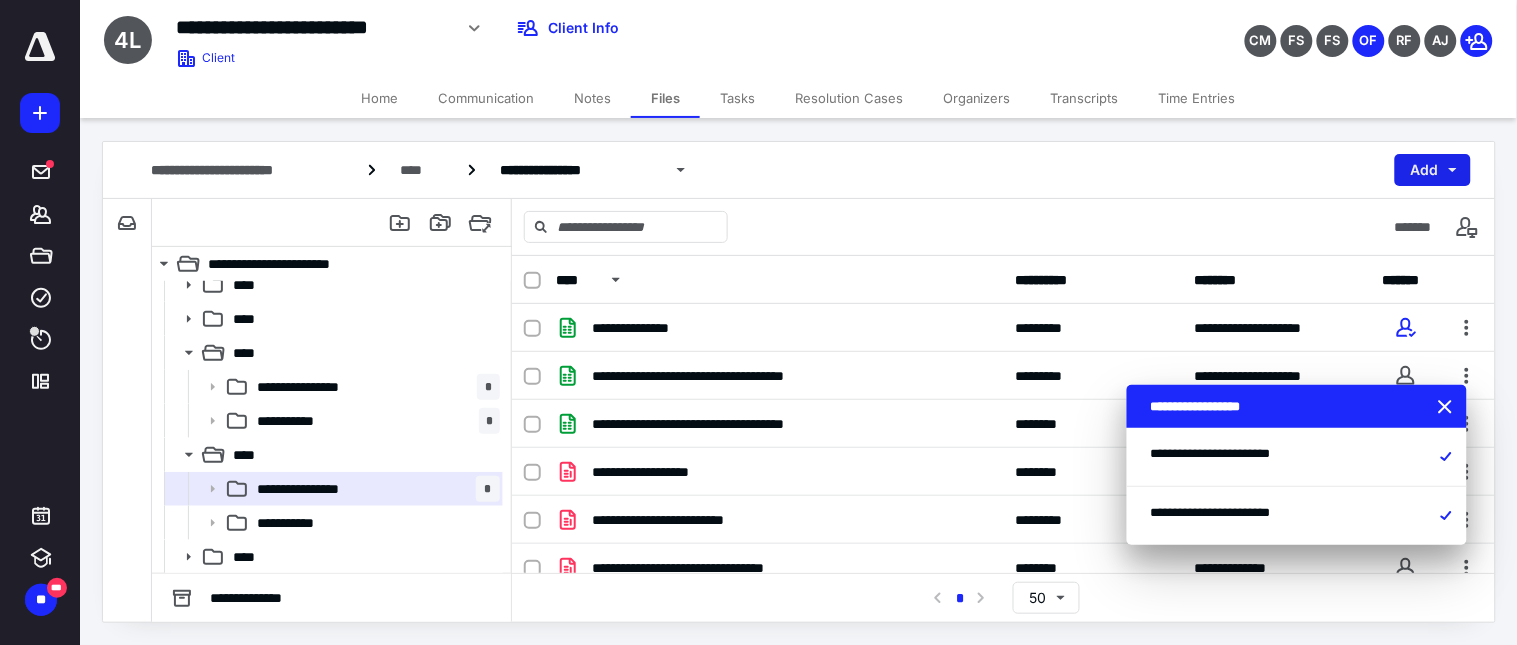 click on "Add" at bounding box center [1433, 170] 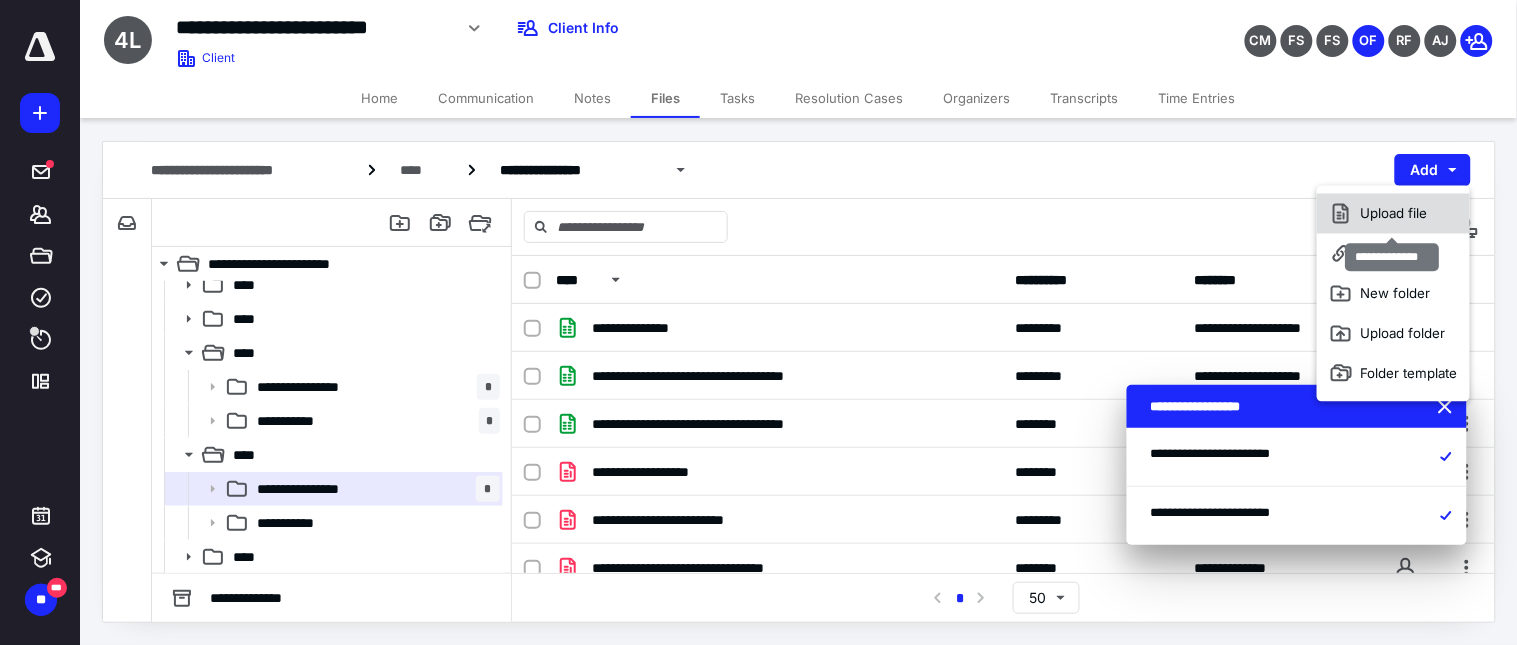 click on "Upload file" at bounding box center [1393, 214] 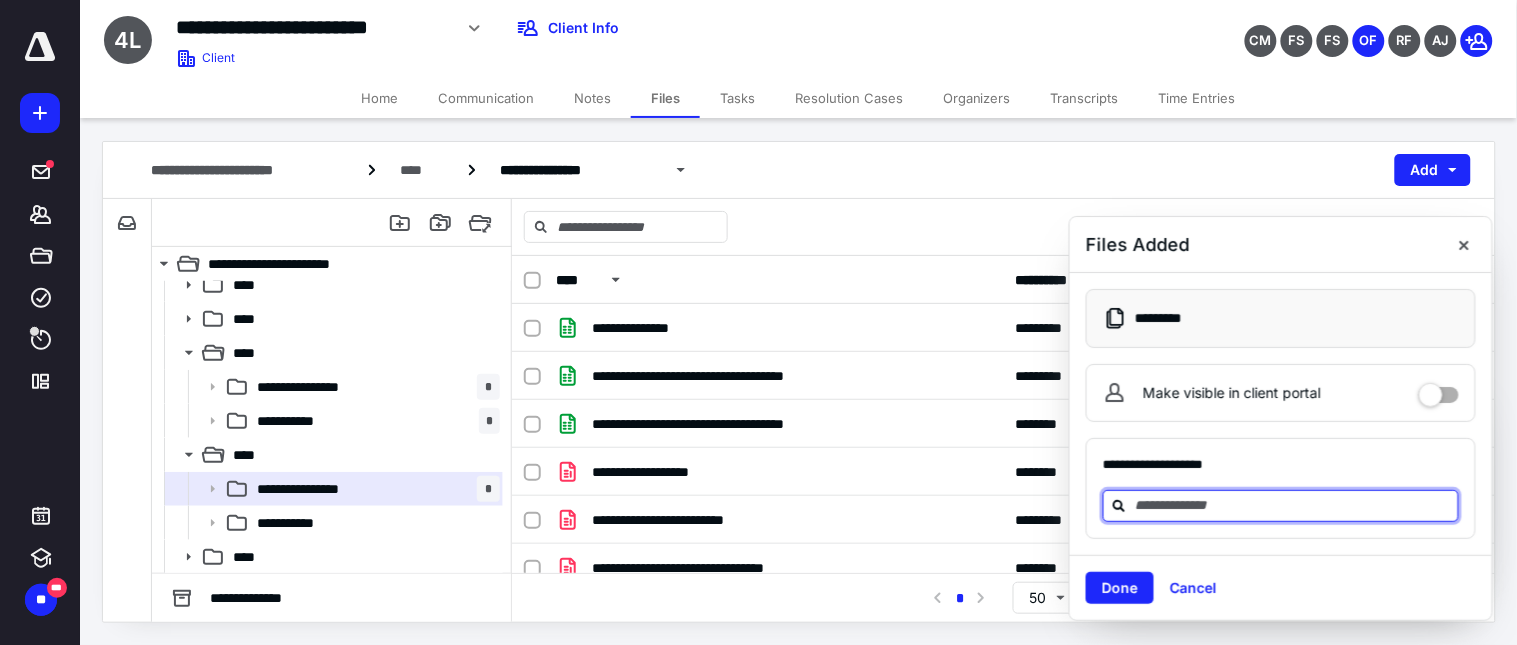 click at bounding box center [1293, 505] 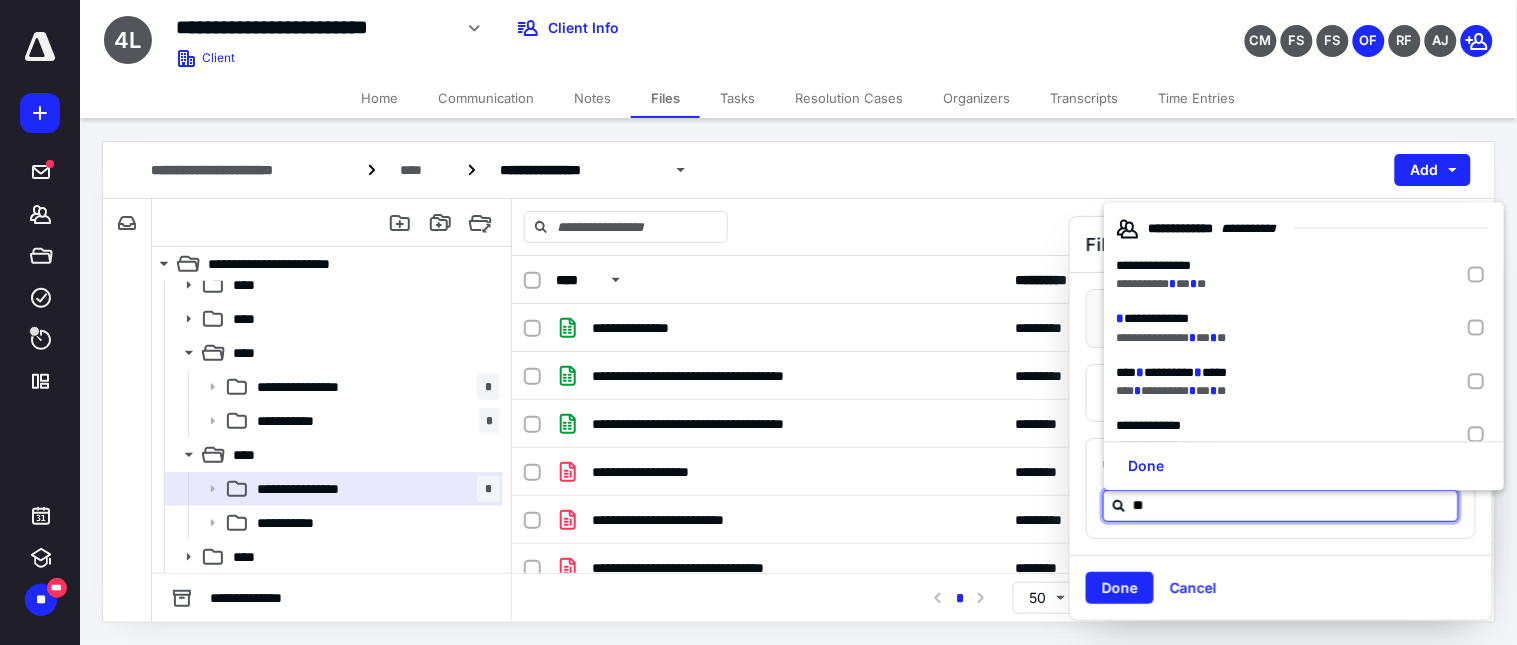 type on "***" 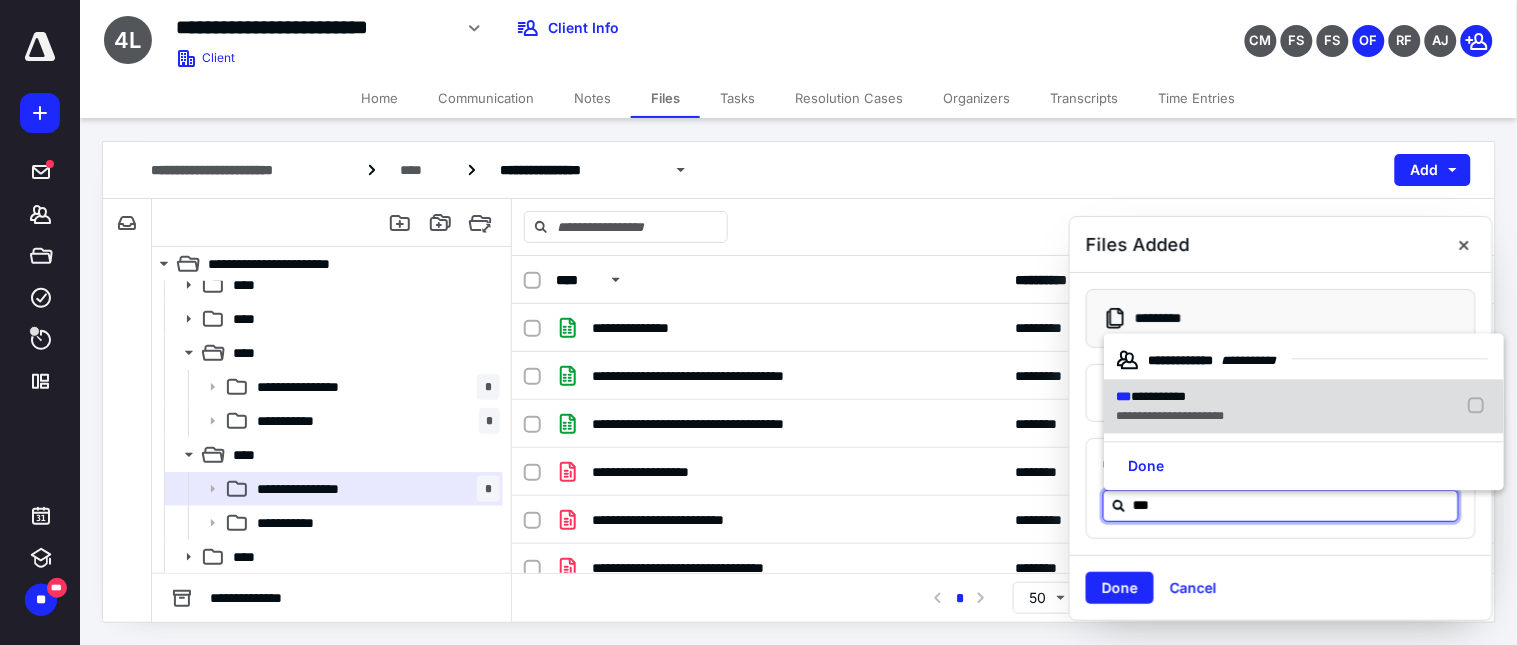 click on "**********" at bounding box center [1304, 407] 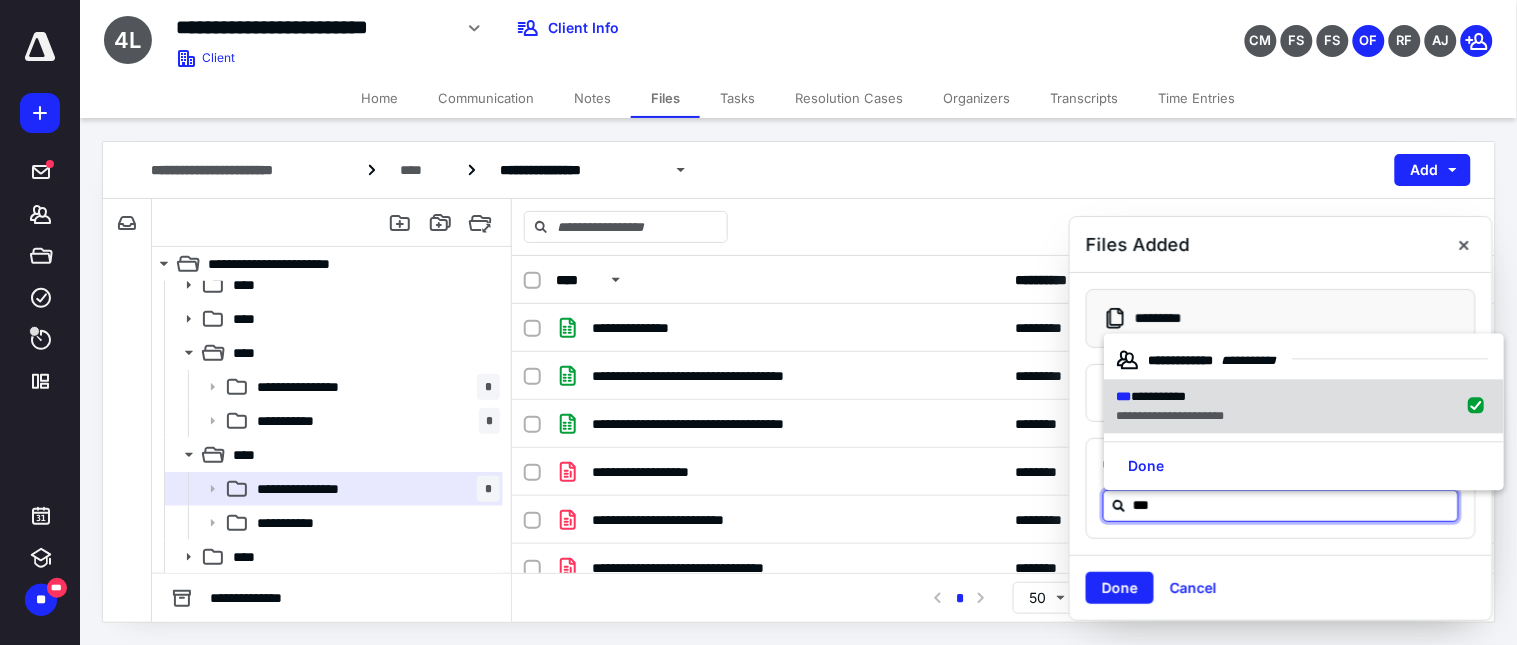 checkbox on "true" 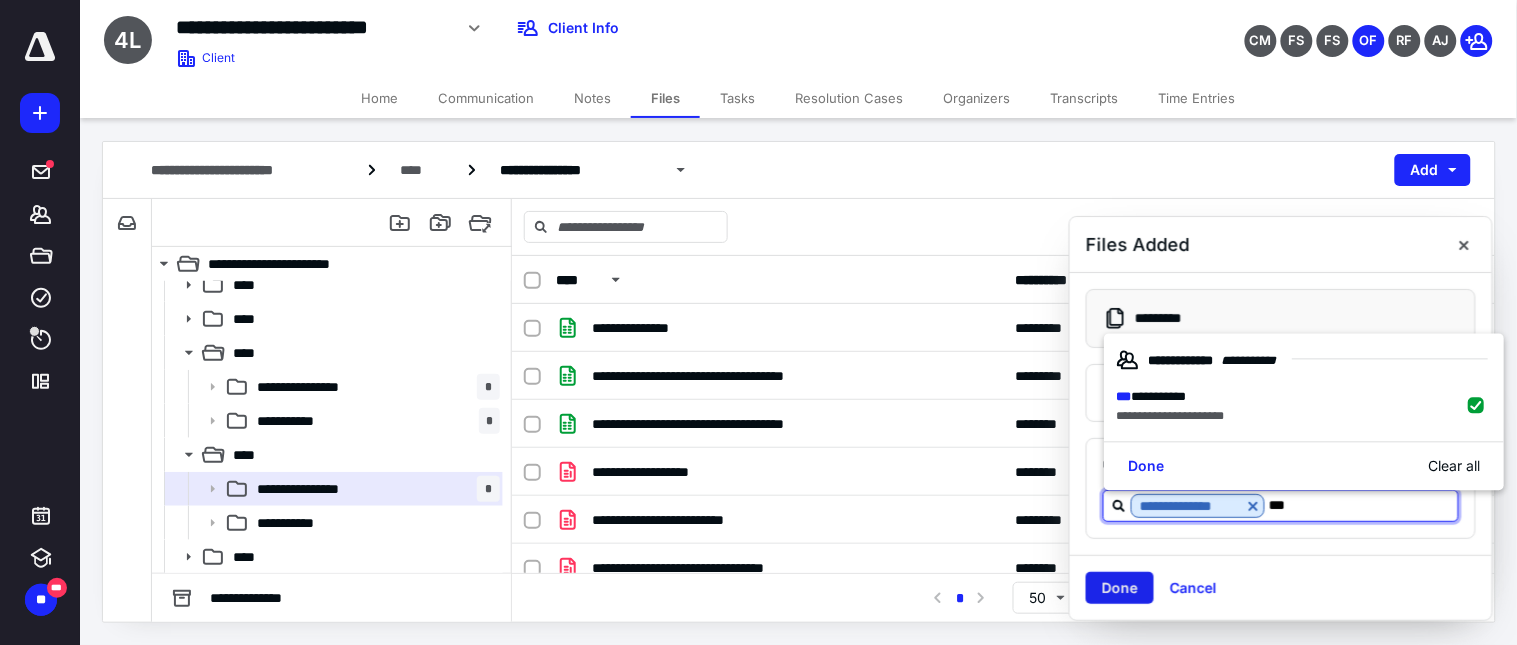 type on "***" 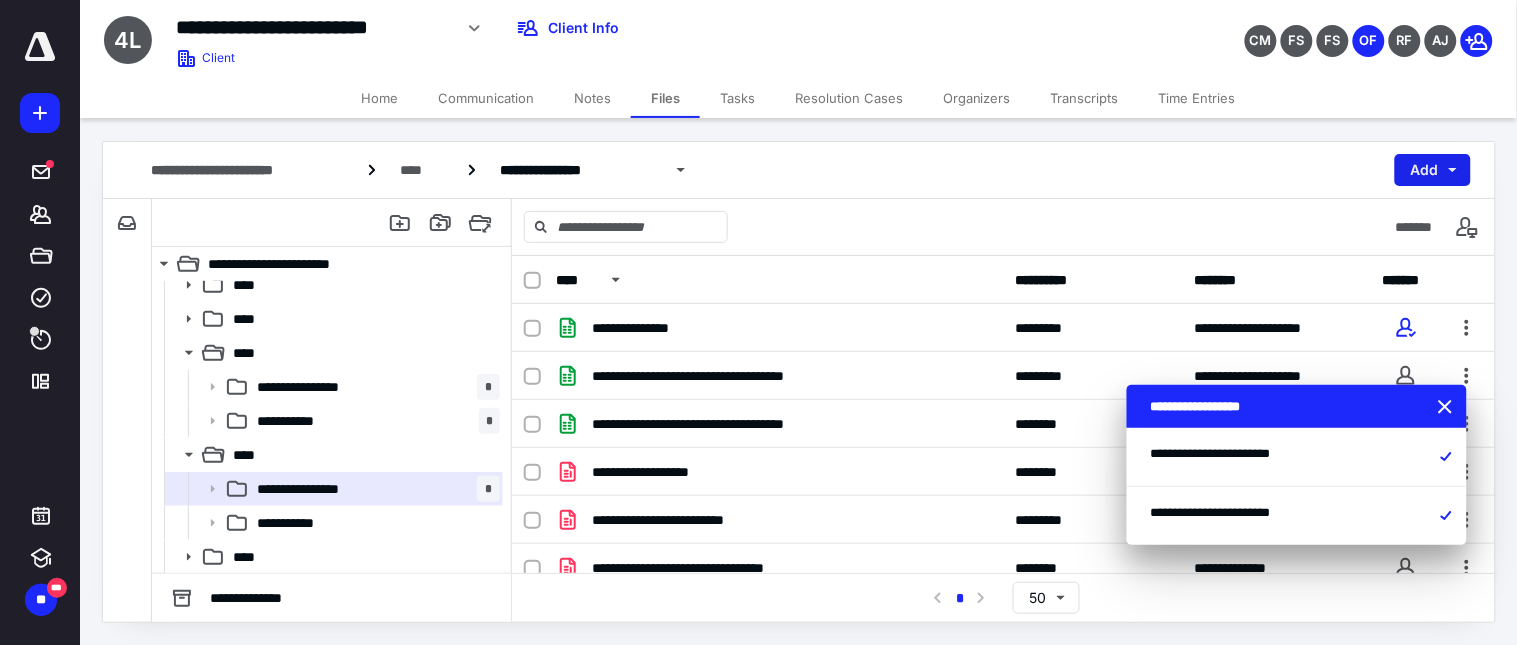 click on "Add" at bounding box center (1433, 170) 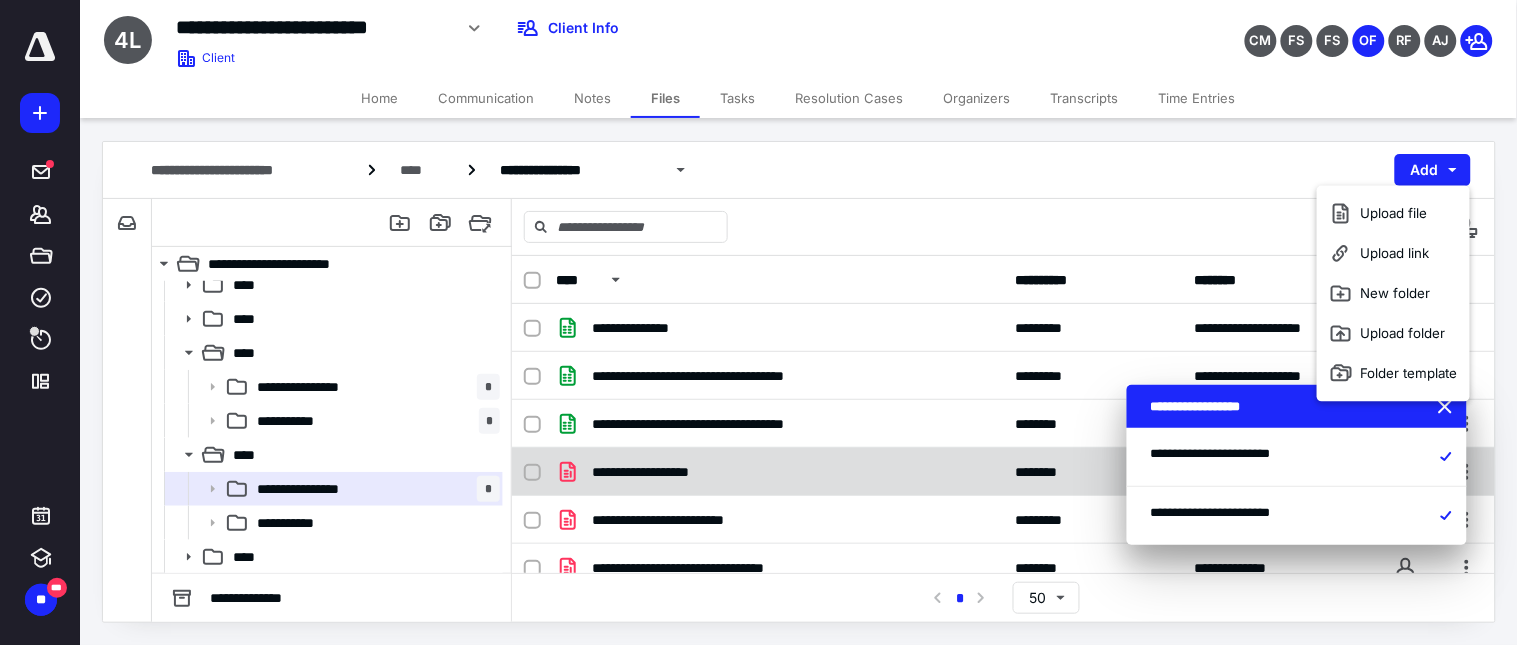 scroll, scrollTop: 67, scrollLeft: 0, axis: vertical 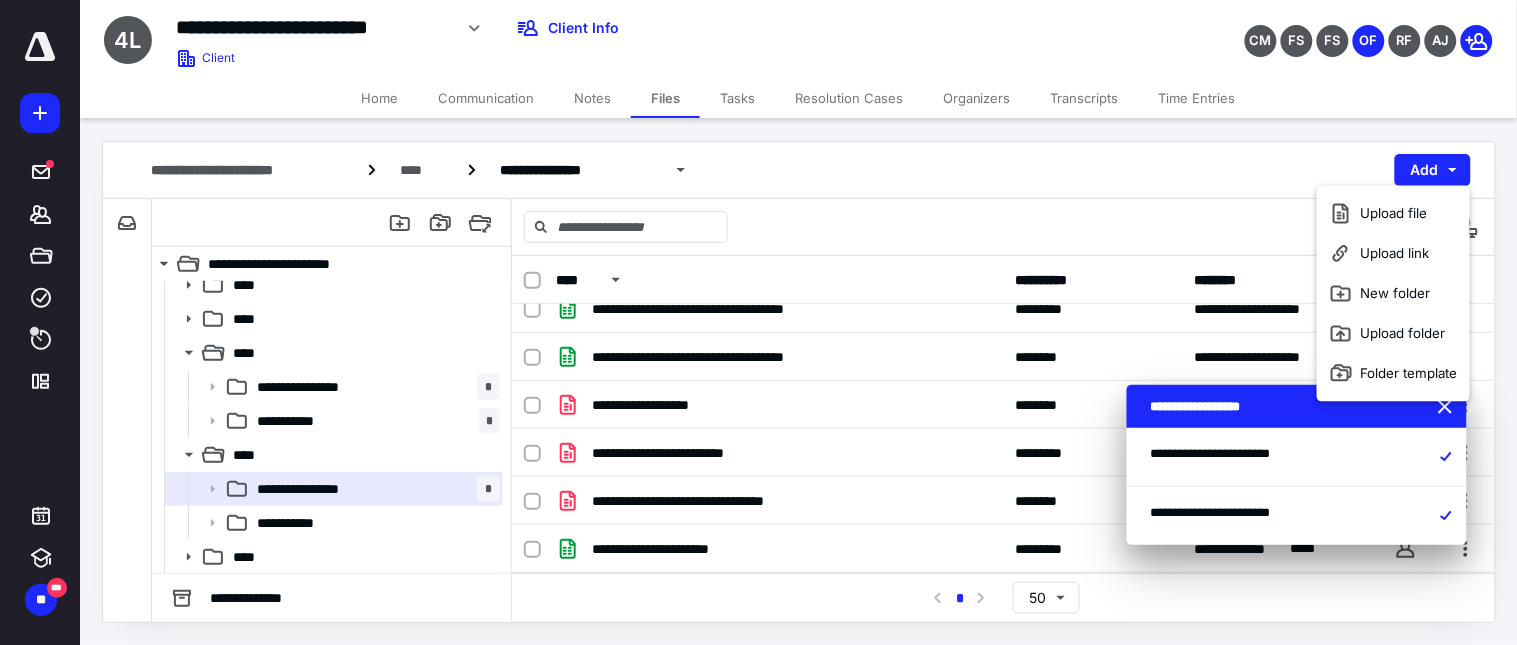 click on "Time Entries" at bounding box center (1197, 98) 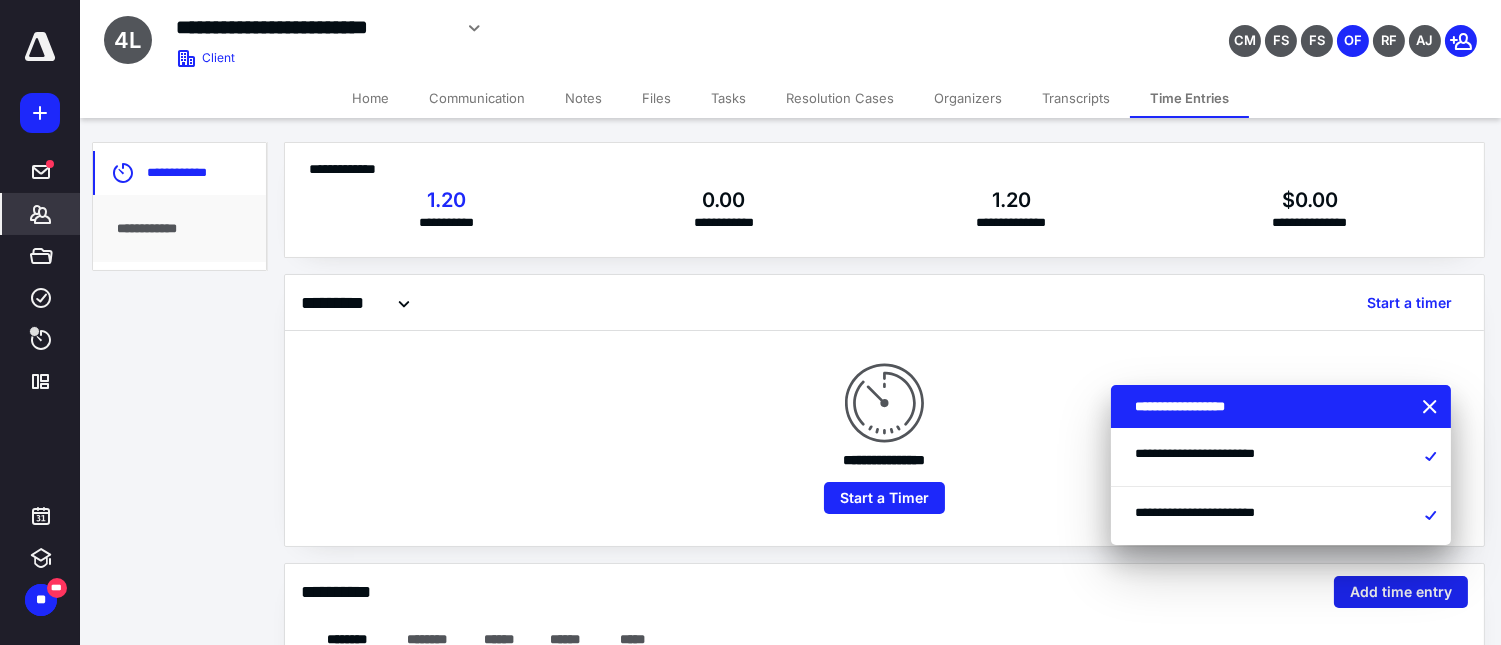 click on "Add time entry" at bounding box center (1401, 592) 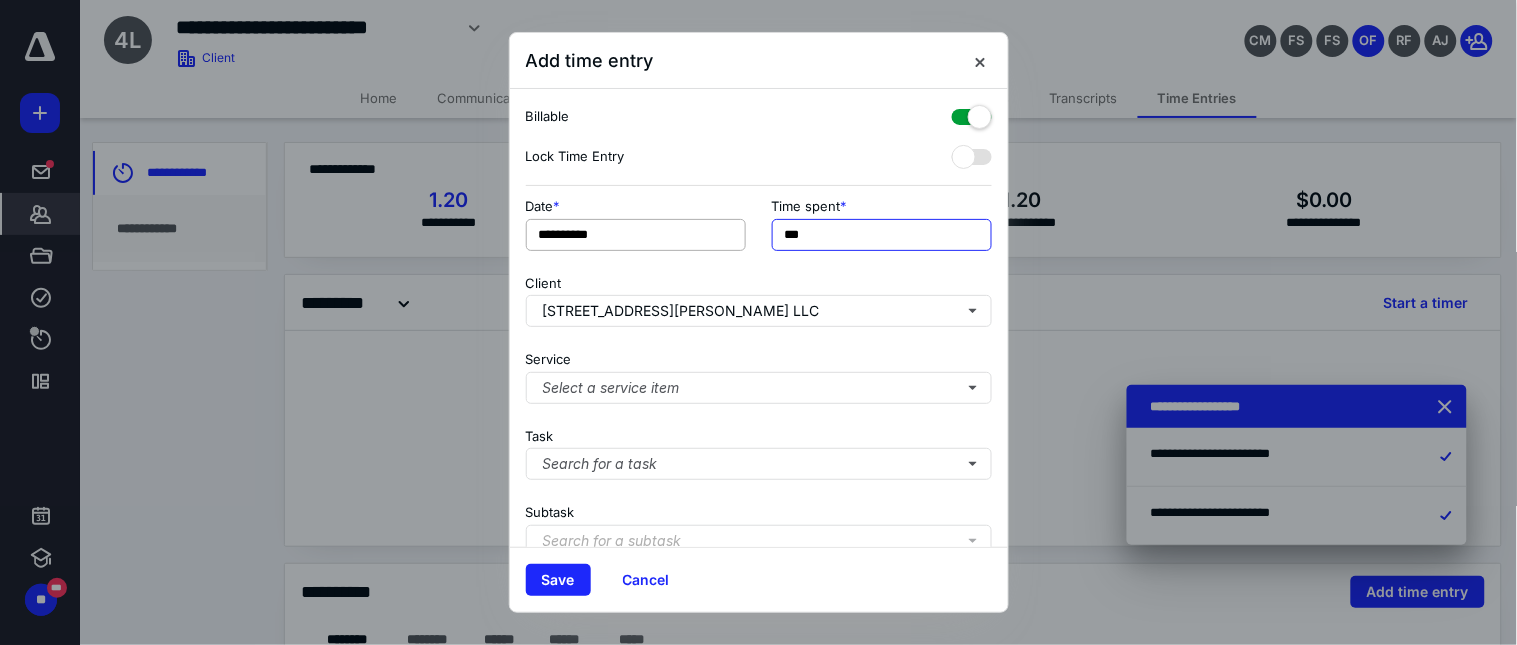 drag, startPoint x: 801, startPoint y: 234, endPoint x: 732, endPoint y: 238, distance: 69.115845 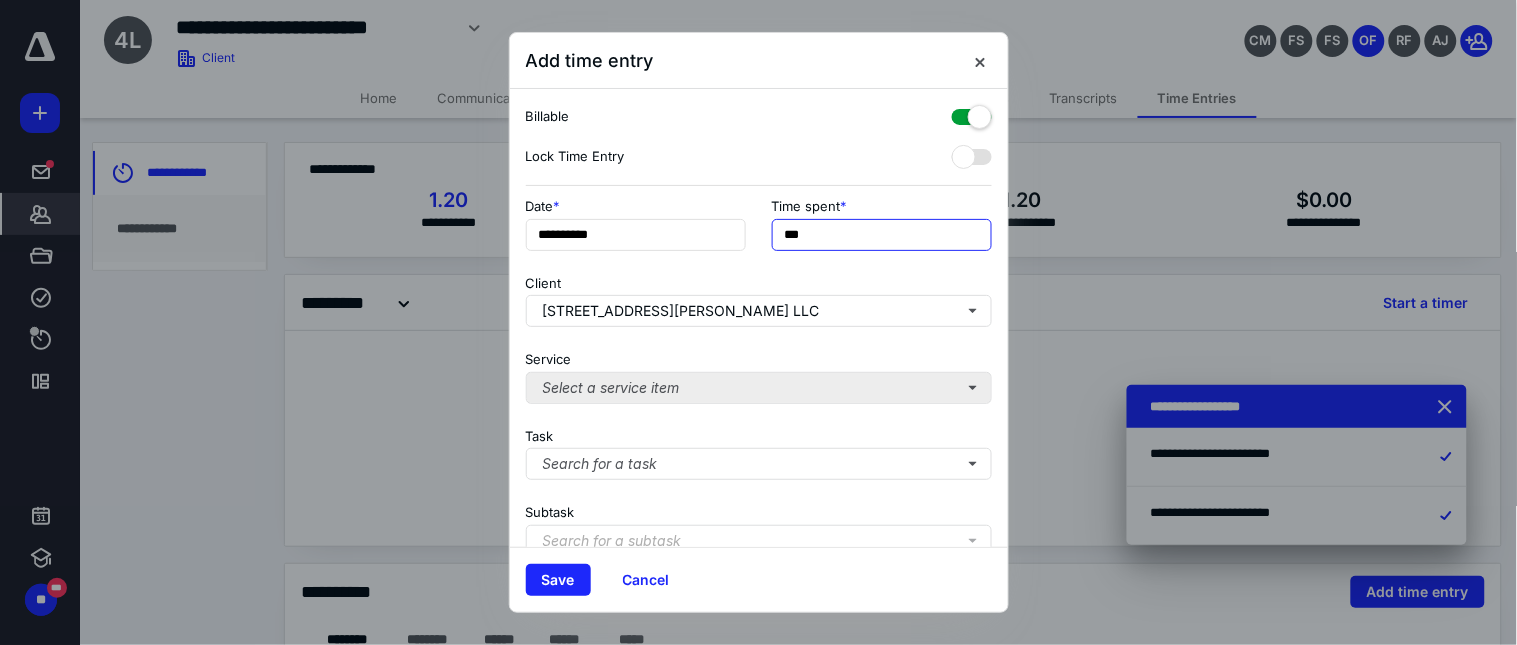 type on "***" 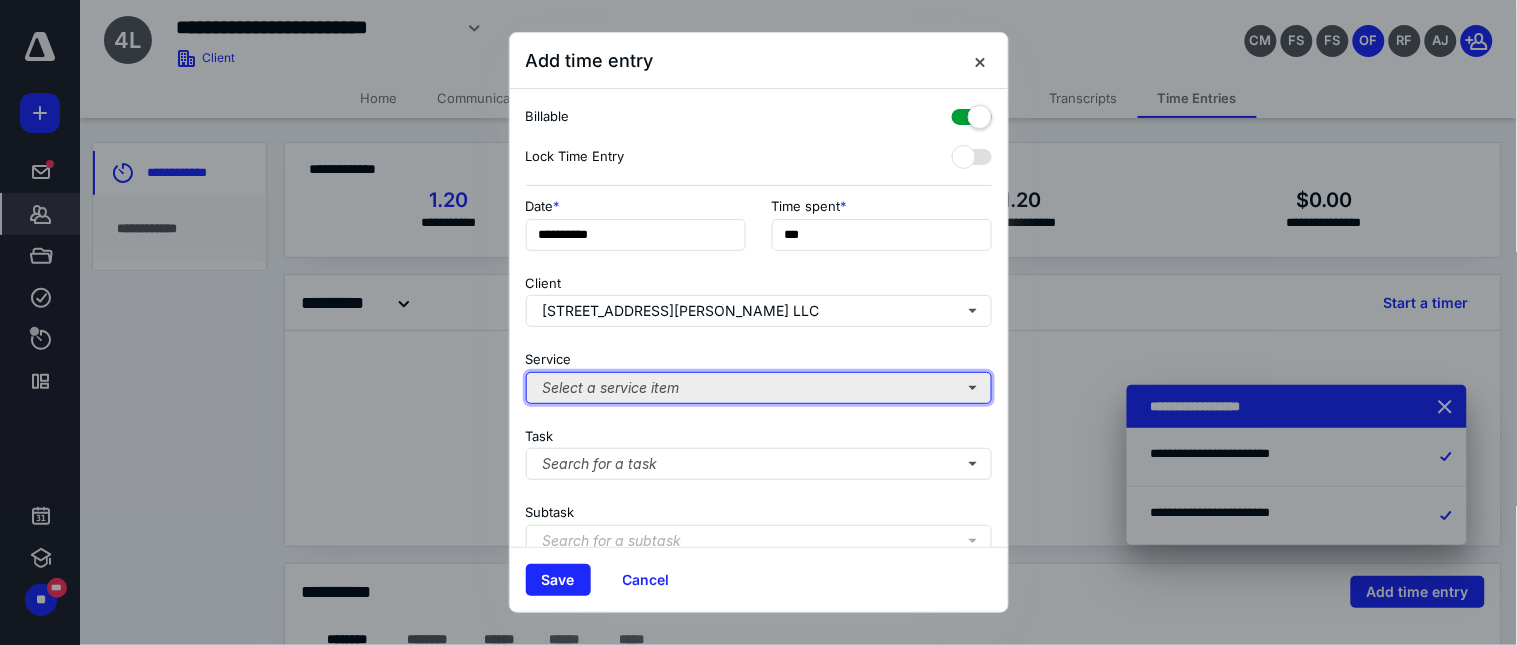 click on "Select a service item" at bounding box center (759, 388) 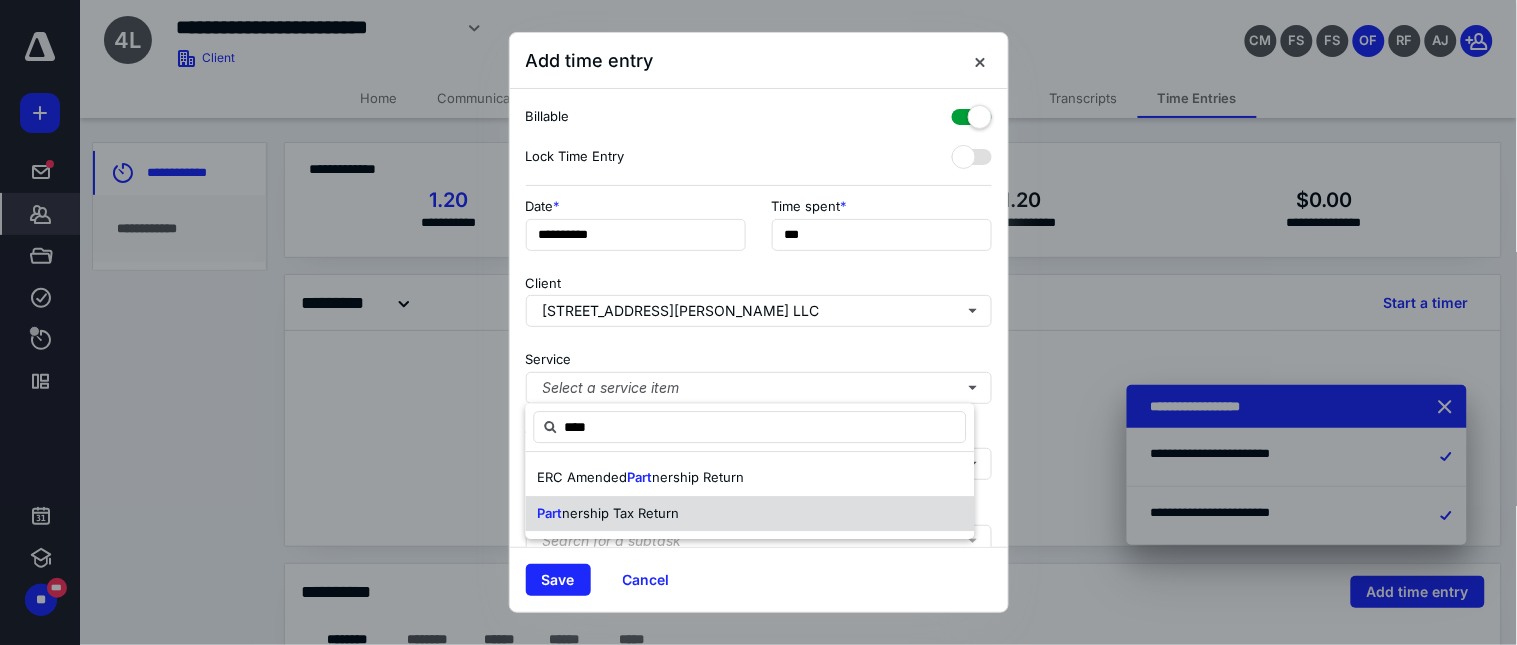 click on "Part nership Tax Return" at bounding box center [750, 514] 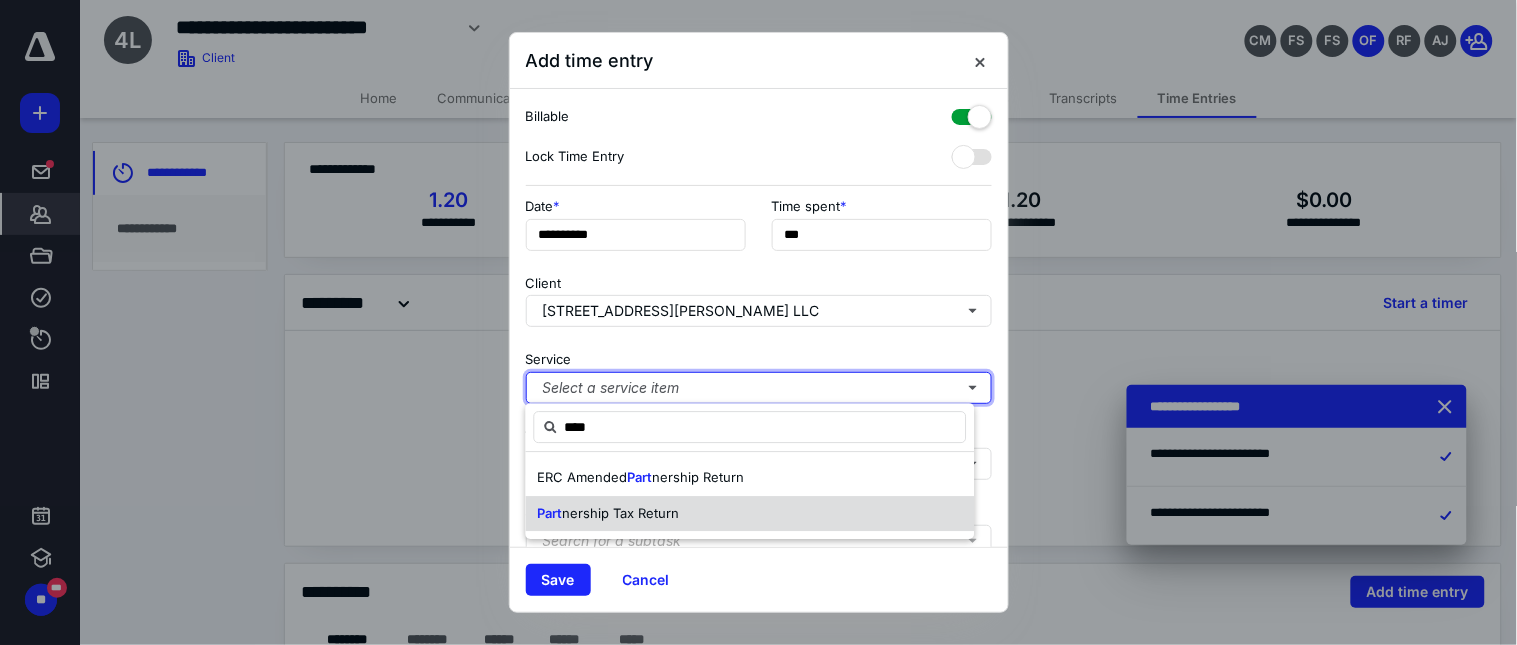 type 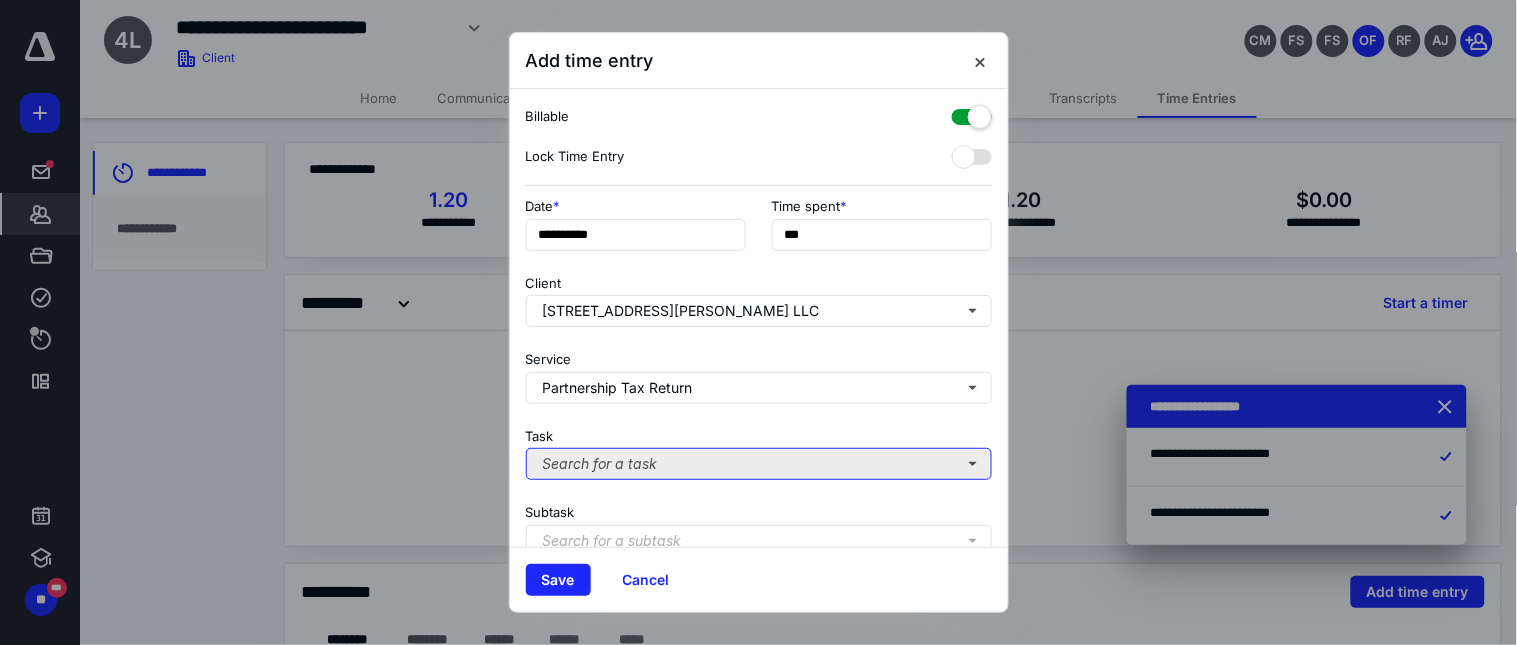 click on "Search for a task" at bounding box center [759, 464] 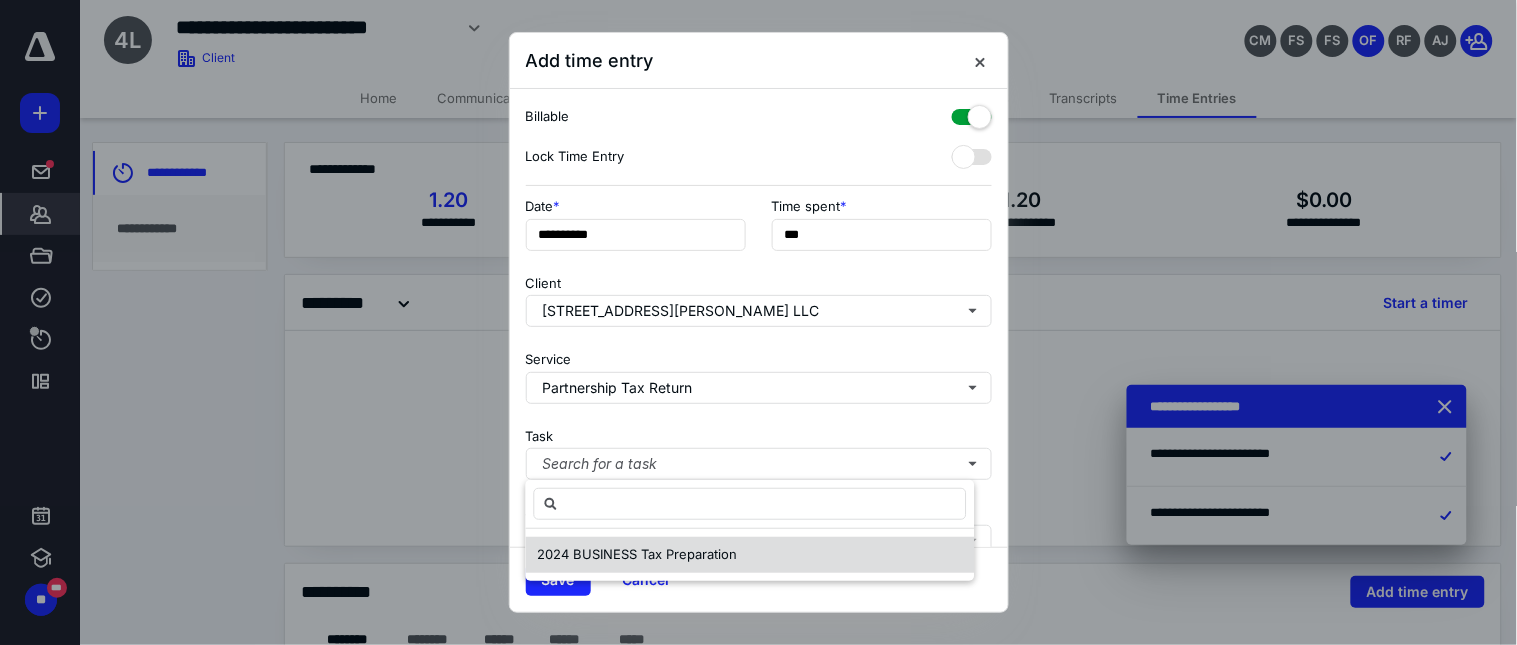 click on "2024 BUSINESS Tax Preparation" at bounding box center (638, 554) 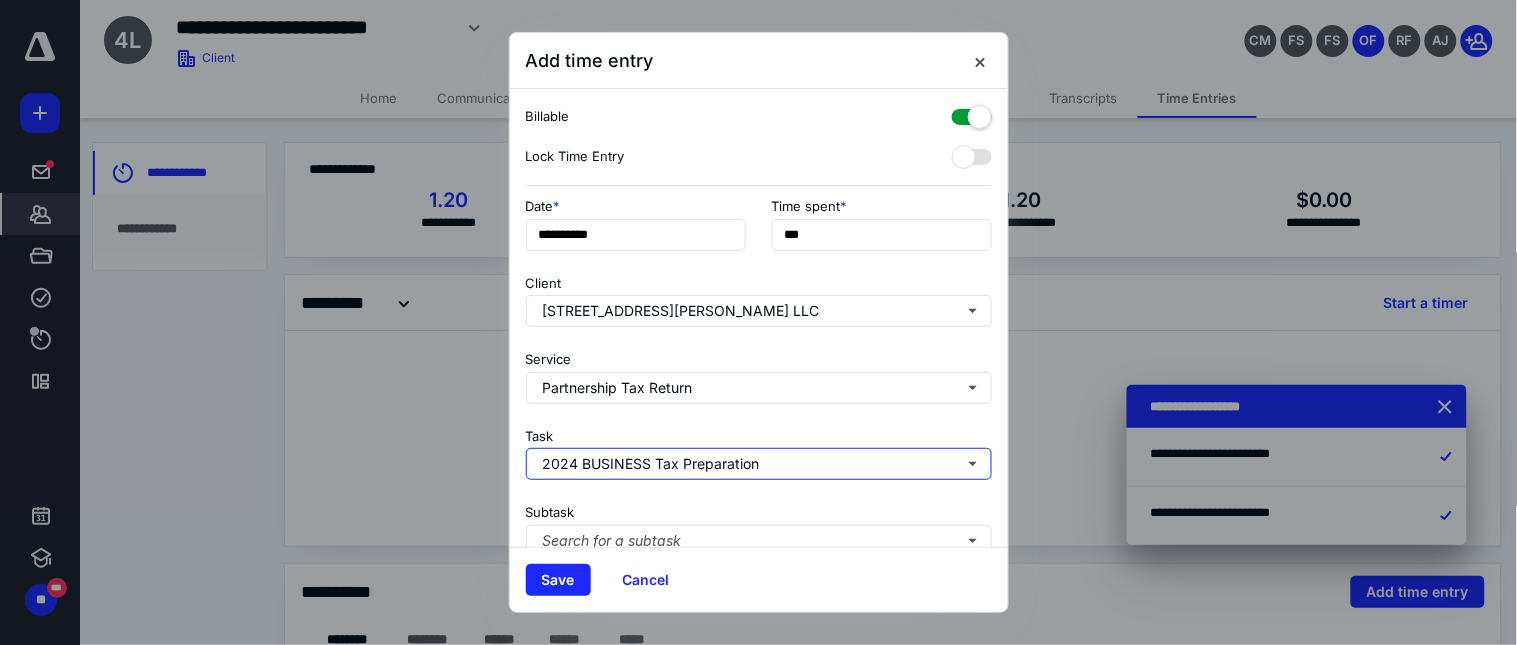 scroll, scrollTop: 256, scrollLeft: 0, axis: vertical 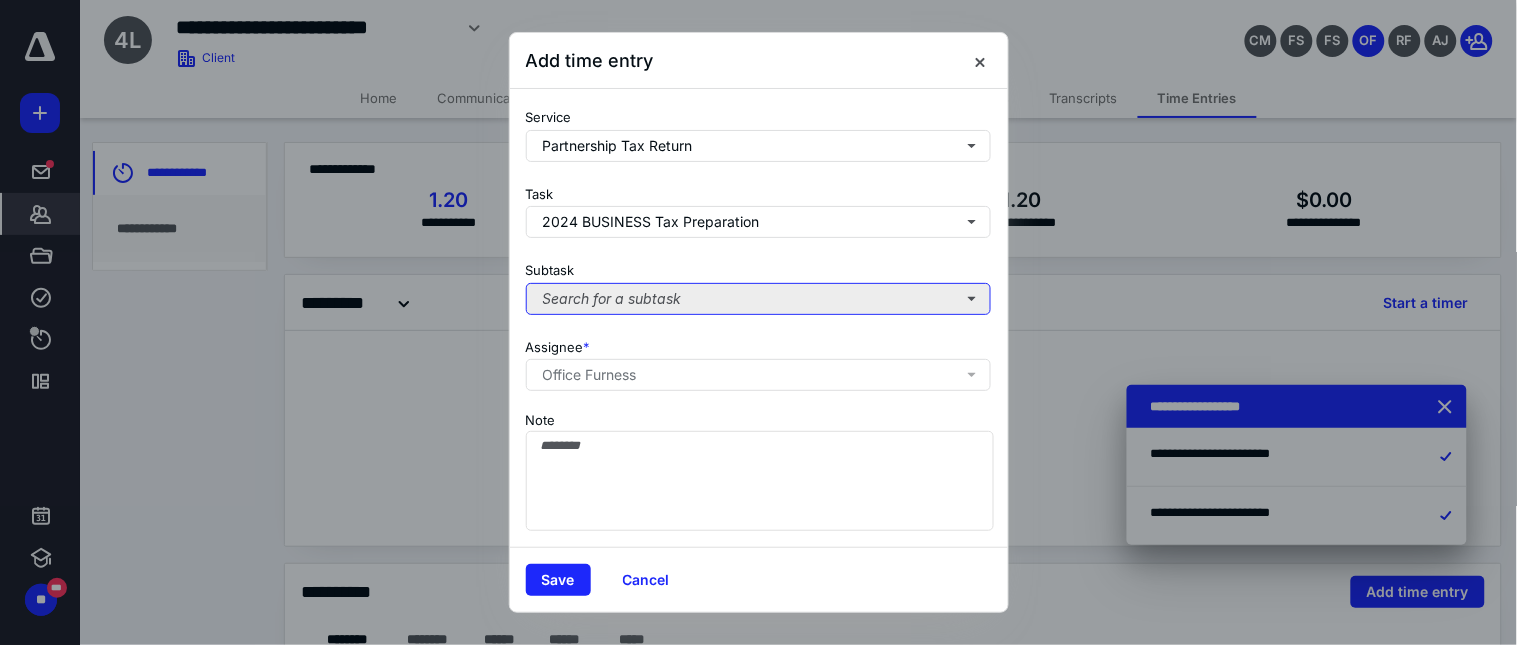 click on "Search for a subtask" at bounding box center [759, 299] 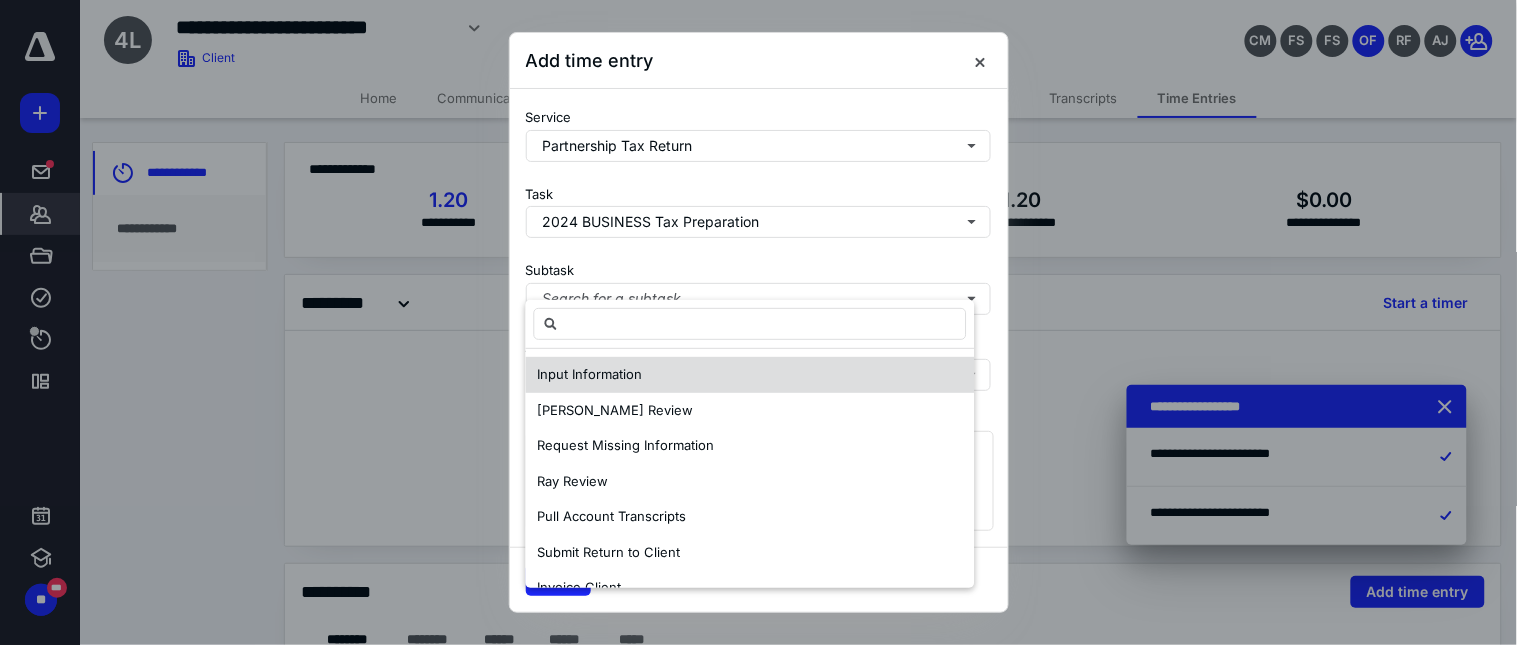 click on "Input Information" at bounding box center [590, 374] 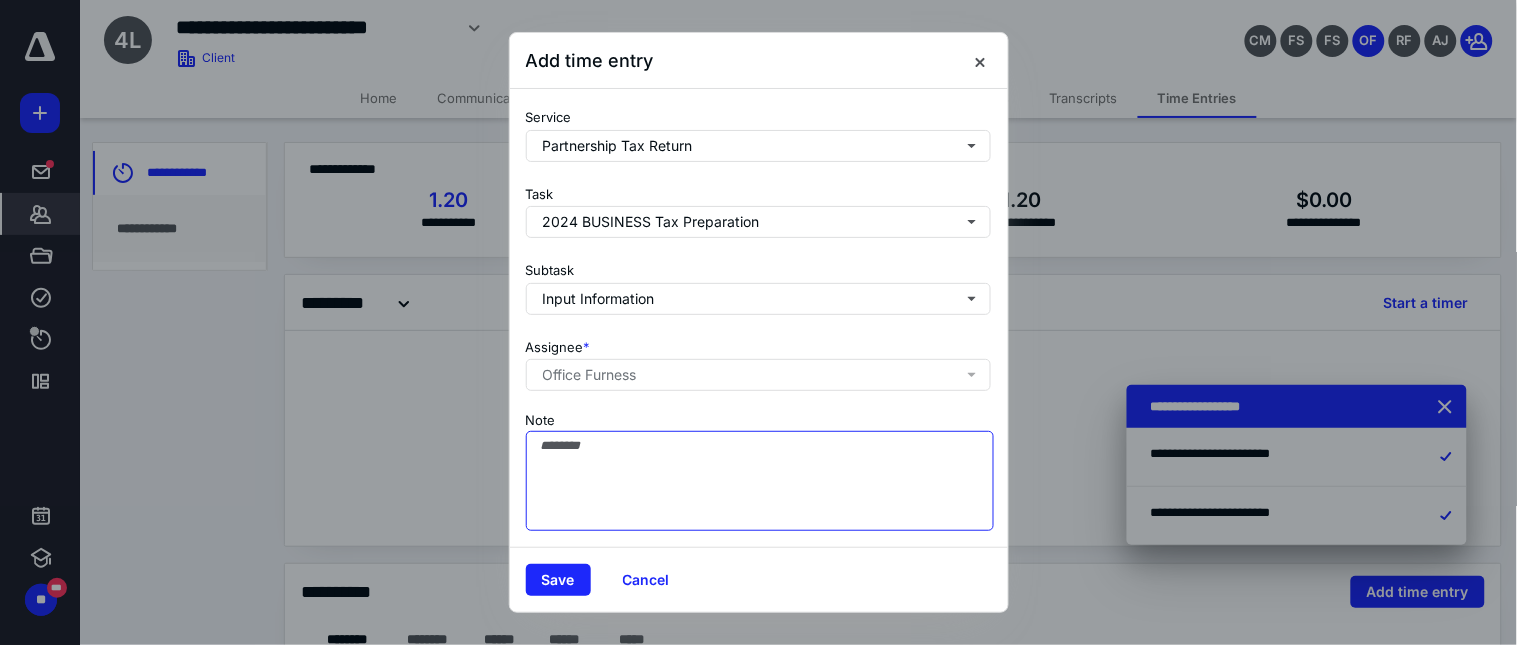 click on "Note" at bounding box center (760, 481) 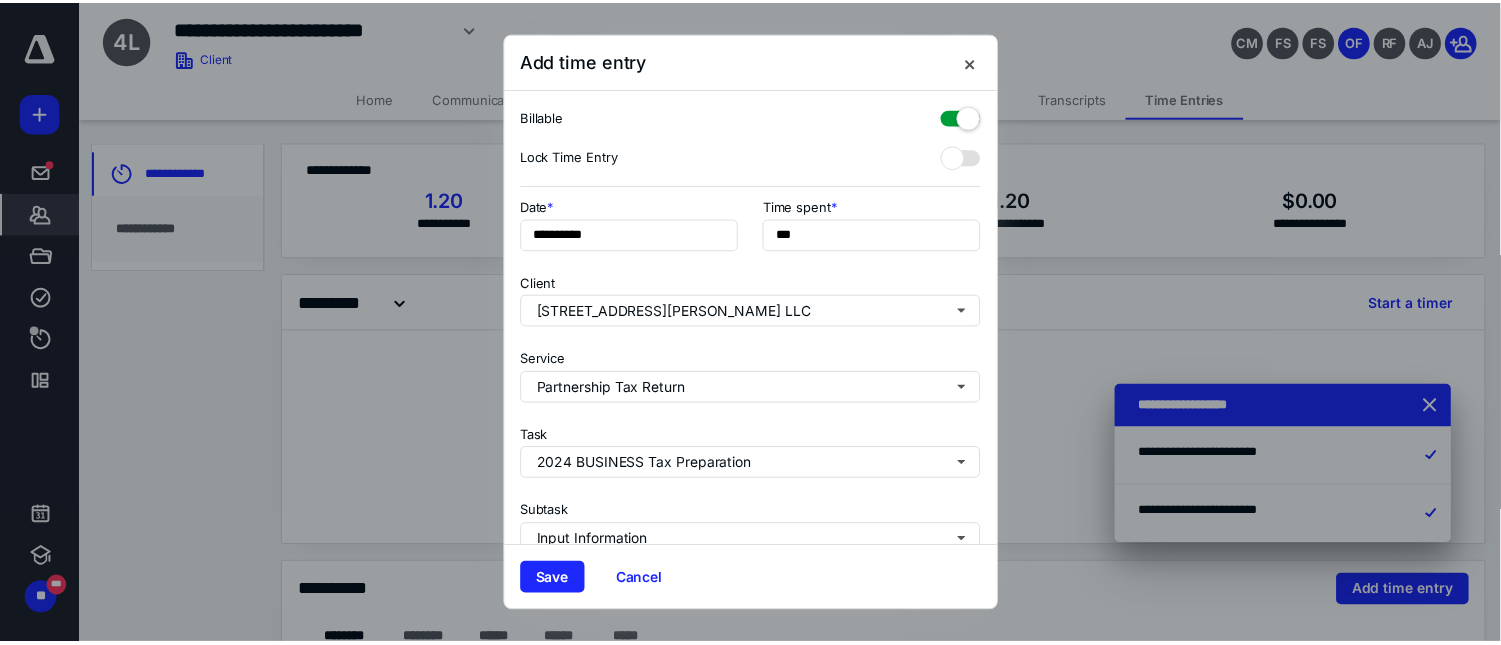 scroll, scrollTop: 256, scrollLeft: 0, axis: vertical 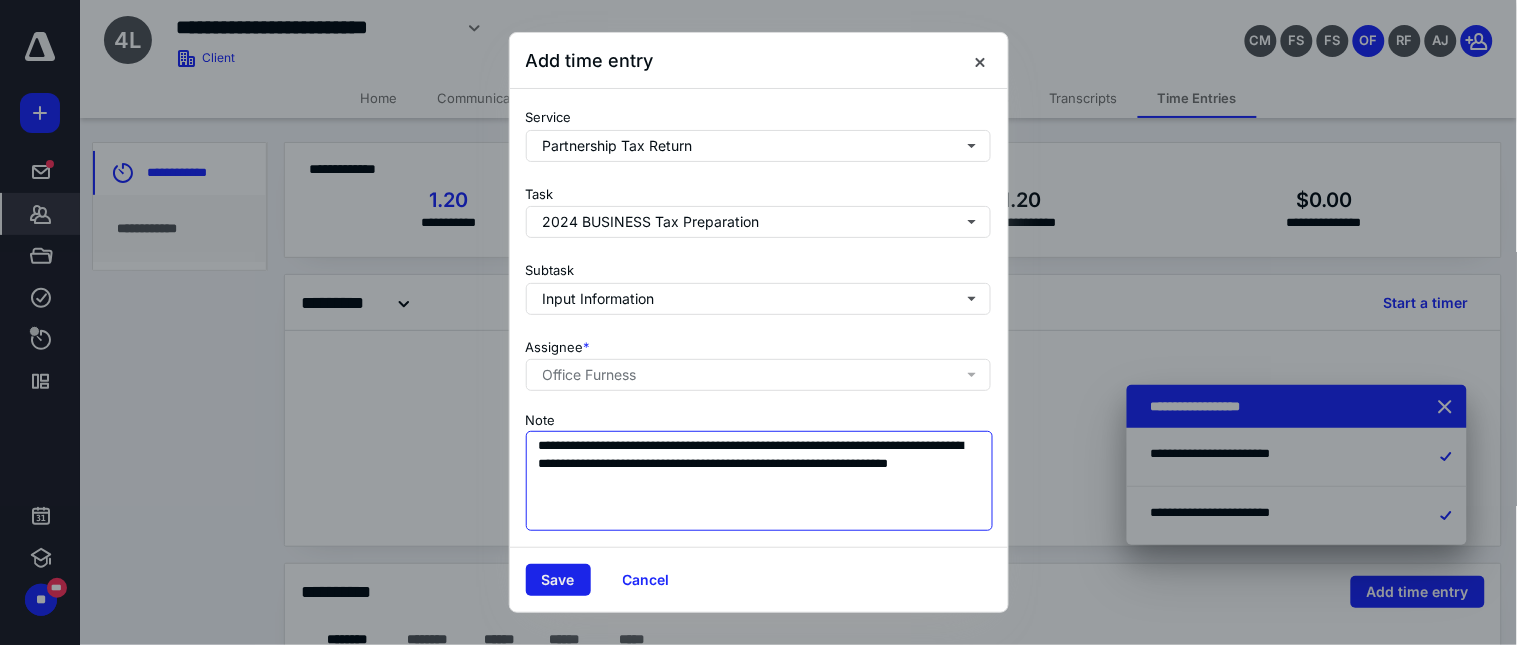 type on "**********" 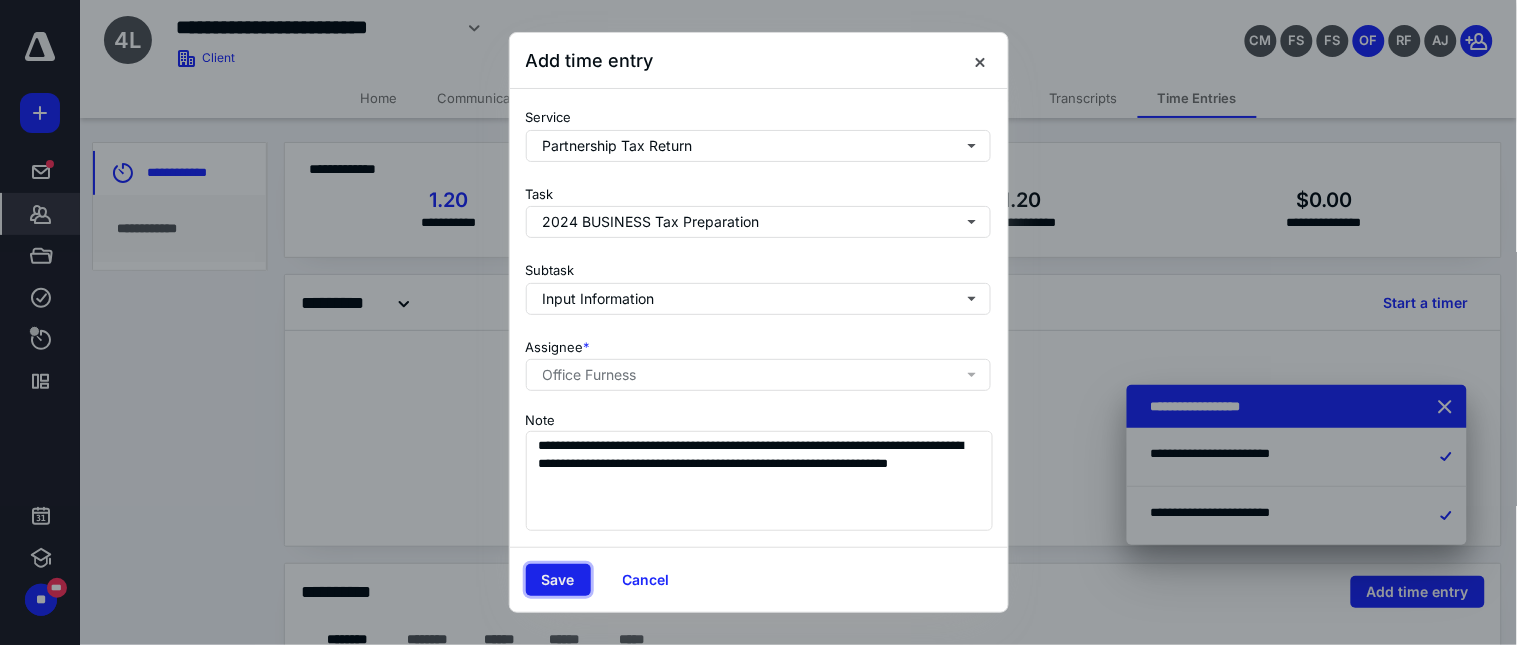 click on "Save" at bounding box center [558, 580] 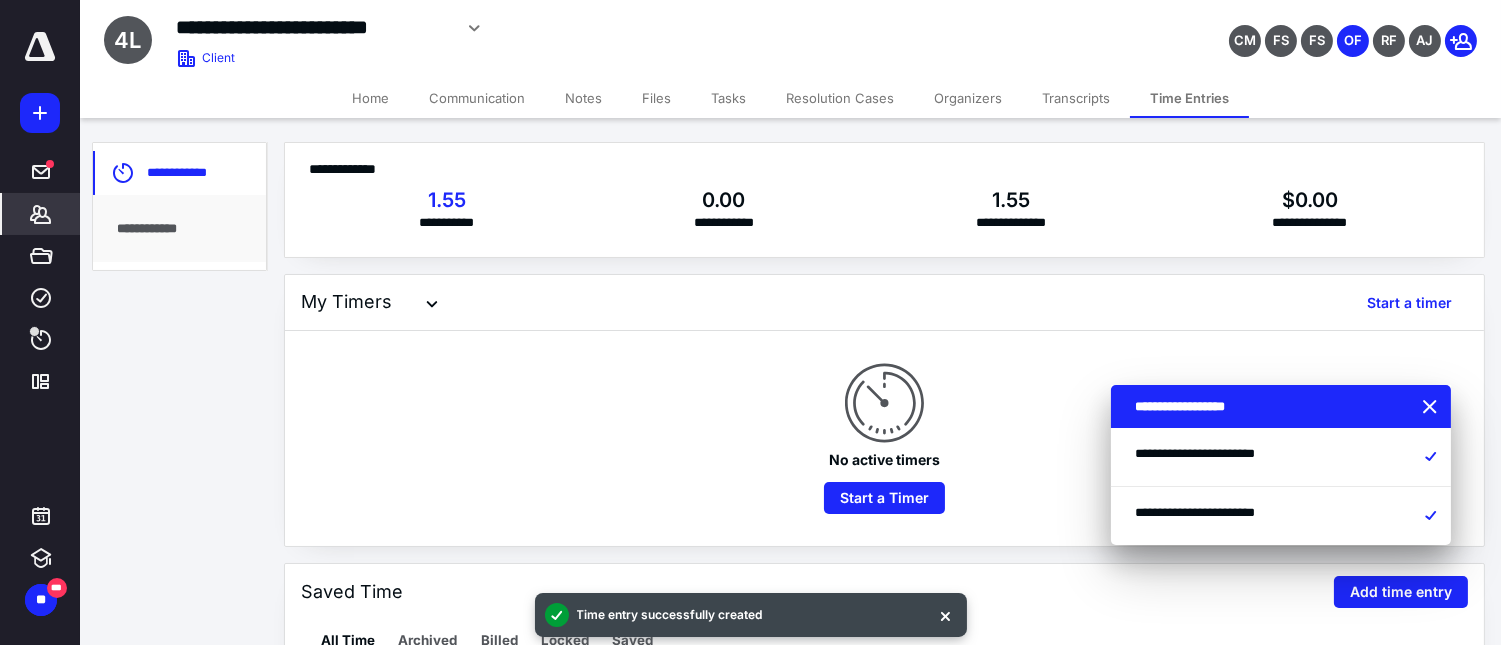 click on "Home" at bounding box center (370, 98) 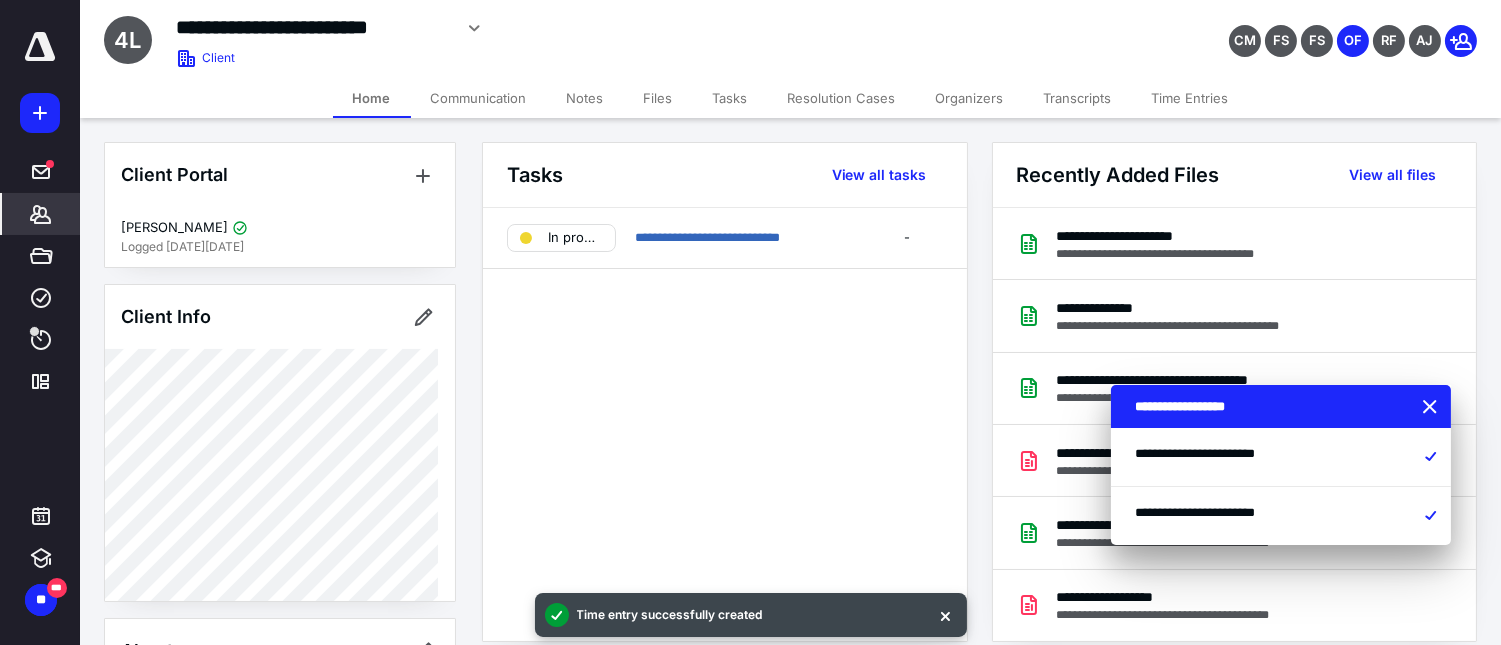 scroll, scrollTop: 111, scrollLeft: 0, axis: vertical 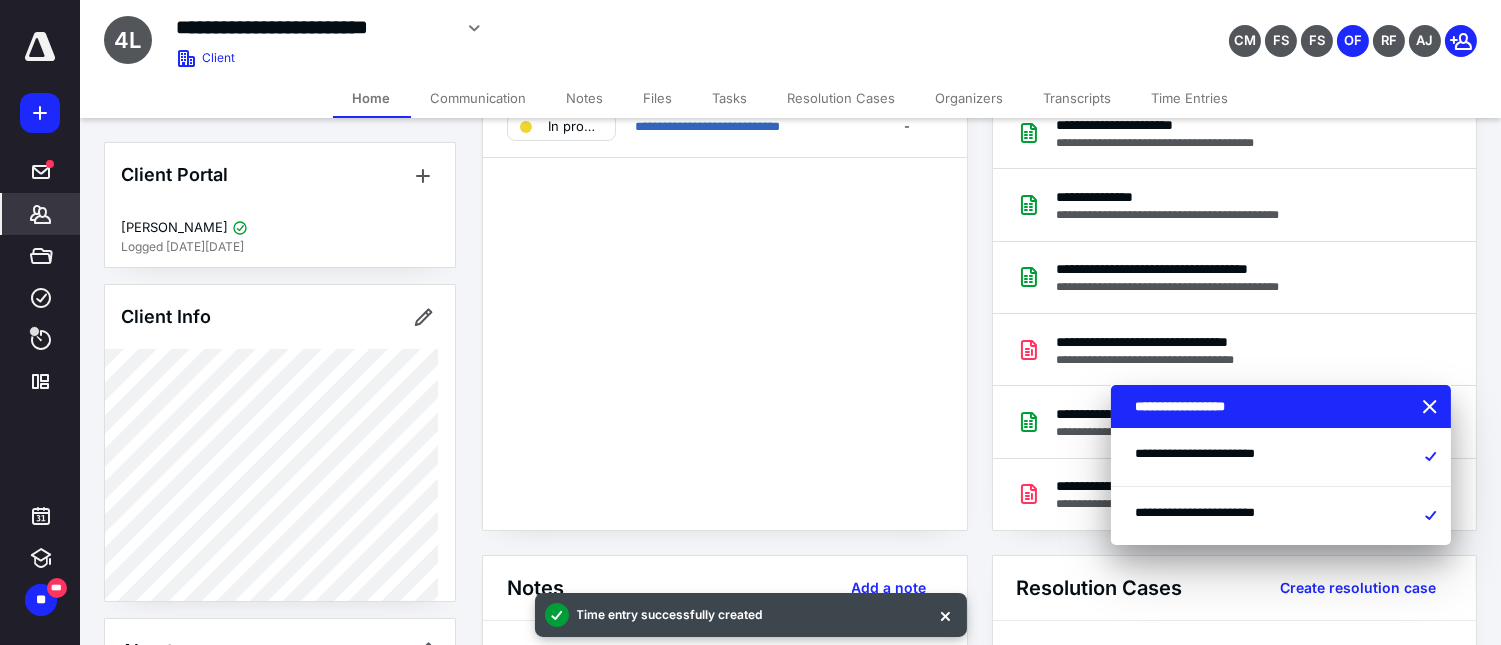 click on "**********" at bounding box center [725, 313] 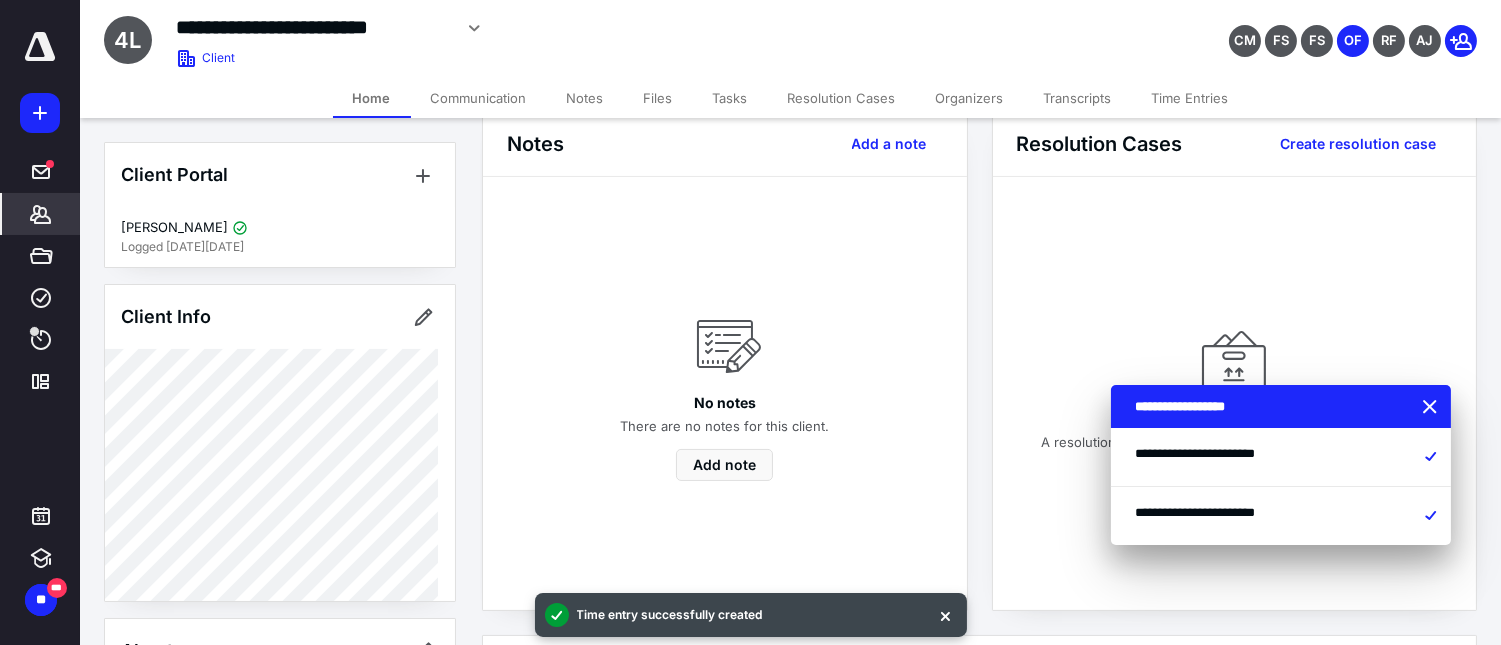 scroll, scrollTop: 111, scrollLeft: 0, axis: vertical 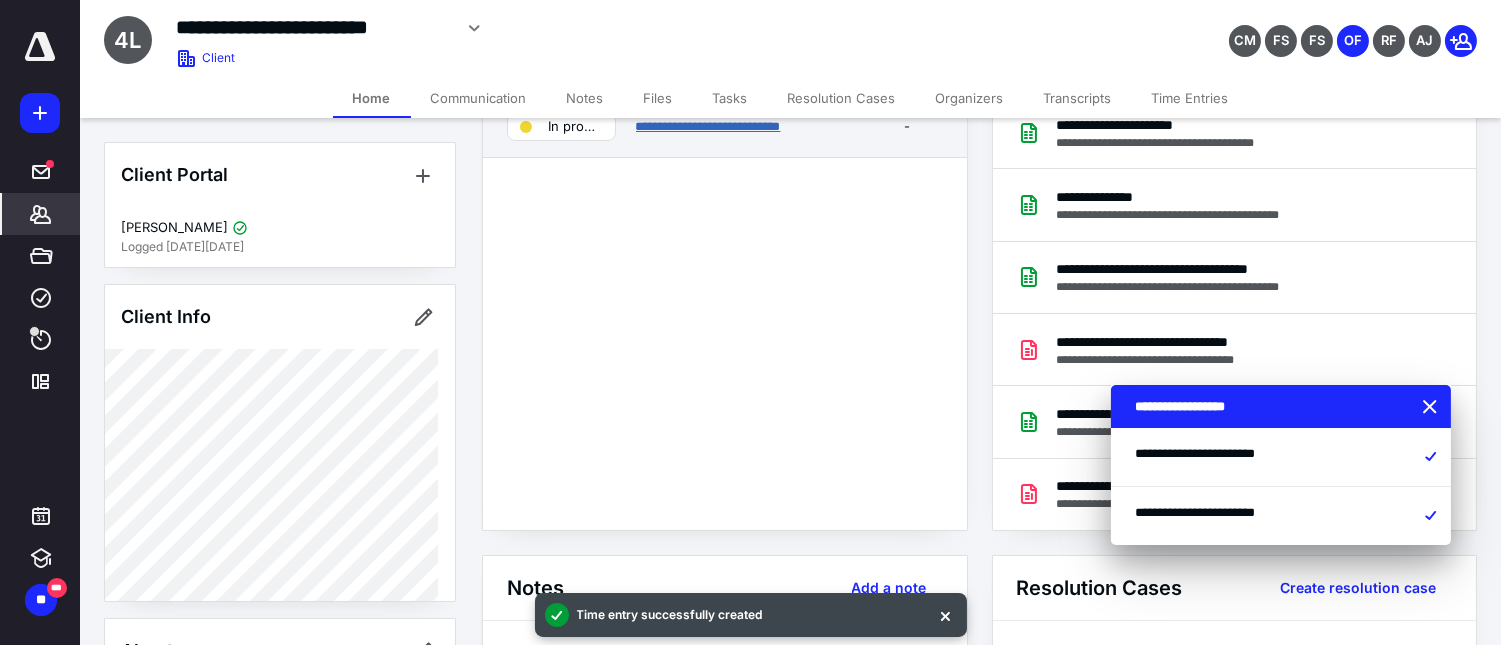 click on "**********" at bounding box center [708, 126] 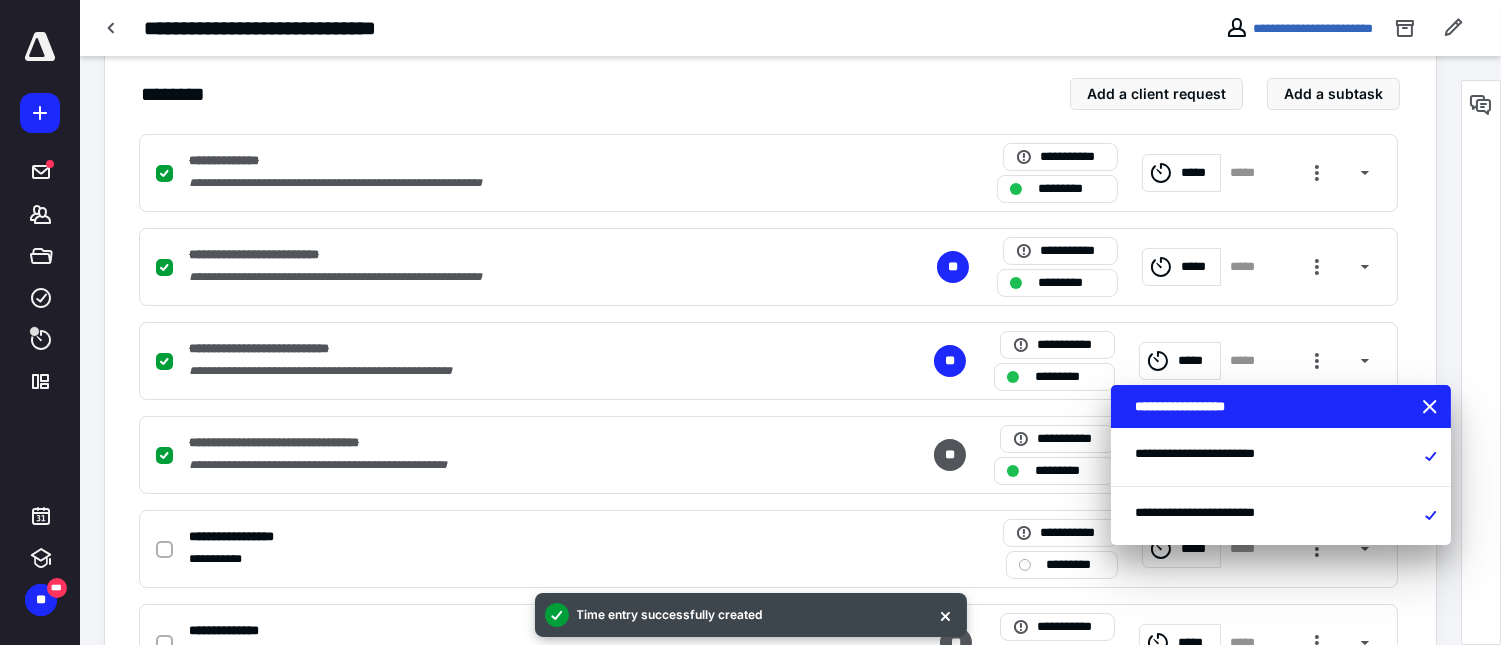 scroll, scrollTop: 666, scrollLeft: 0, axis: vertical 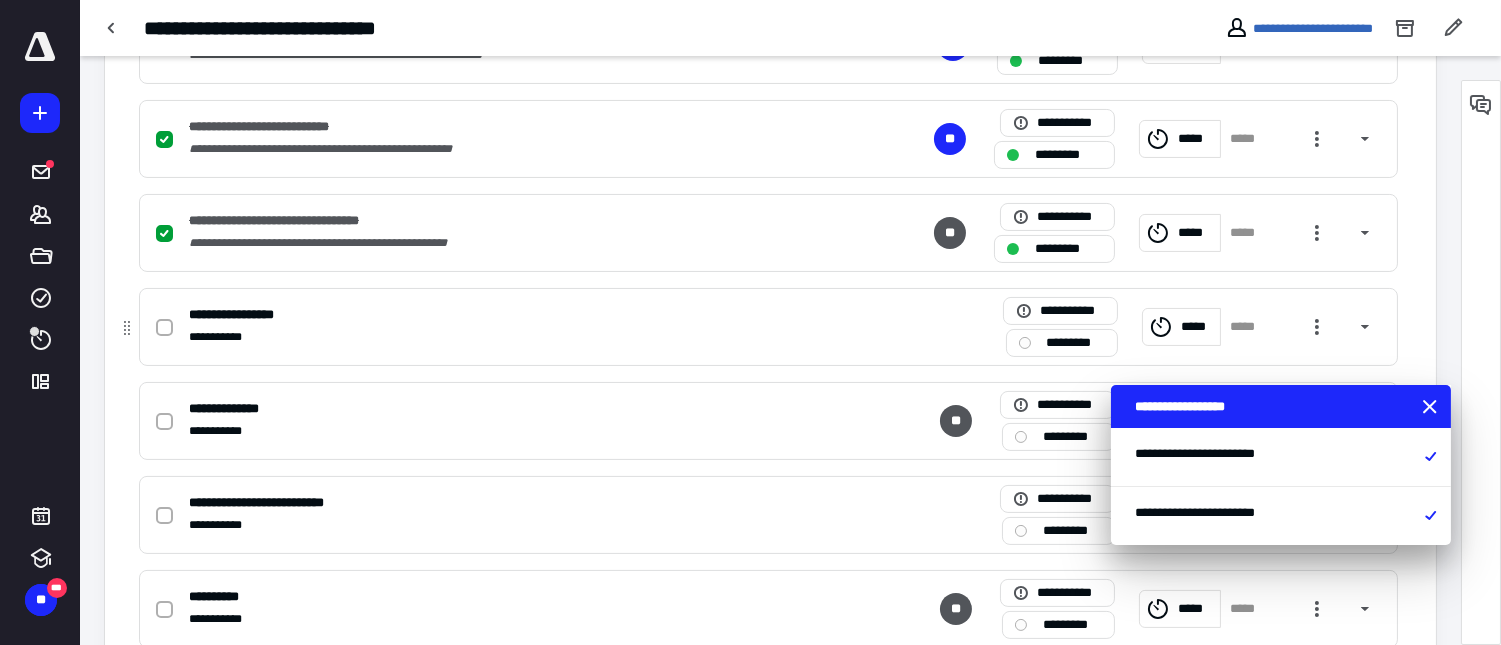 click at bounding box center (164, 328) 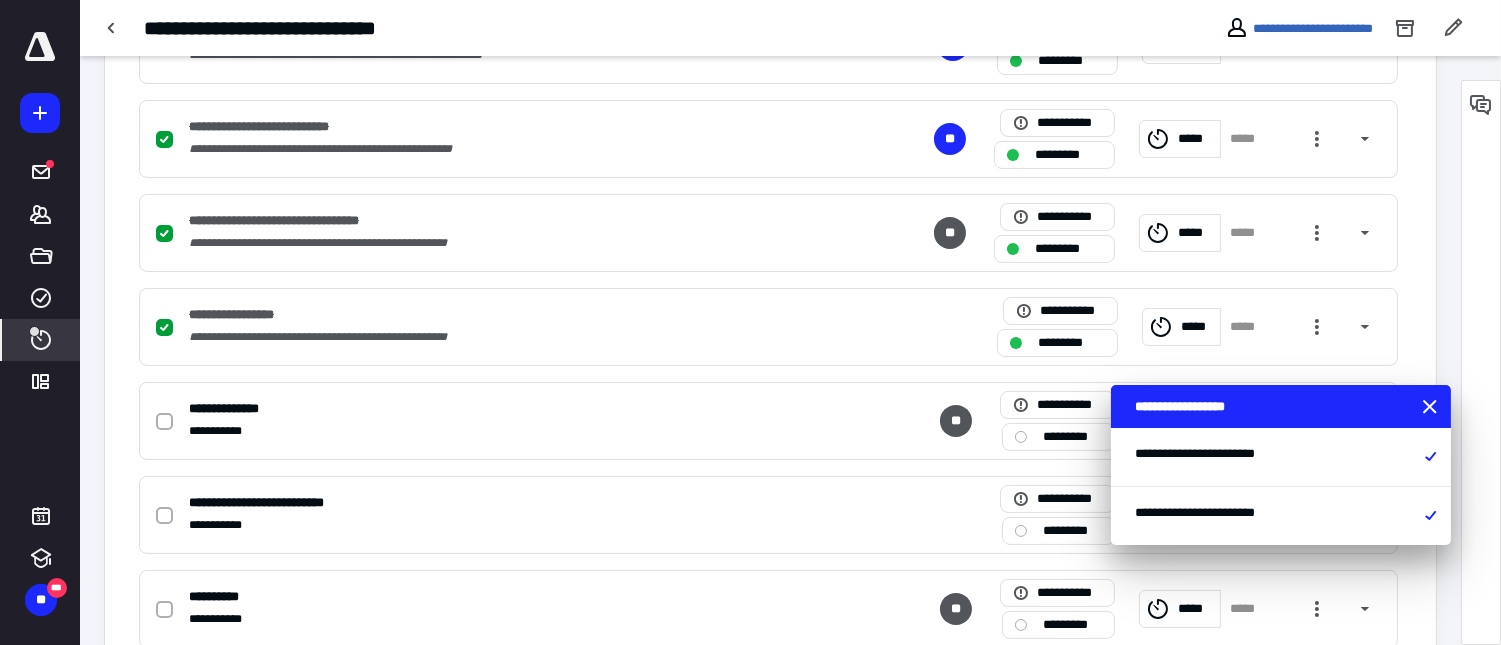 click 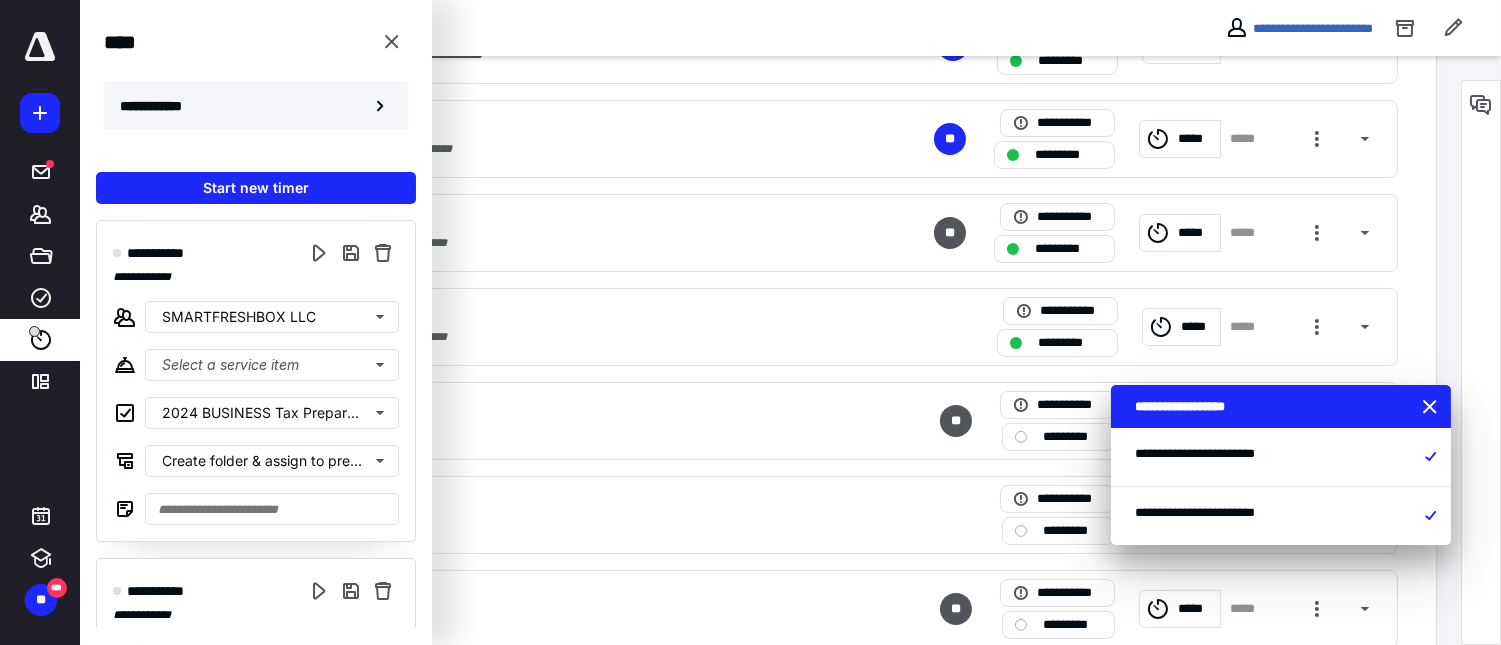 click on "**********" at bounding box center (162, 106) 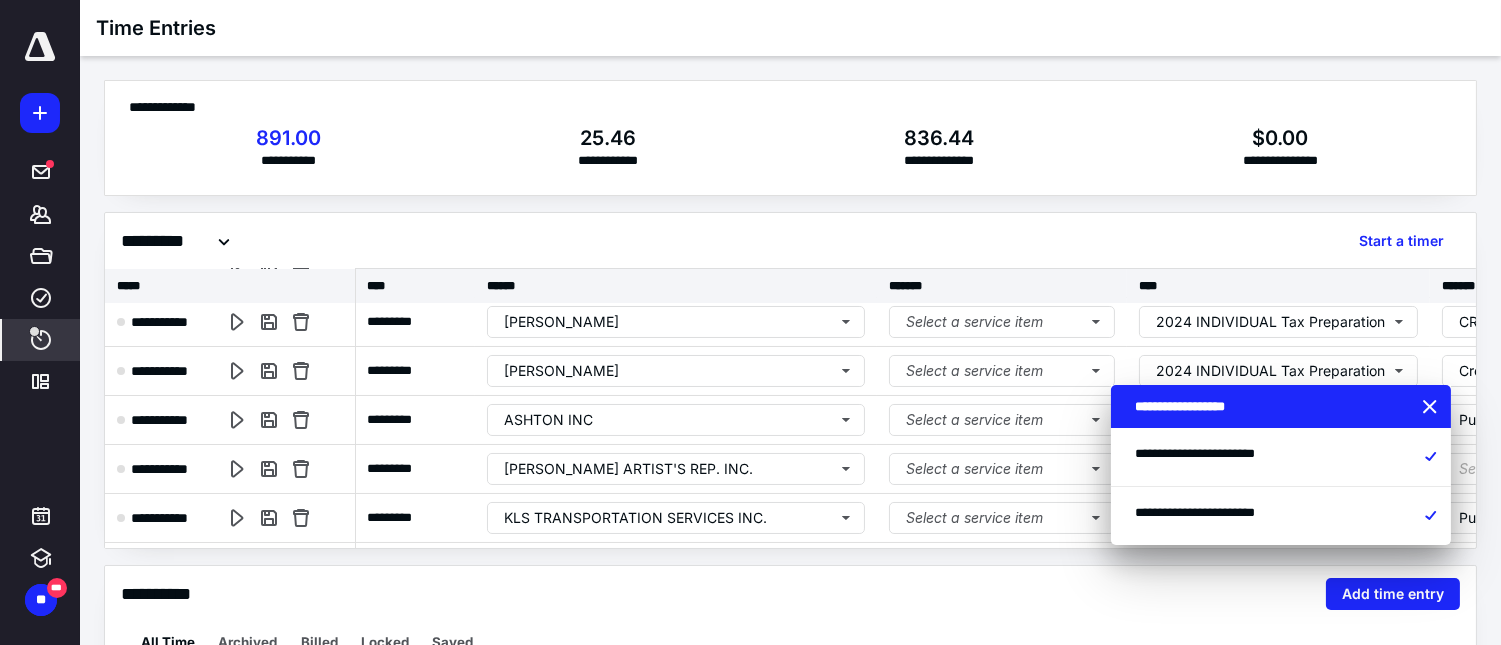 scroll, scrollTop: 1222, scrollLeft: 0, axis: vertical 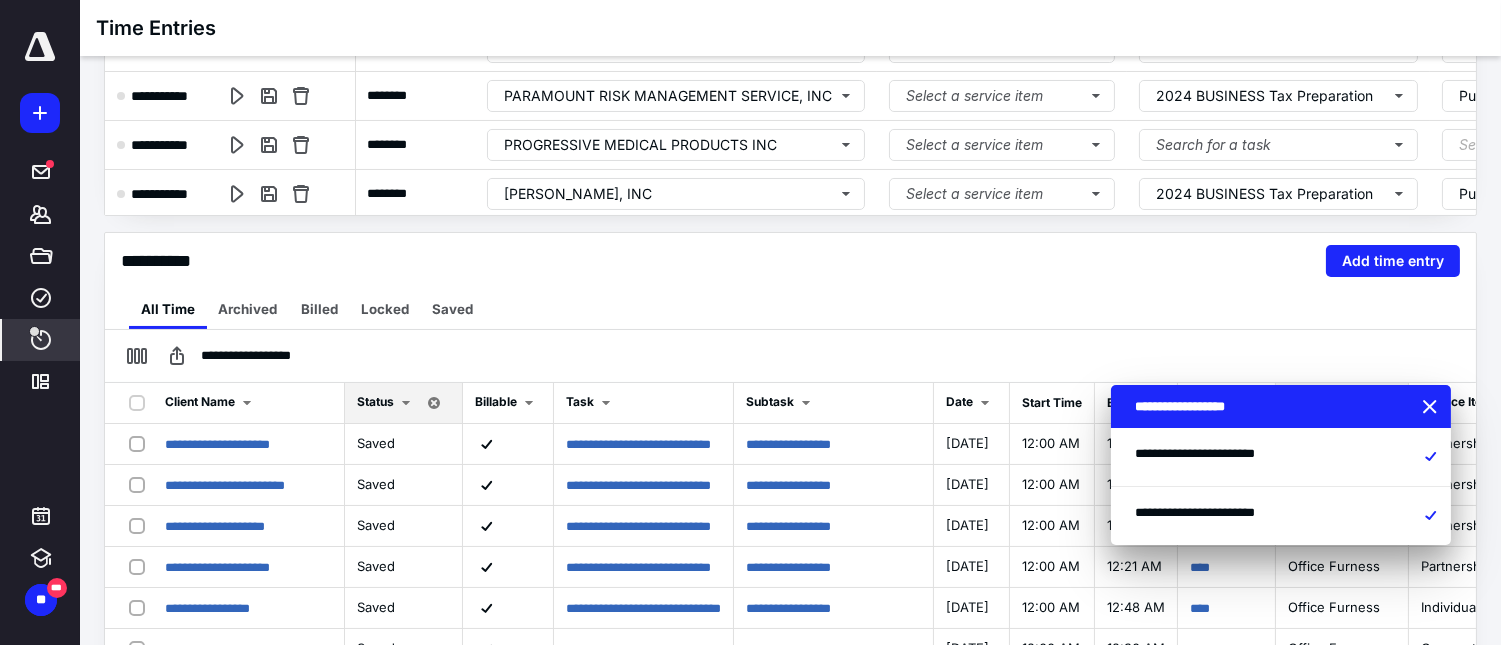 click at bounding box center (1432, 408) 